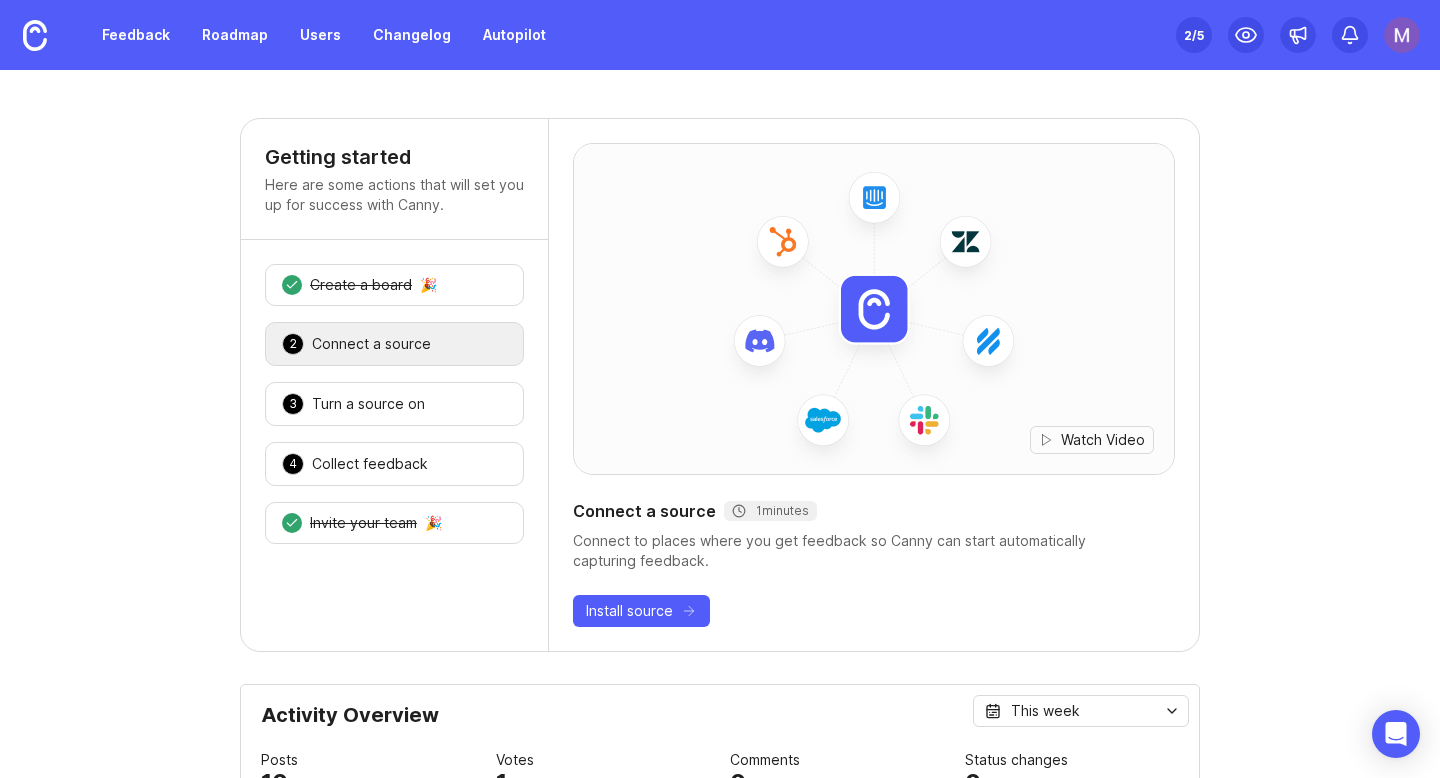 scroll, scrollTop: 0, scrollLeft: 0, axis: both 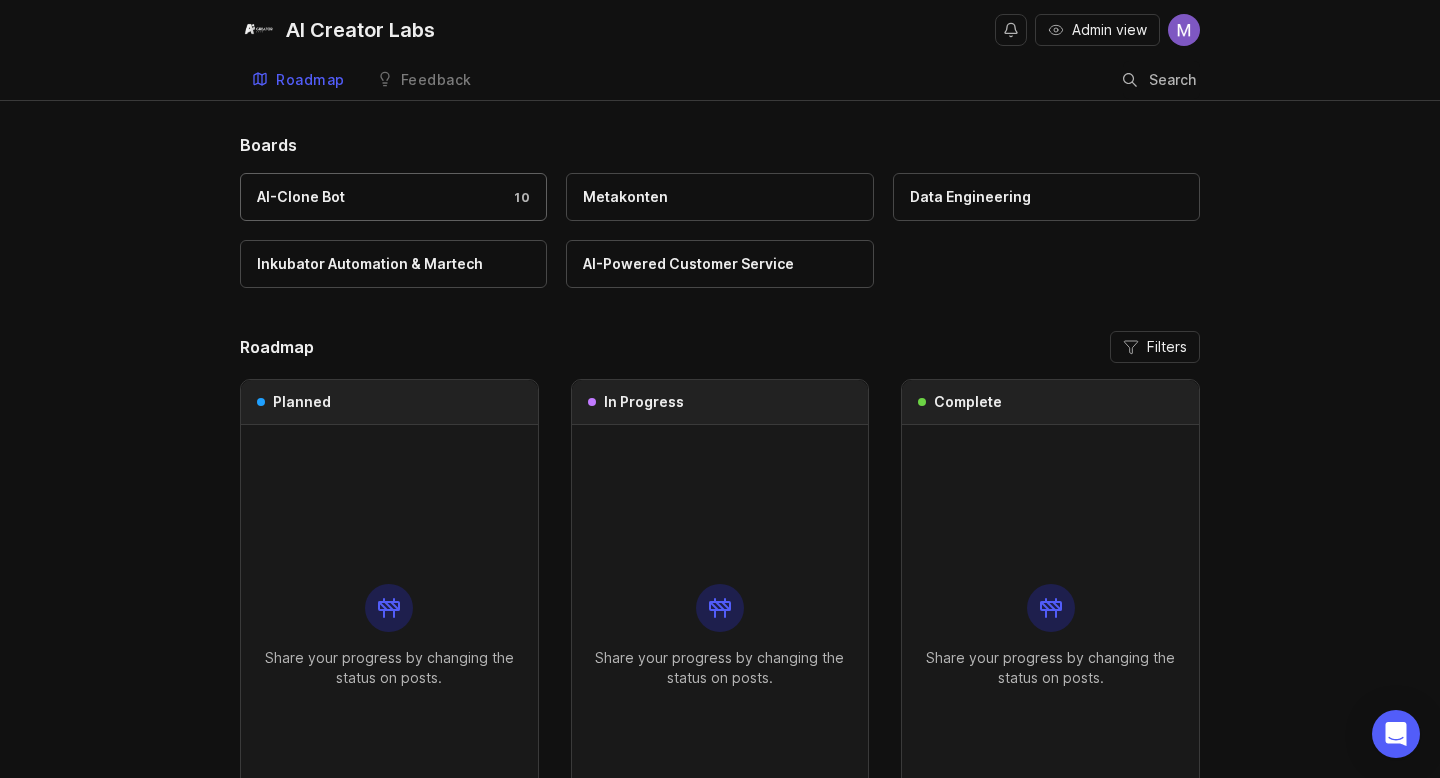 click on "AI-Clone Bot 10" at bounding box center (393, 197) 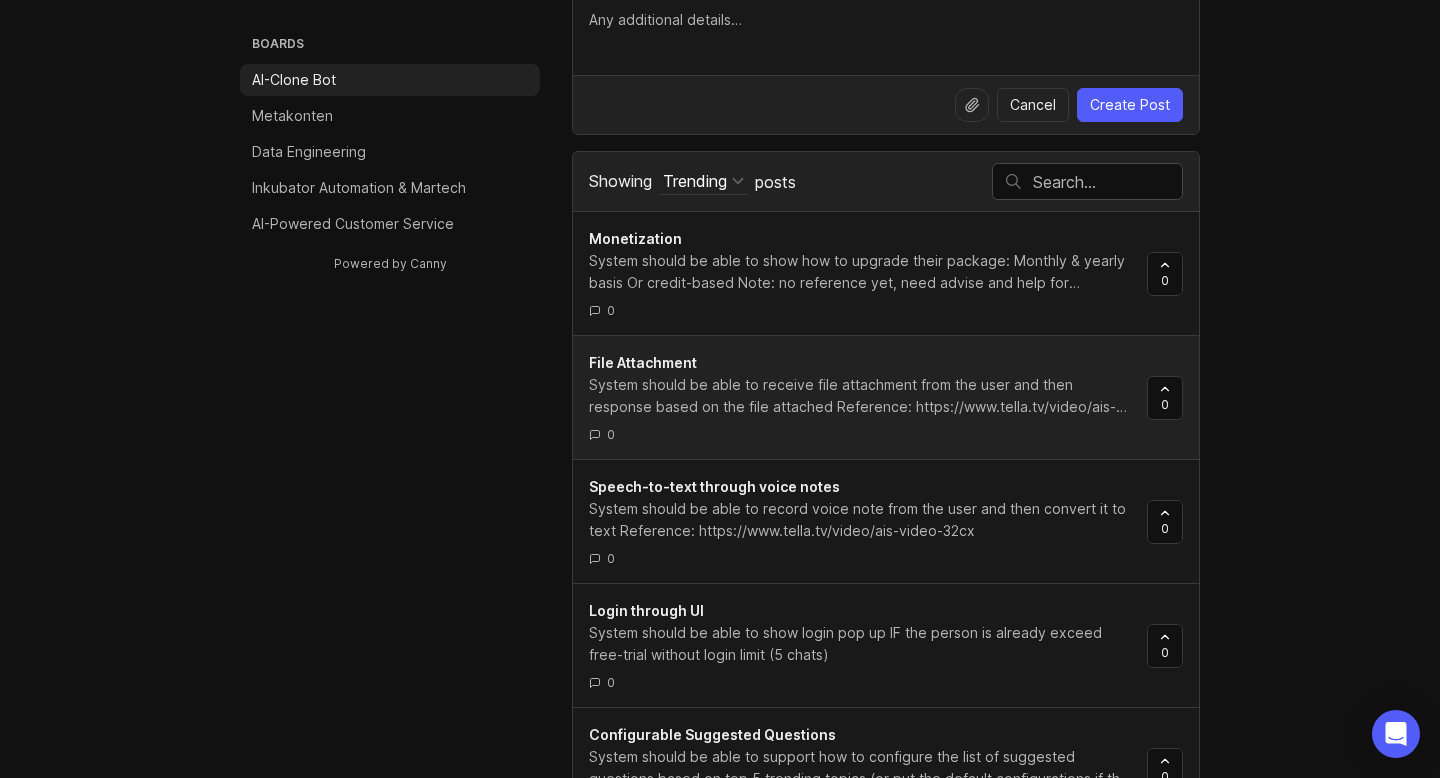 scroll, scrollTop: 241, scrollLeft: 0, axis: vertical 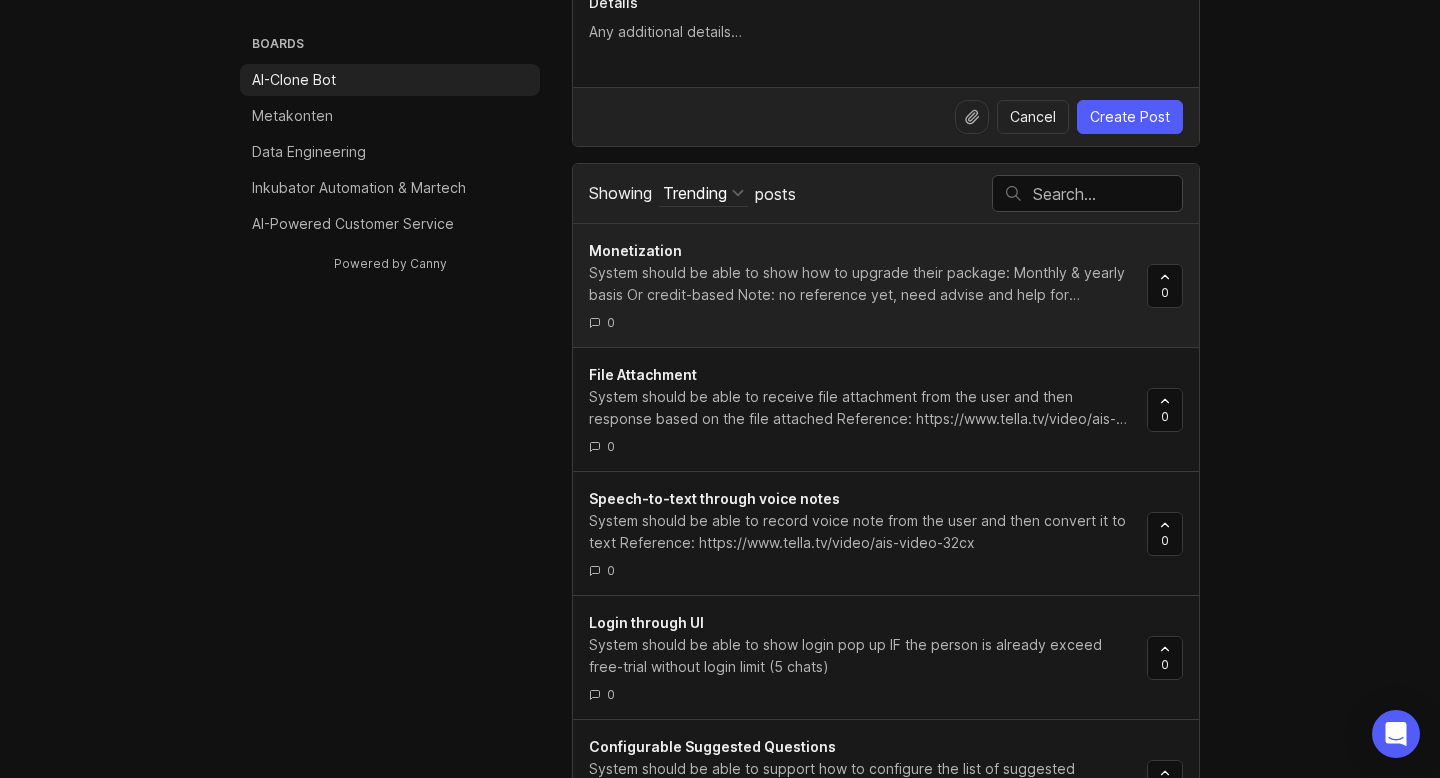 click on "System should be able to show how to upgrade their package: Monthly & yearly basis Or credit-based Note: no reference yet, need advise and help for research" at bounding box center (860, 284) 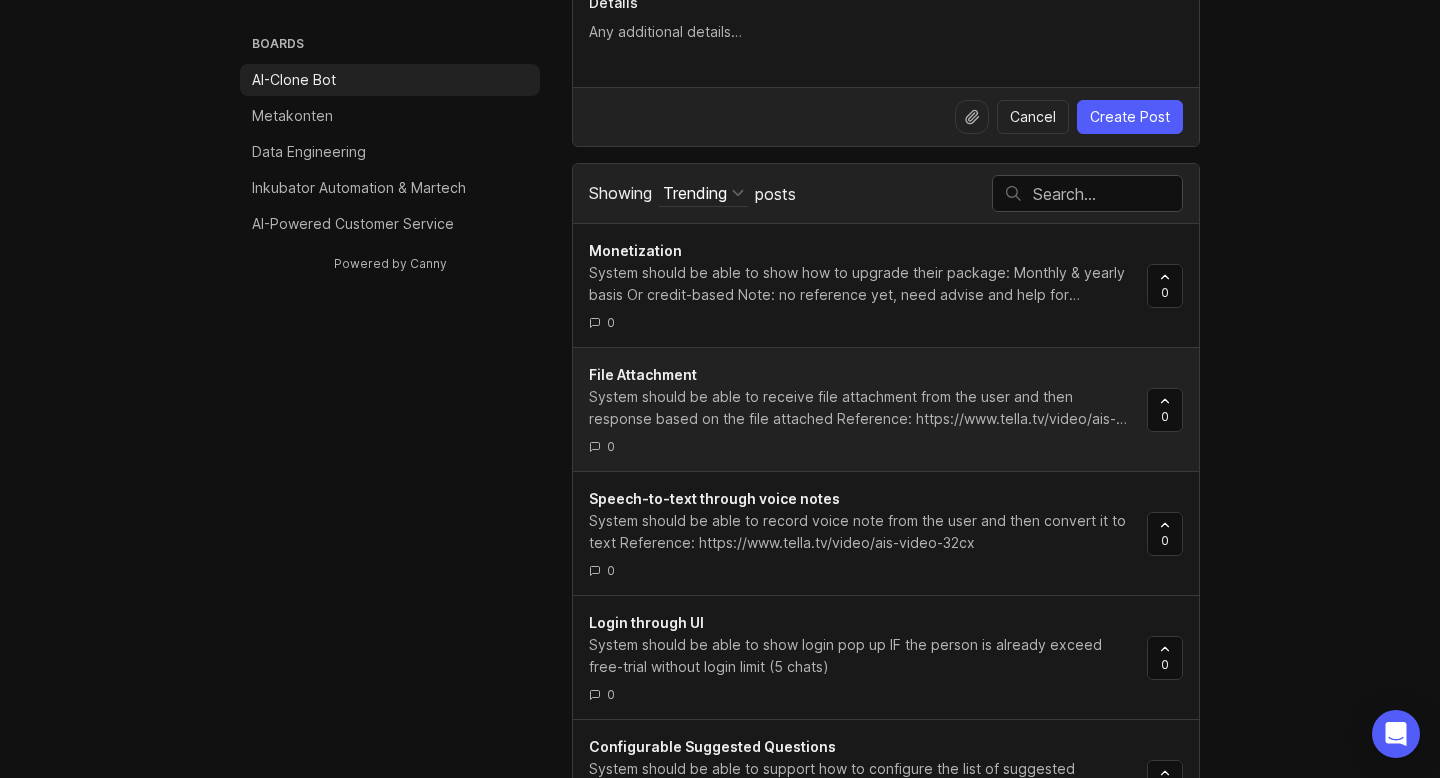 scroll, scrollTop: 0, scrollLeft: 0, axis: both 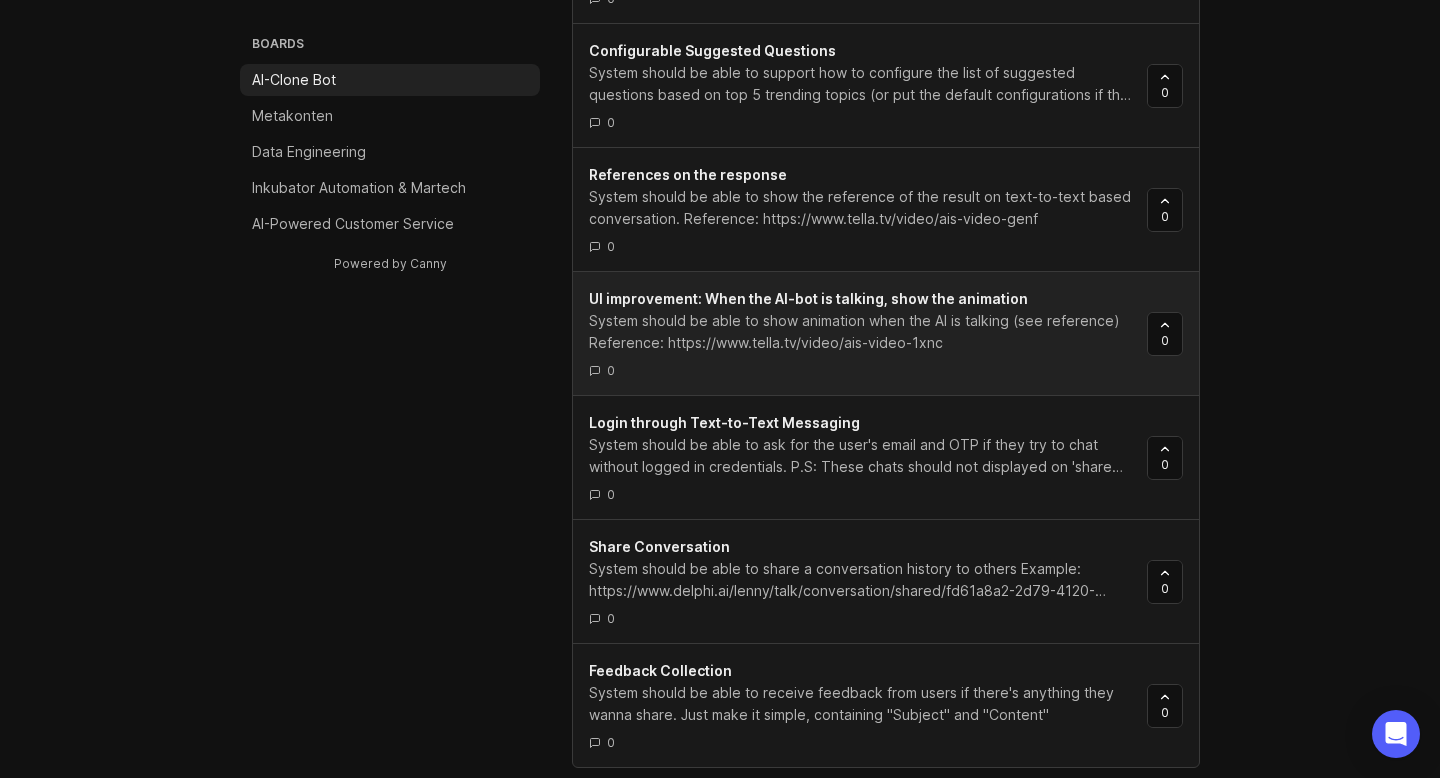 click on "0" at bounding box center (860, 370) 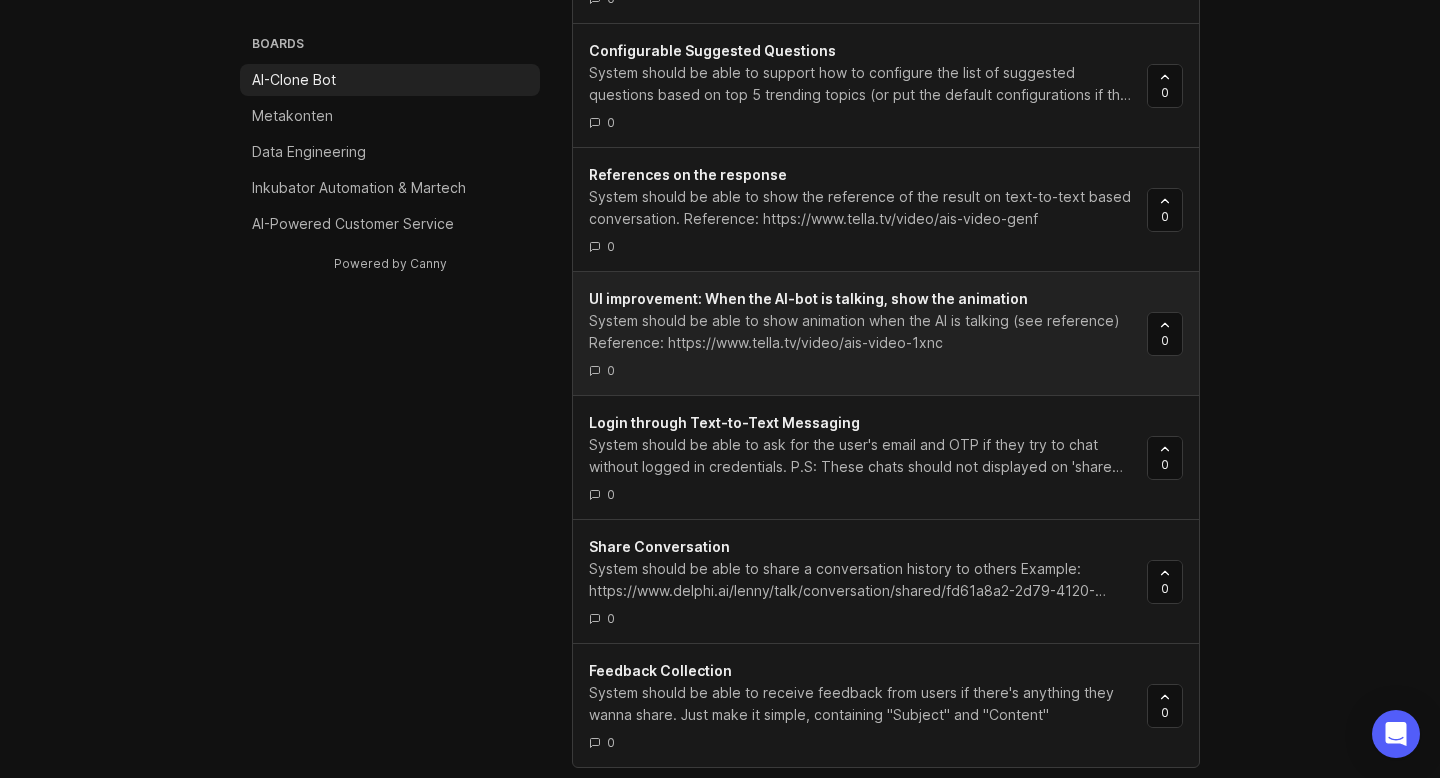 scroll, scrollTop: 0, scrollLeft: 0, axis: both 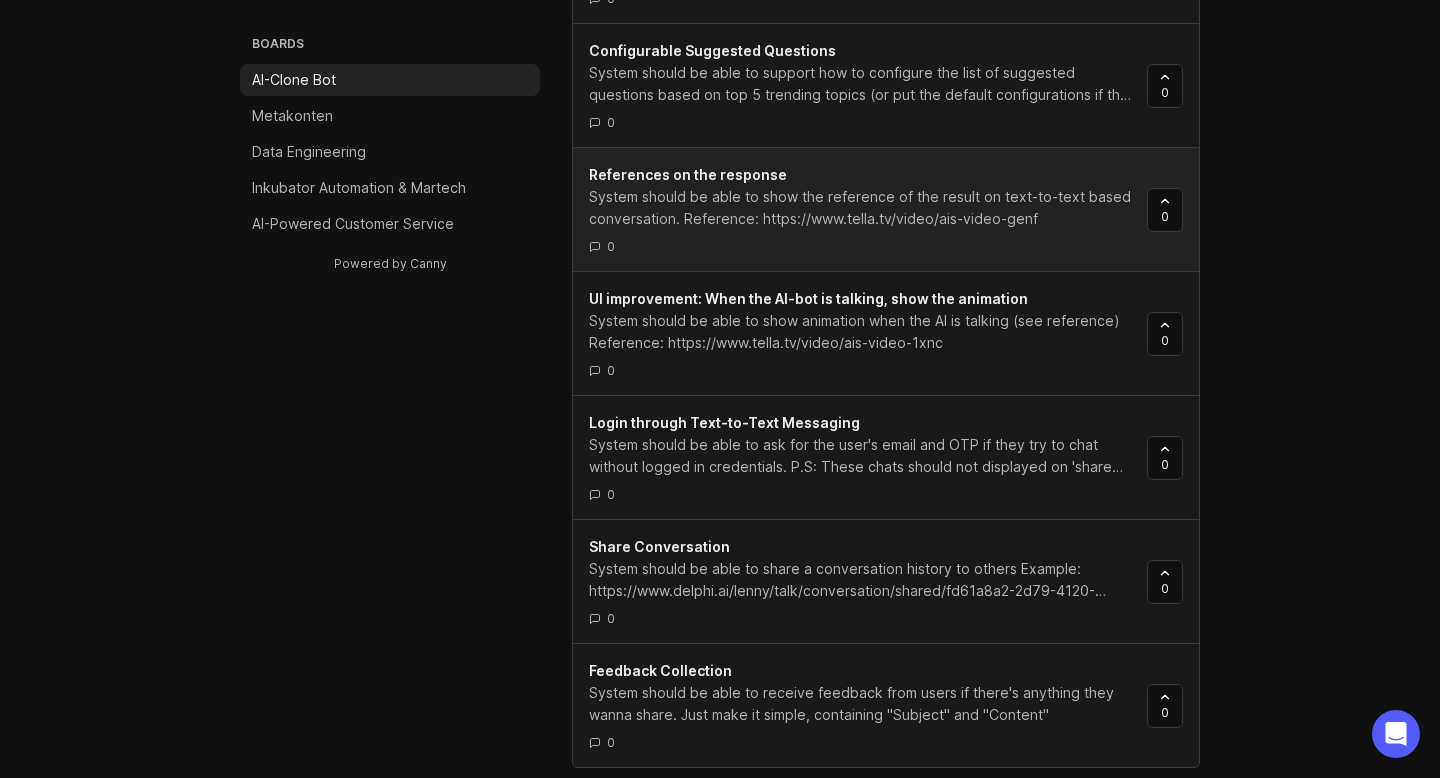 click on "References on the response System should be able to show the reference of the result on text-to-text based conversation. Reference: https://www.tella.tv/video/ais-video-genf 0" at bounding box center [868, 209] 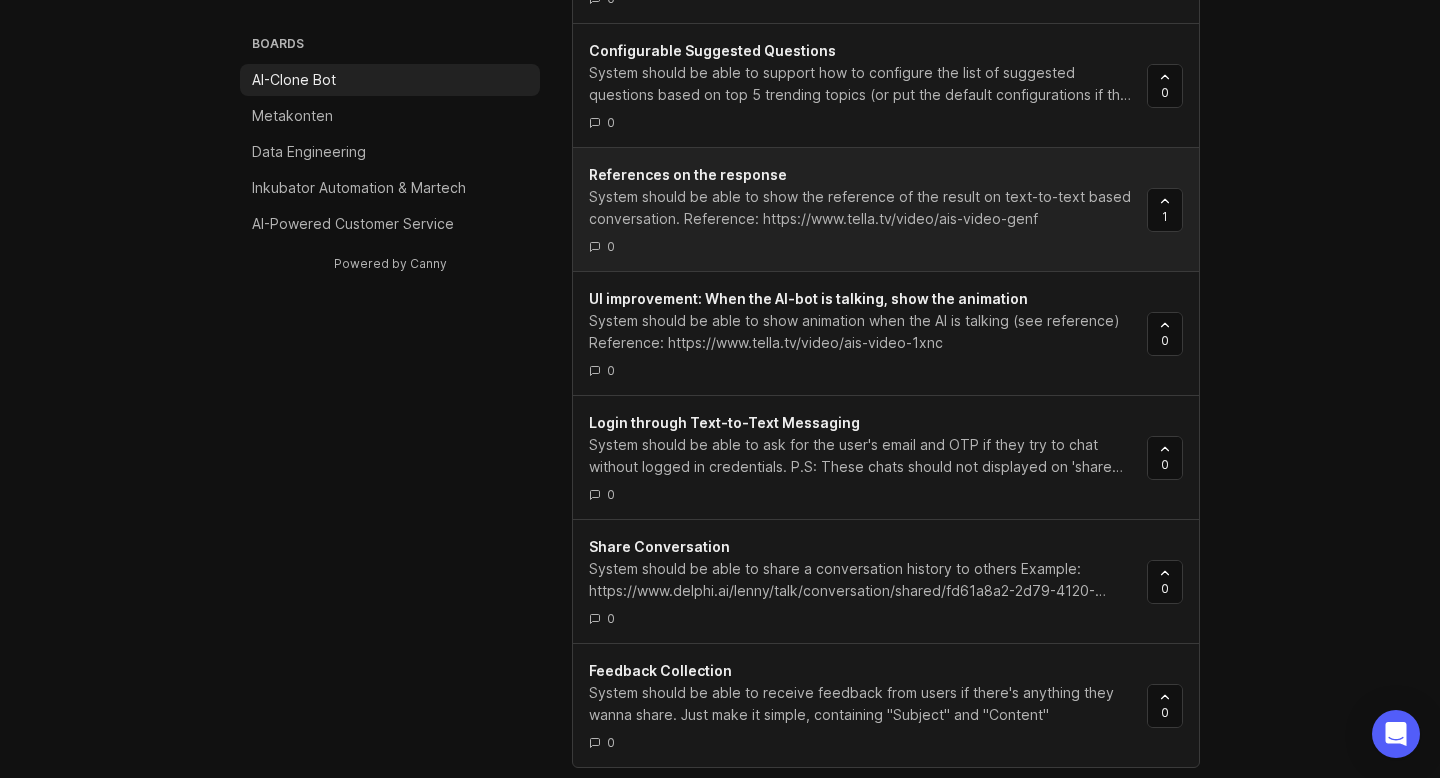 scroll, scrollTop: 0, scrollLeft: 0, axis: both 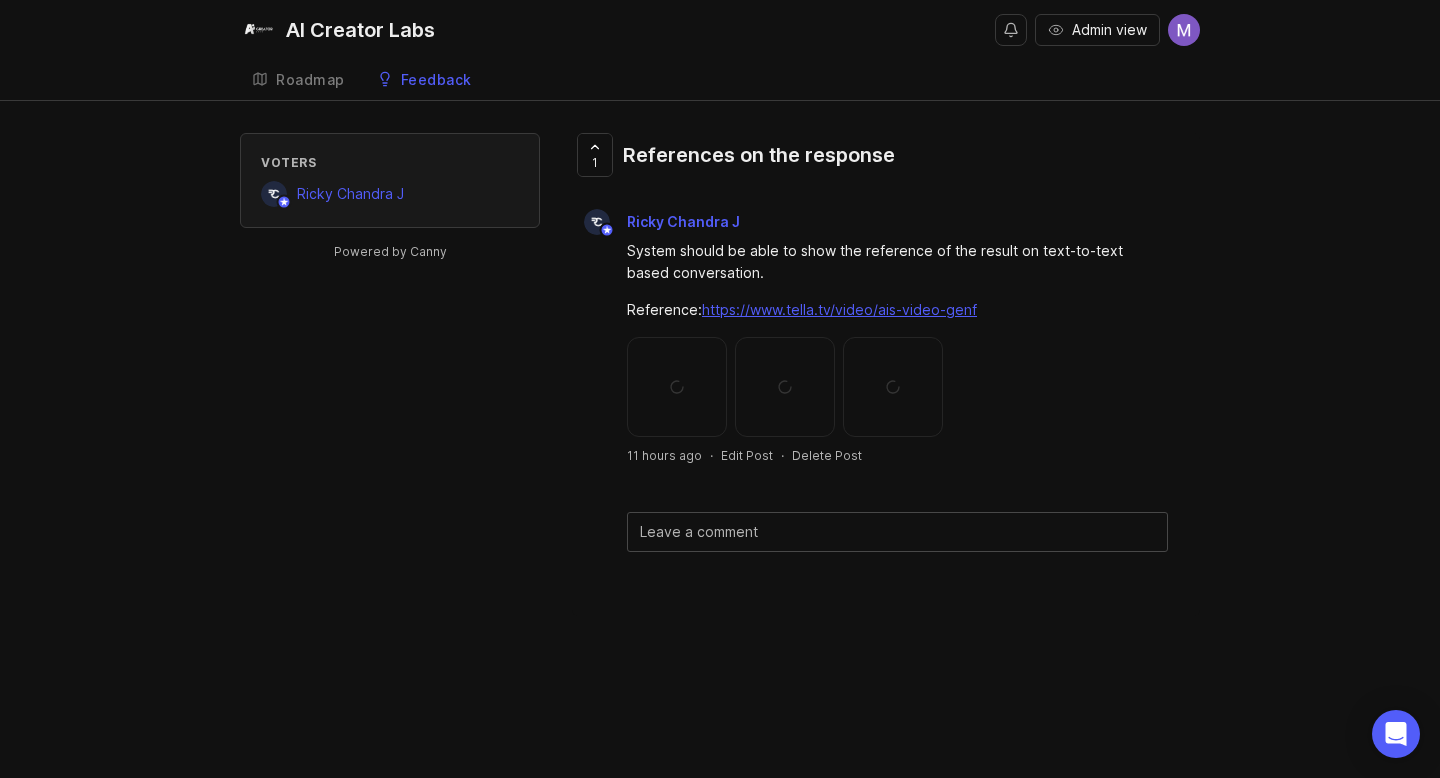 click on "1 References on the response Ricky Chandra J System should be able to show the reference of the result on text-to-text based conversation. Reference: https://www.tella.tv/video/ais-video-genf 11 hours ago · Edit Post · Delete Post" at bounding box center [886, 342] 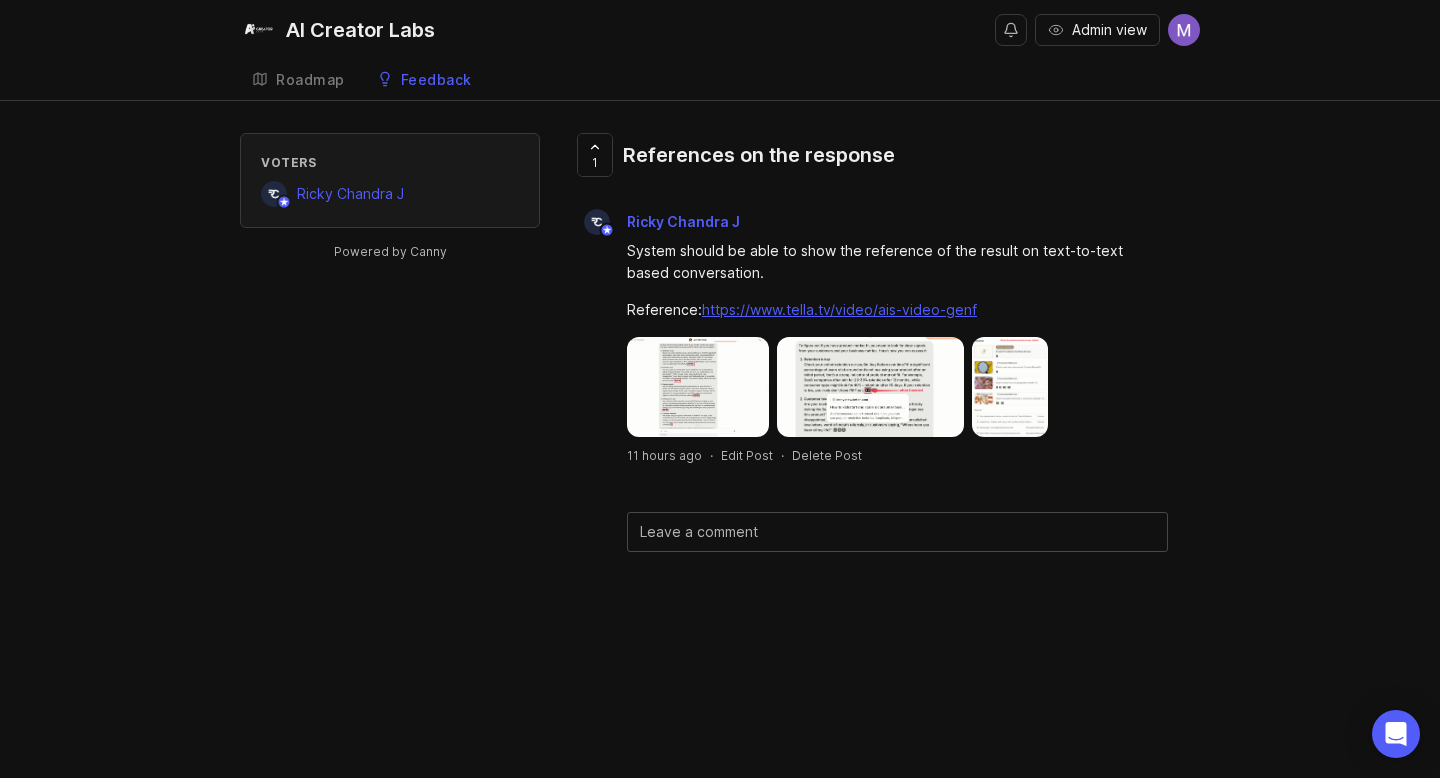 click at bounding box center [698, 387] 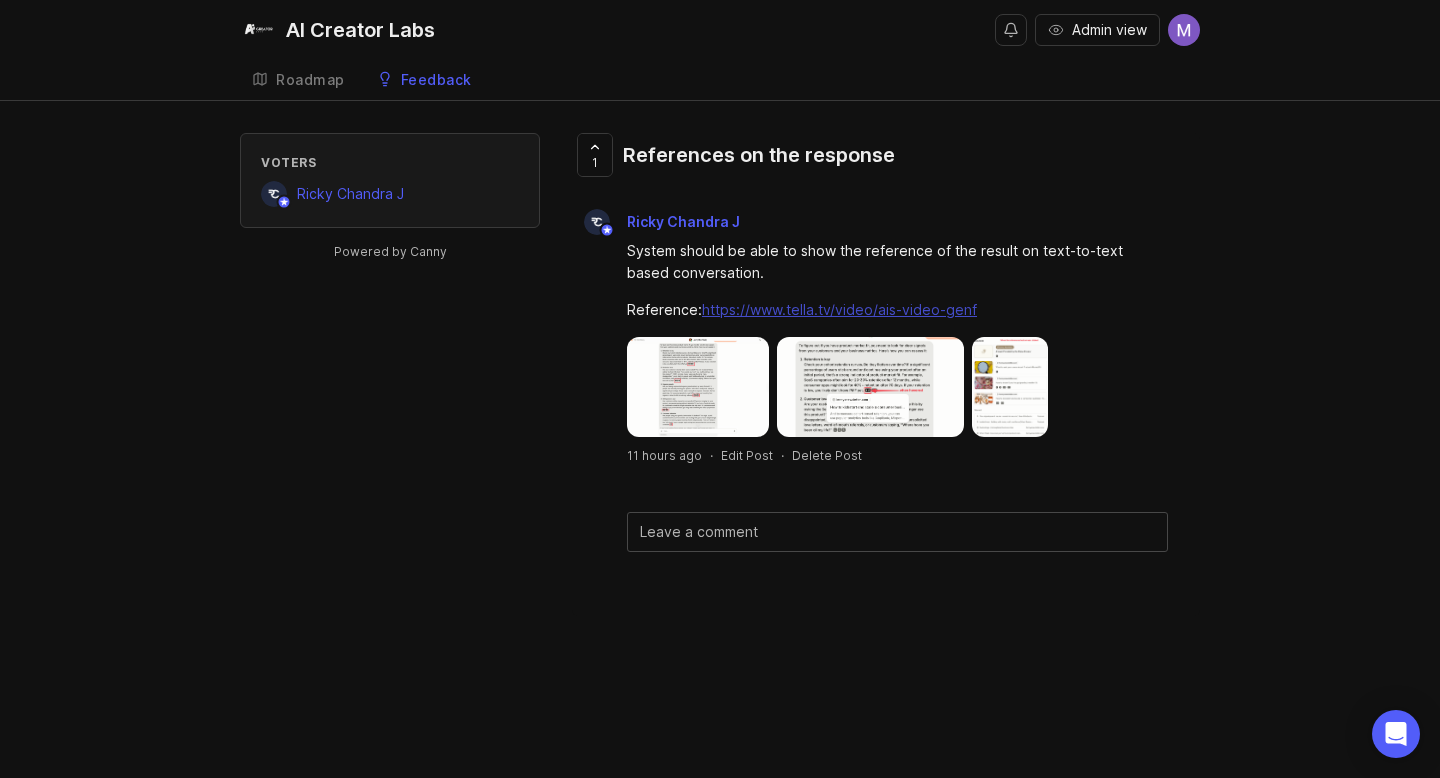 click on "https://www.tella.tv/video/ais-video-genf" at bounding box center (839, 309) 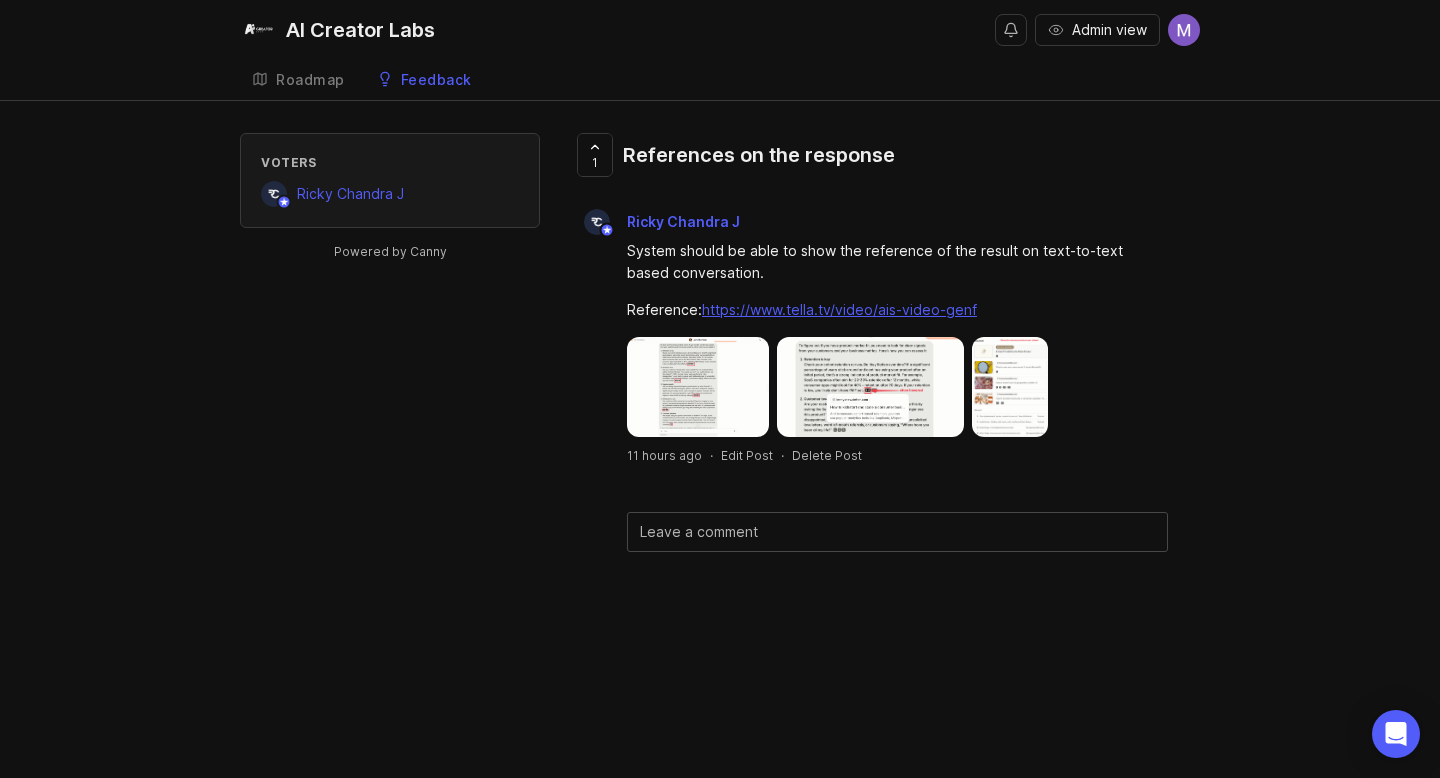 click on "Feedback" at bounding box center (436, 80) 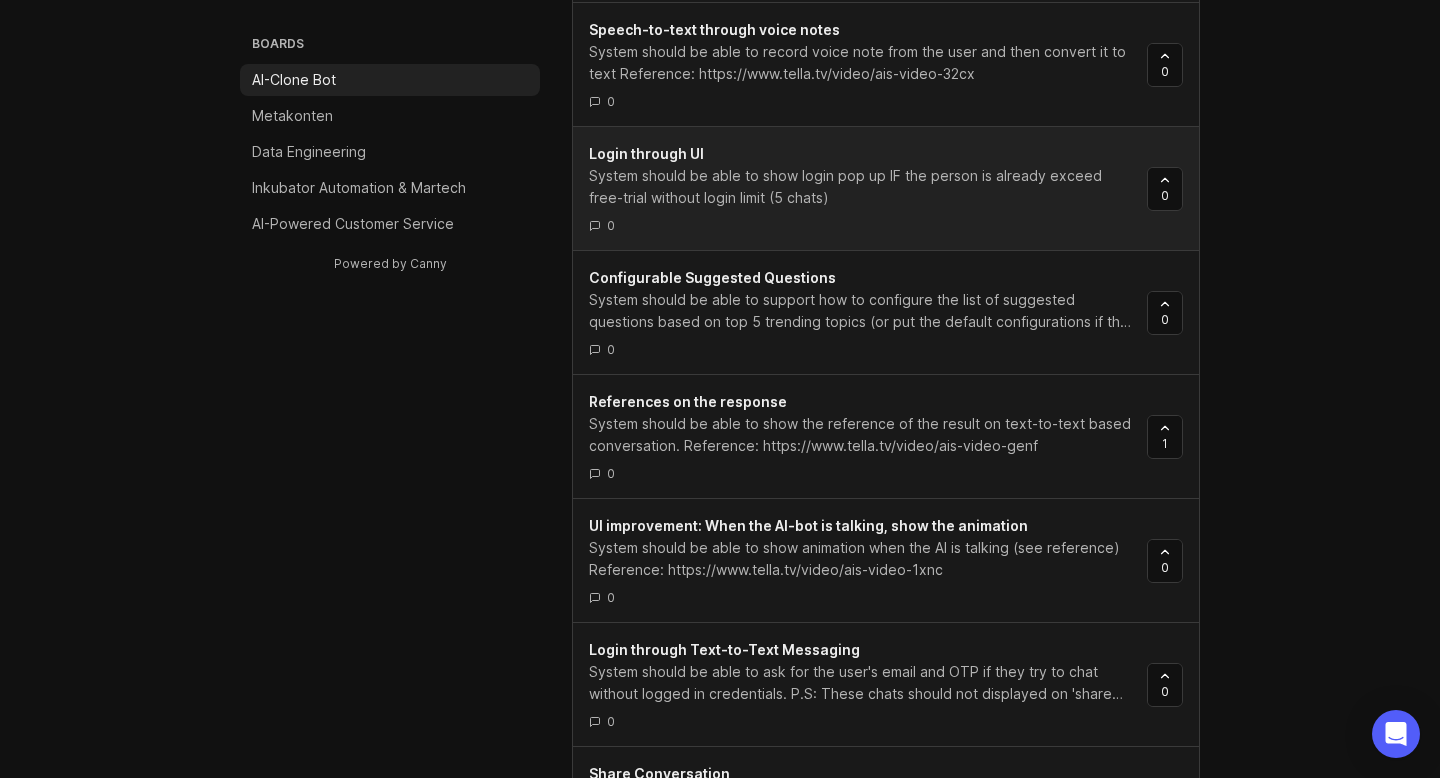 scroll, scrollTop: 686, scrollLeft: 0, axis: vertical 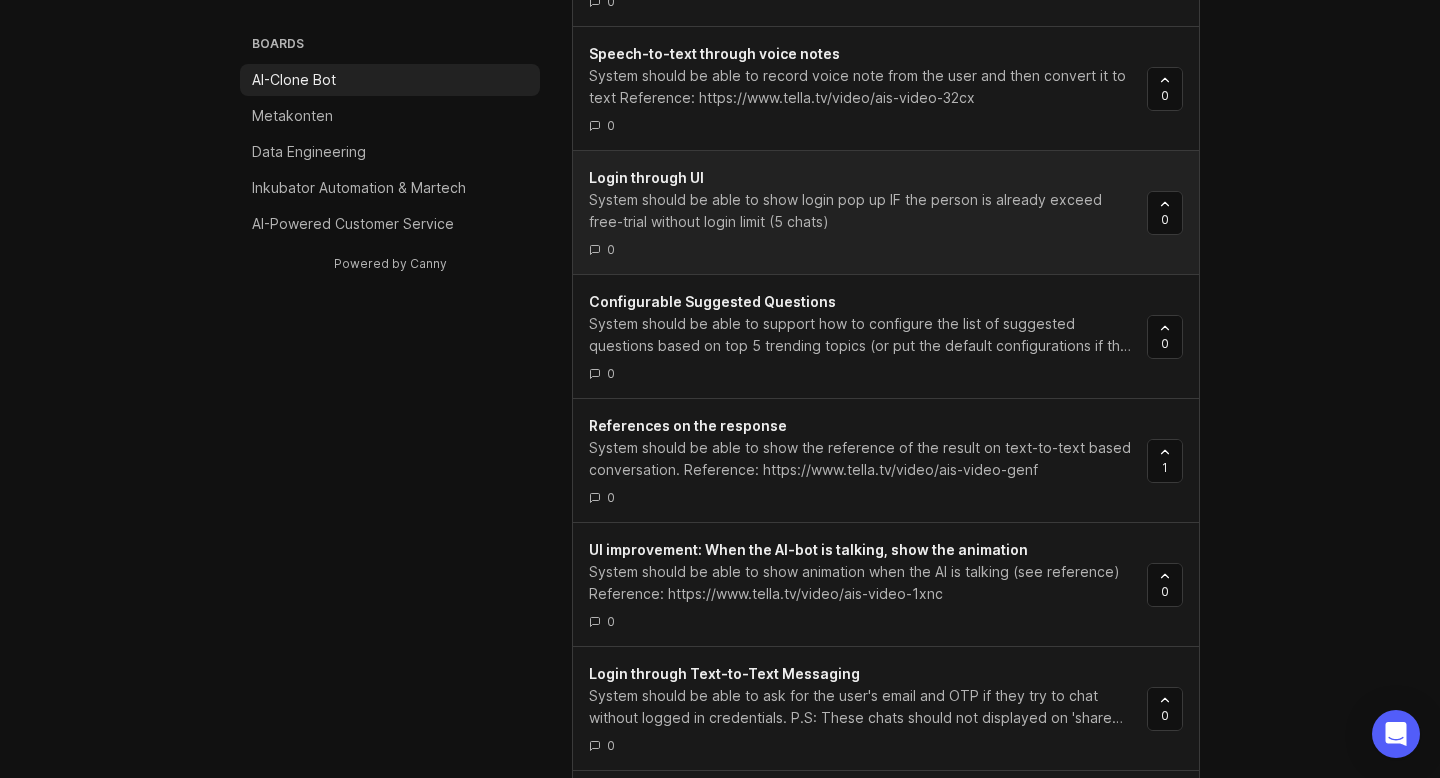 click on "System should be able to show login pop up IF the person is already exceed free-trial without login limit (5 chats)" at bounding box center (860, 211) 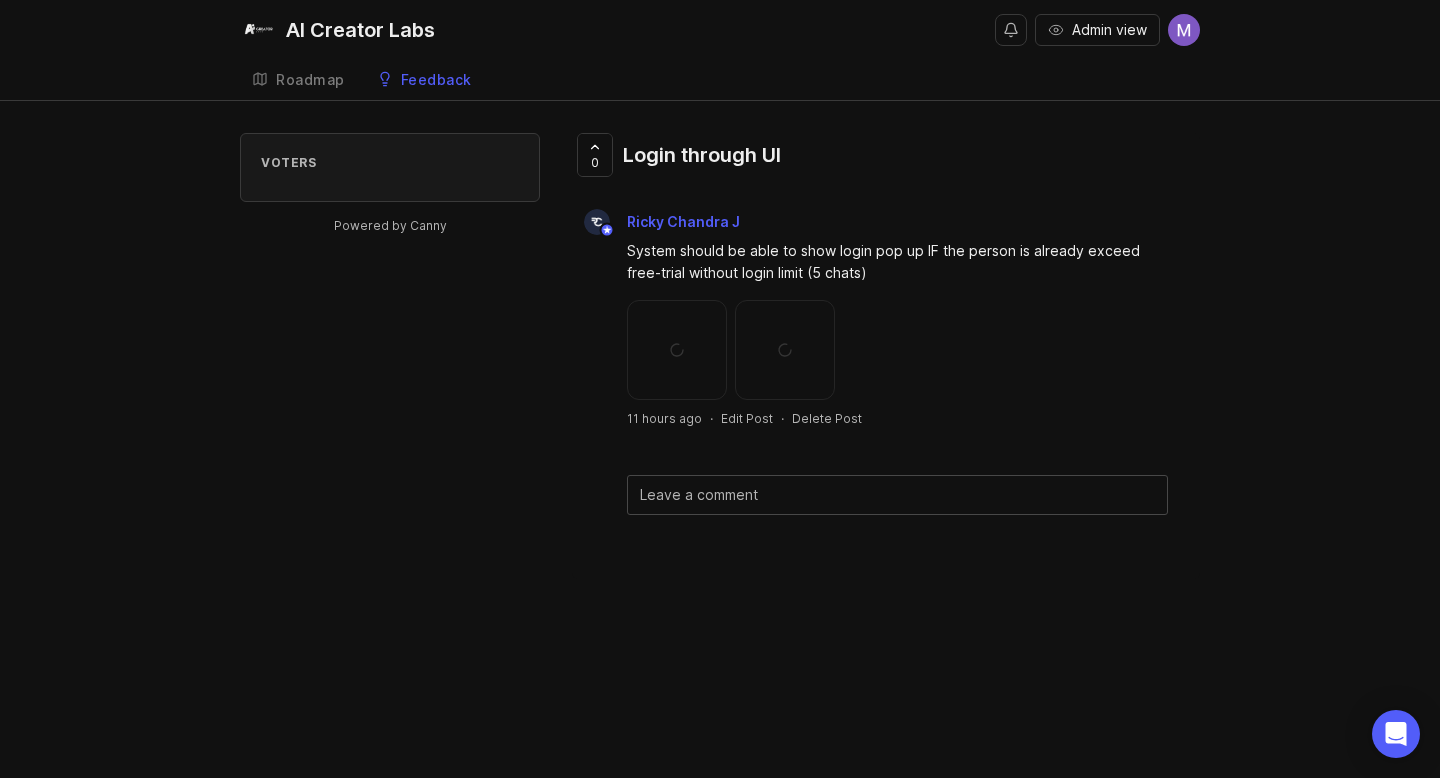 scroll, scrollTop: 0, scrollLeft: 0, axis: both 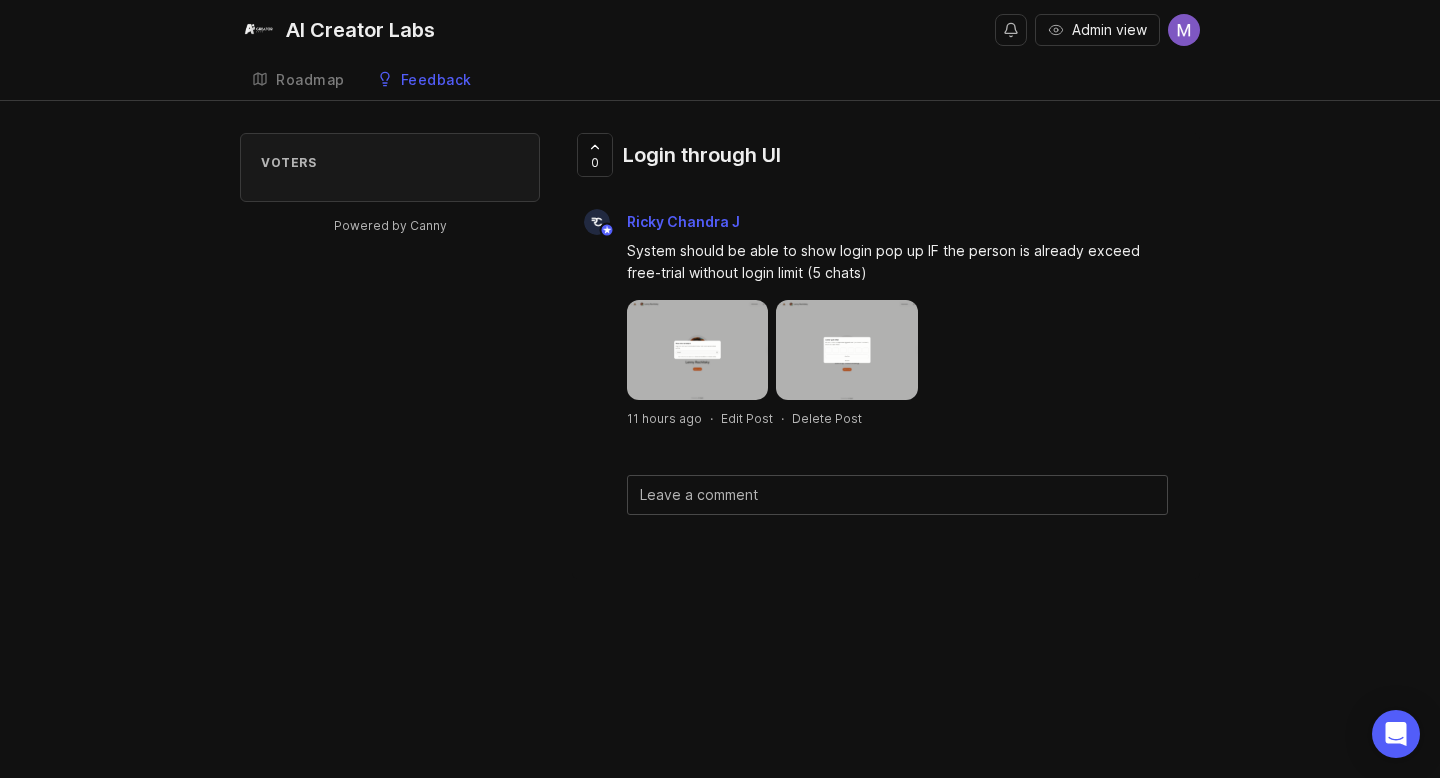 click at bounding box center (697, 350) 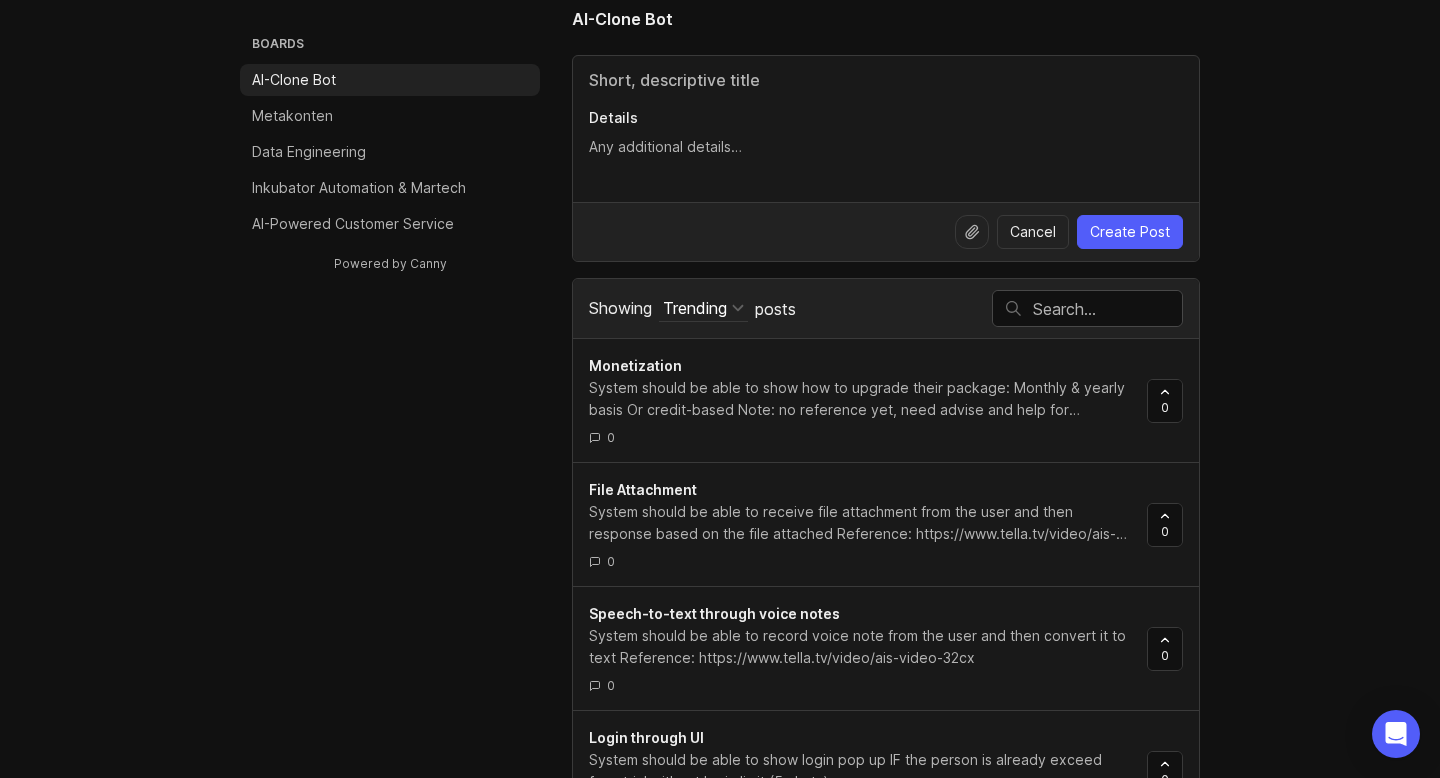 scroll, scrollTop: 224, scrollLeft: 0, axis: vertical 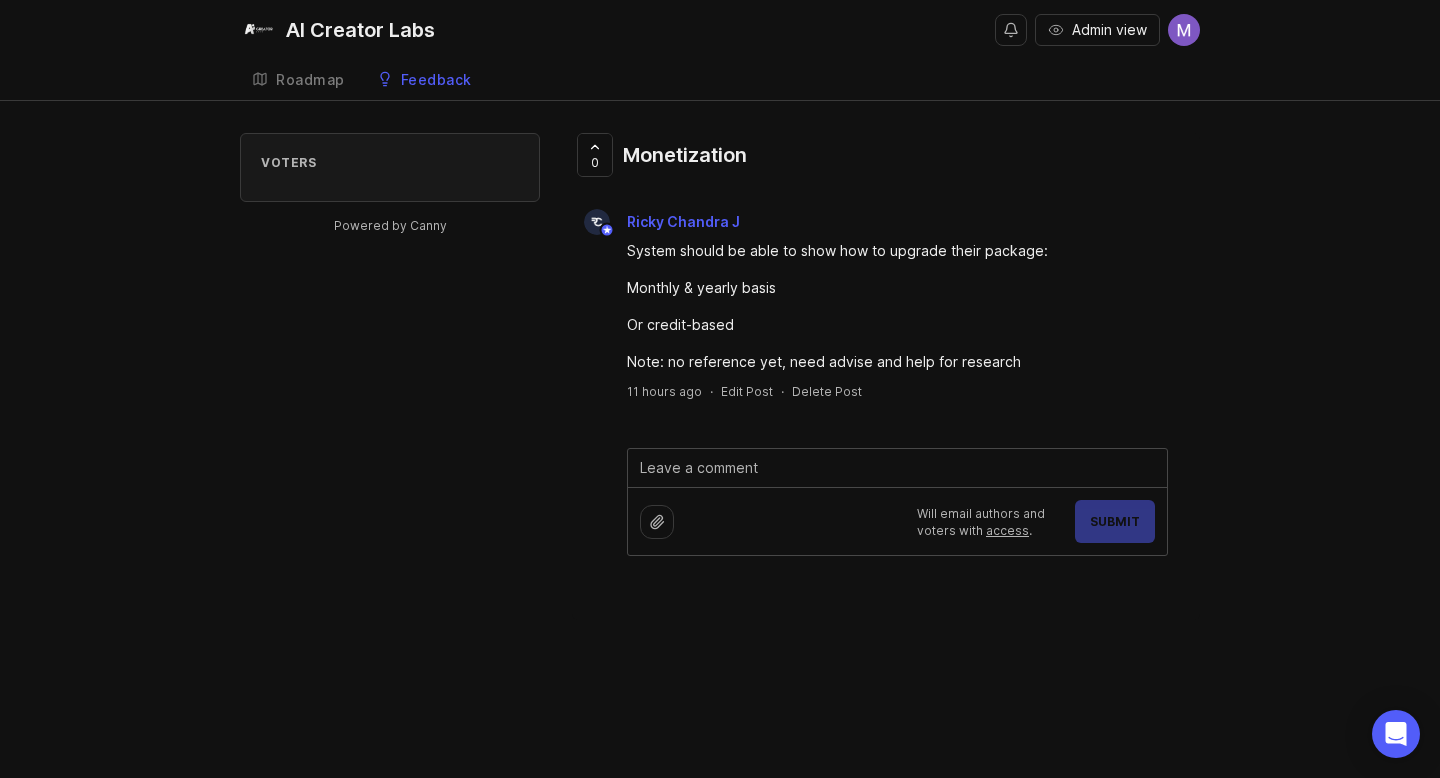 click at bounding box center [897, 468] 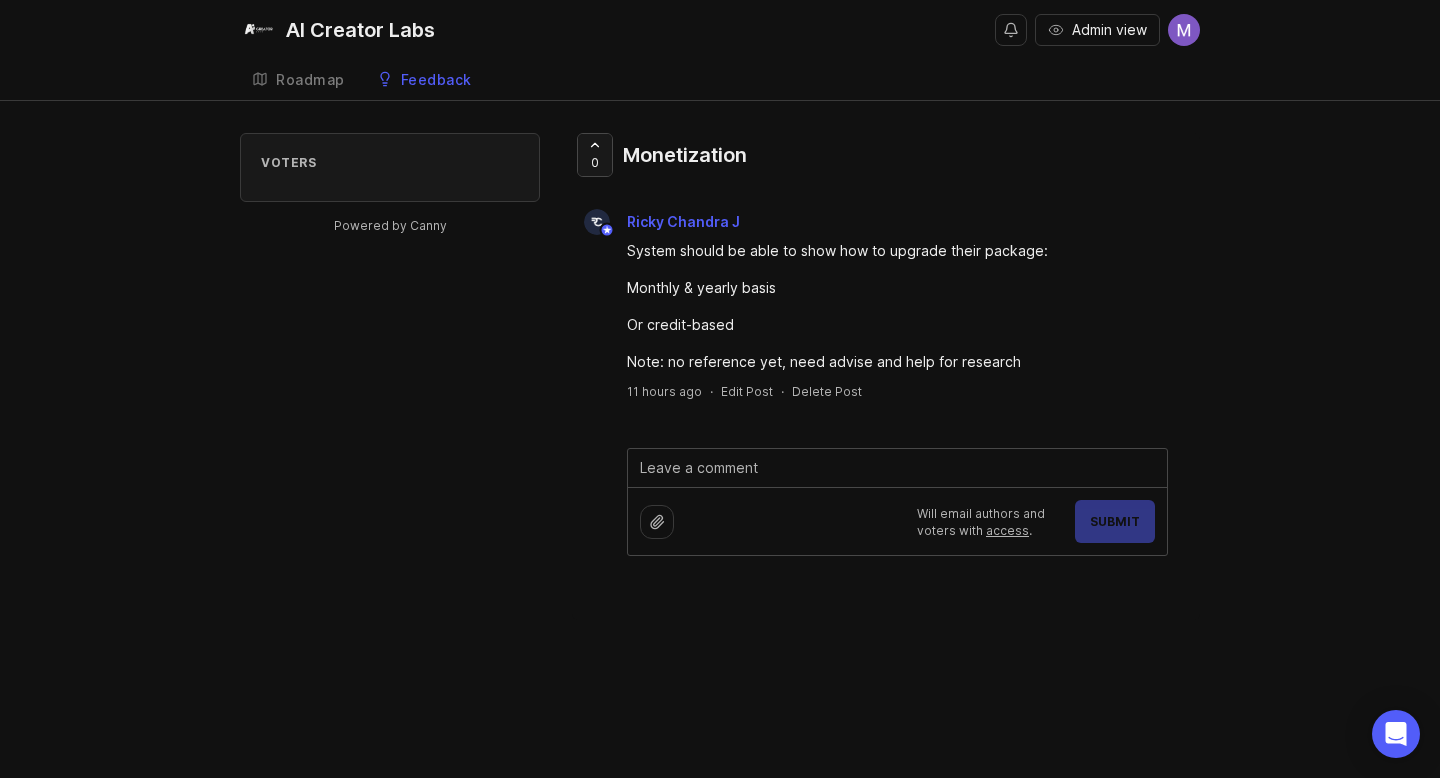 click at bounding box center (595, 155) 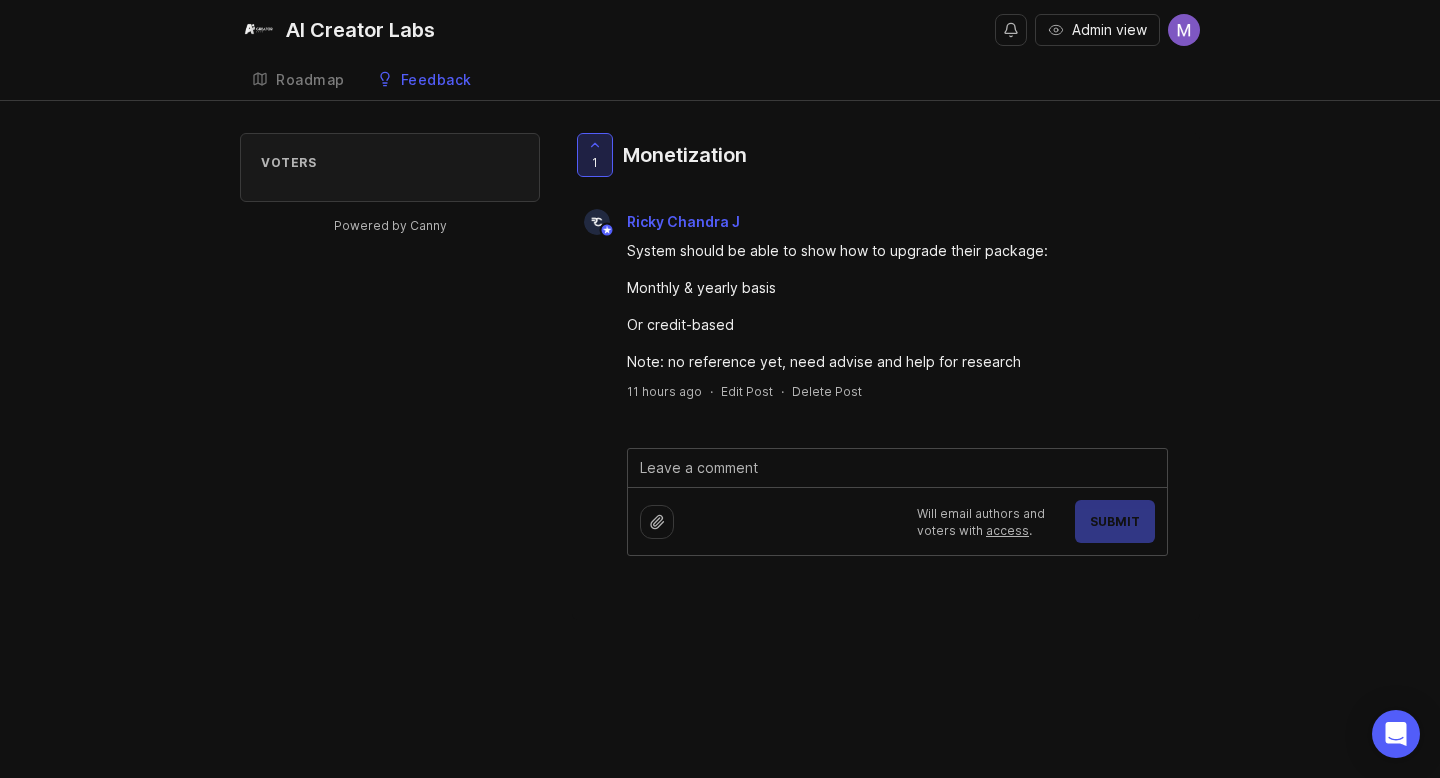 click at bounding box center (595, 155) 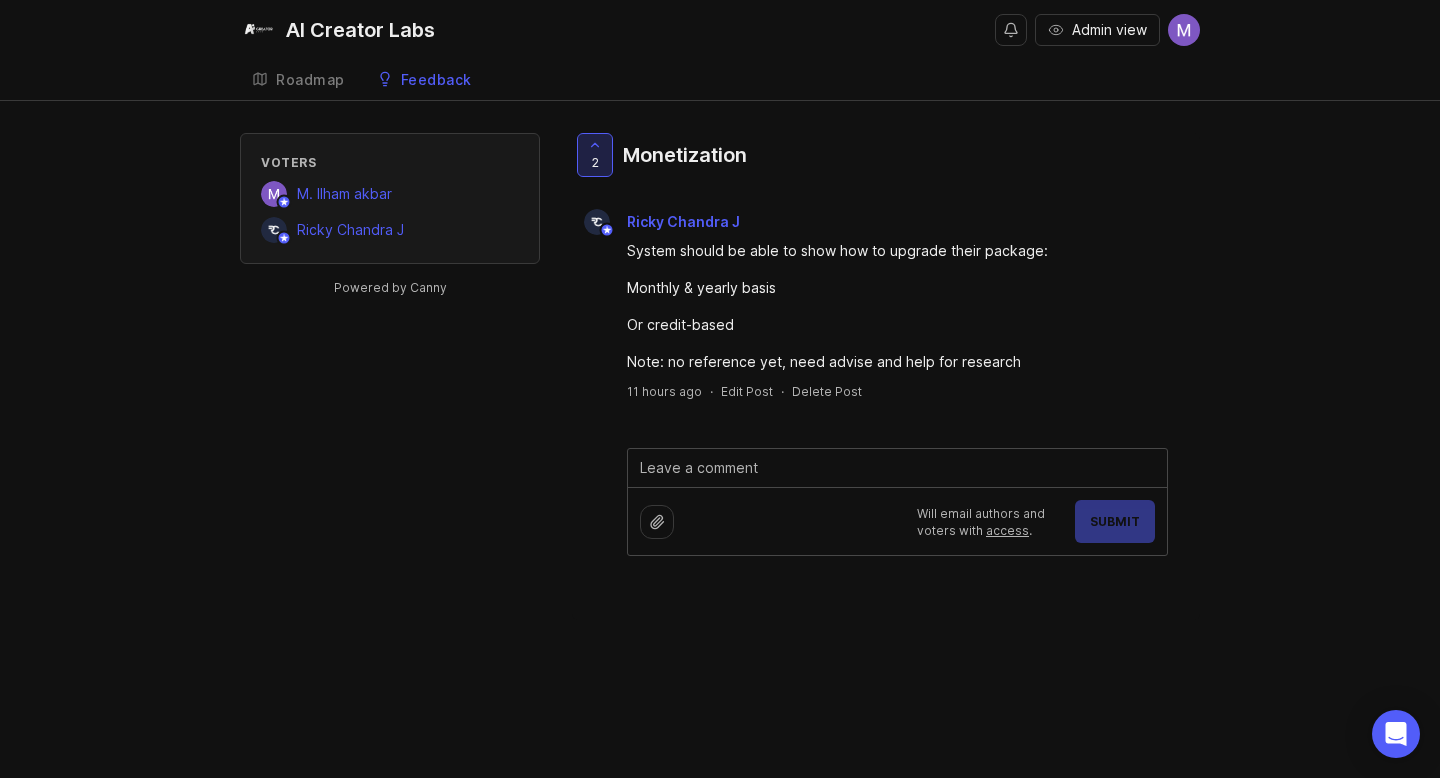click at bounding box center [595, 155] 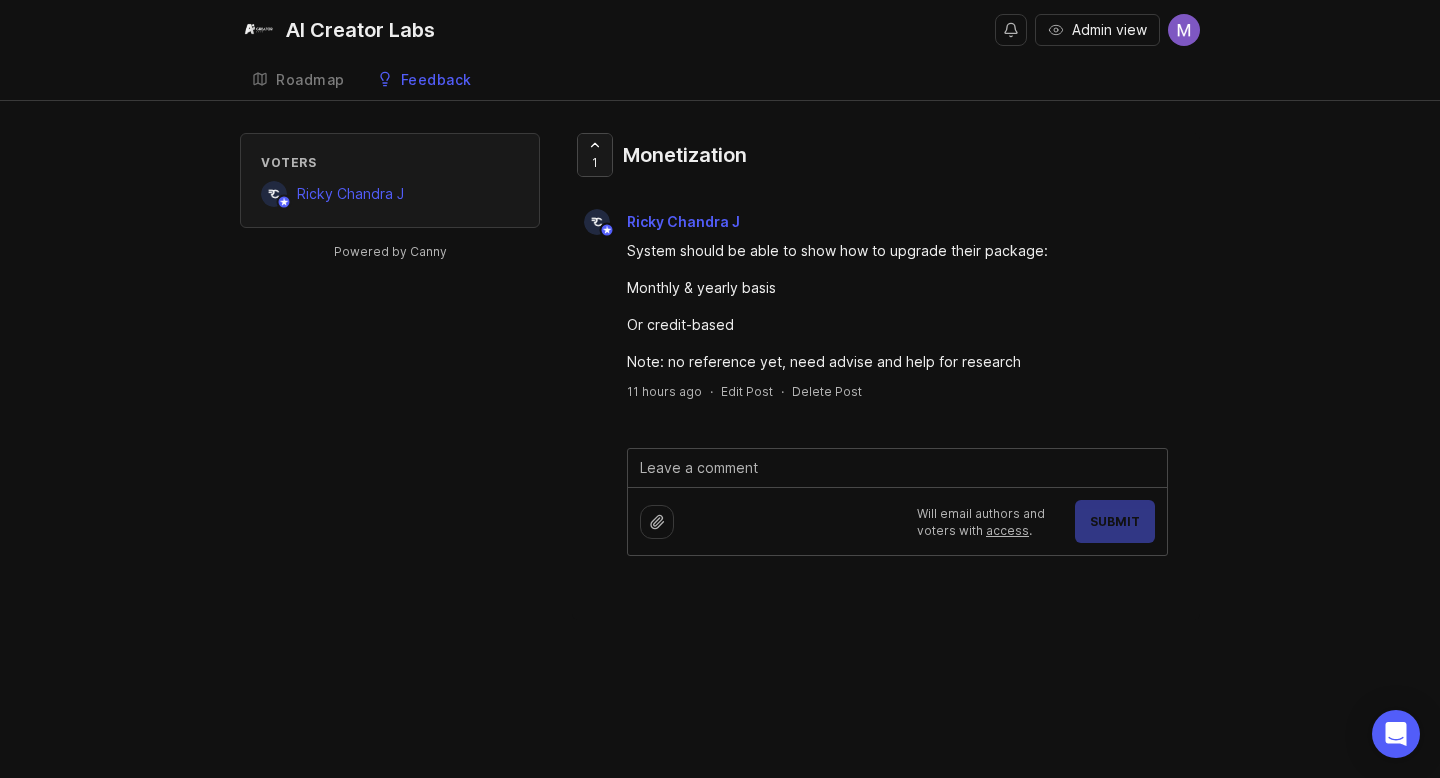 click at bounding box center [595, 155] 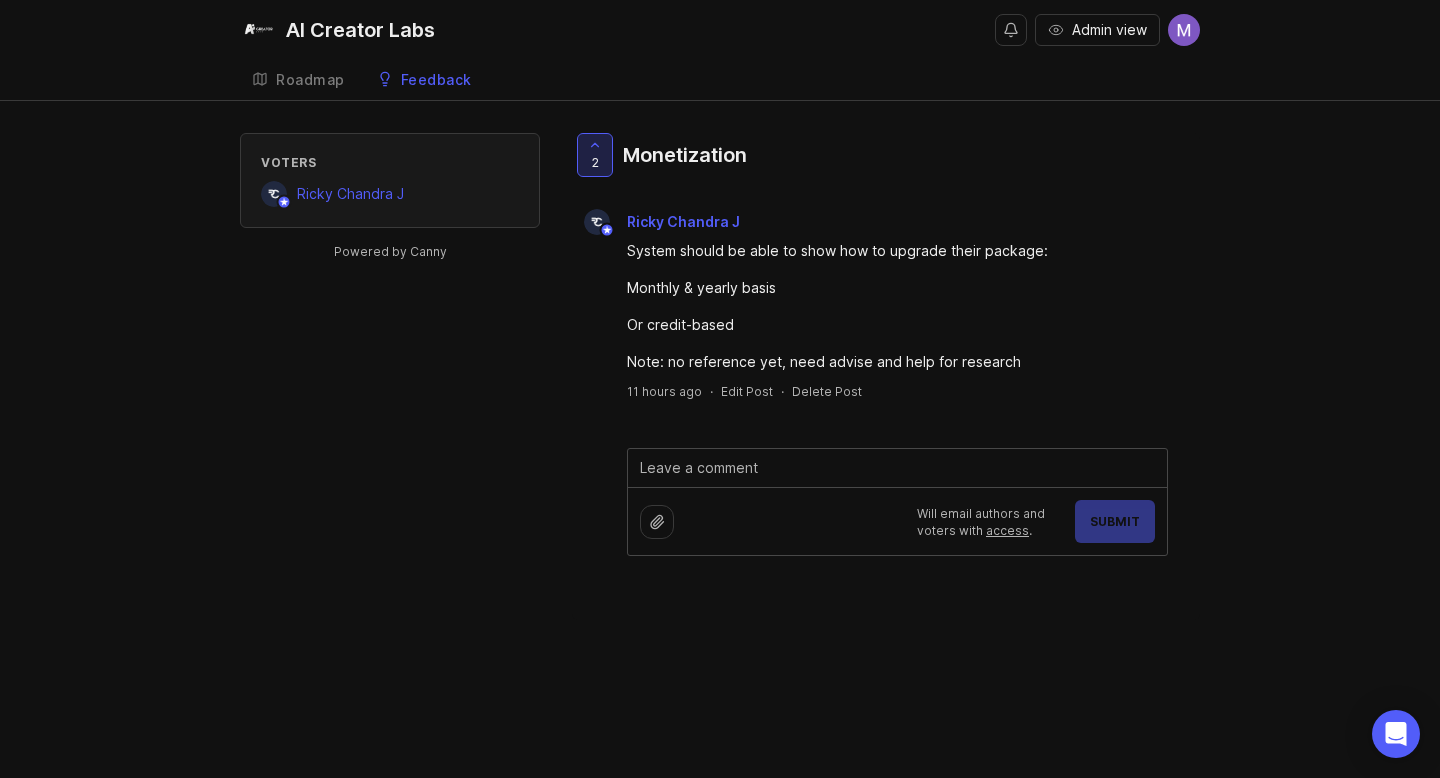 click at bounding box center (595, 155) 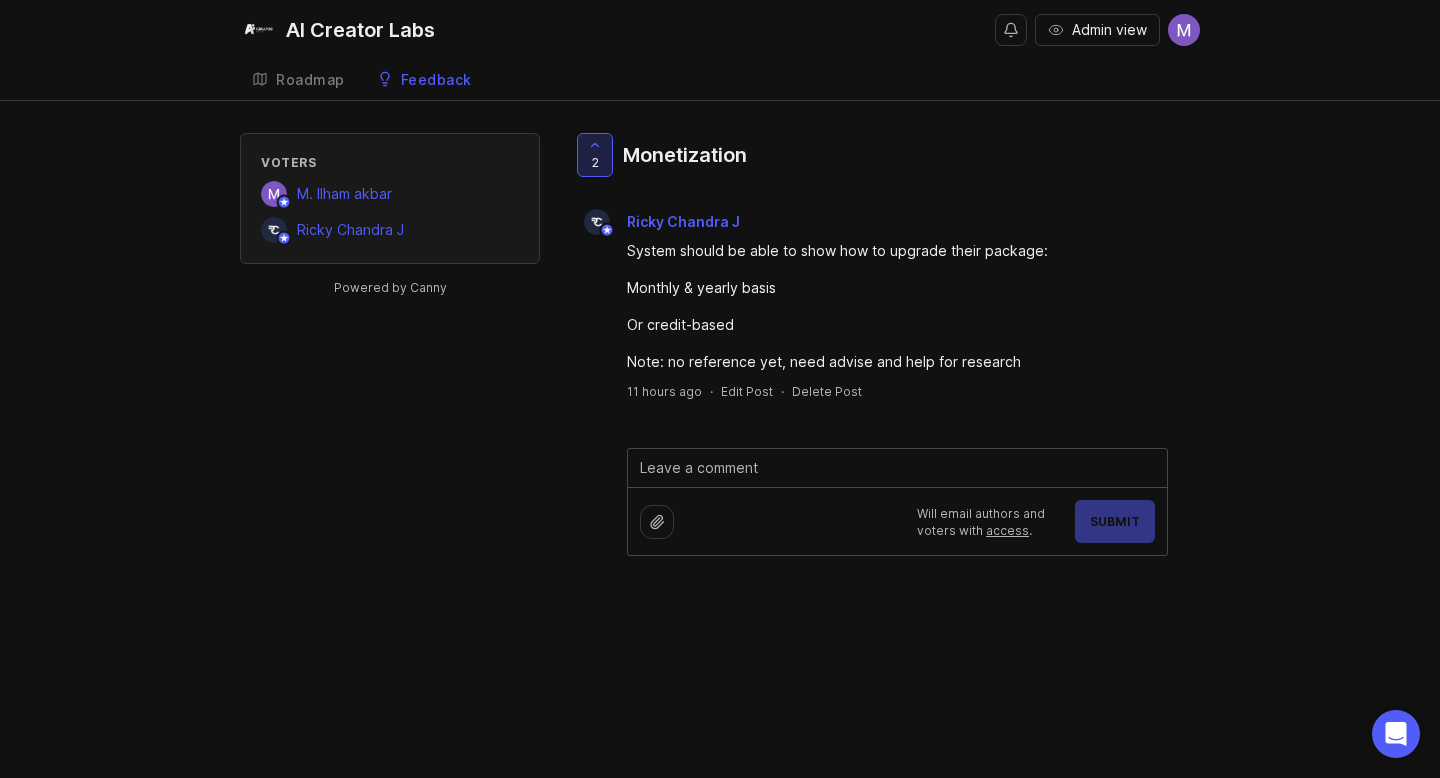 click at bounding box center (595, 145) 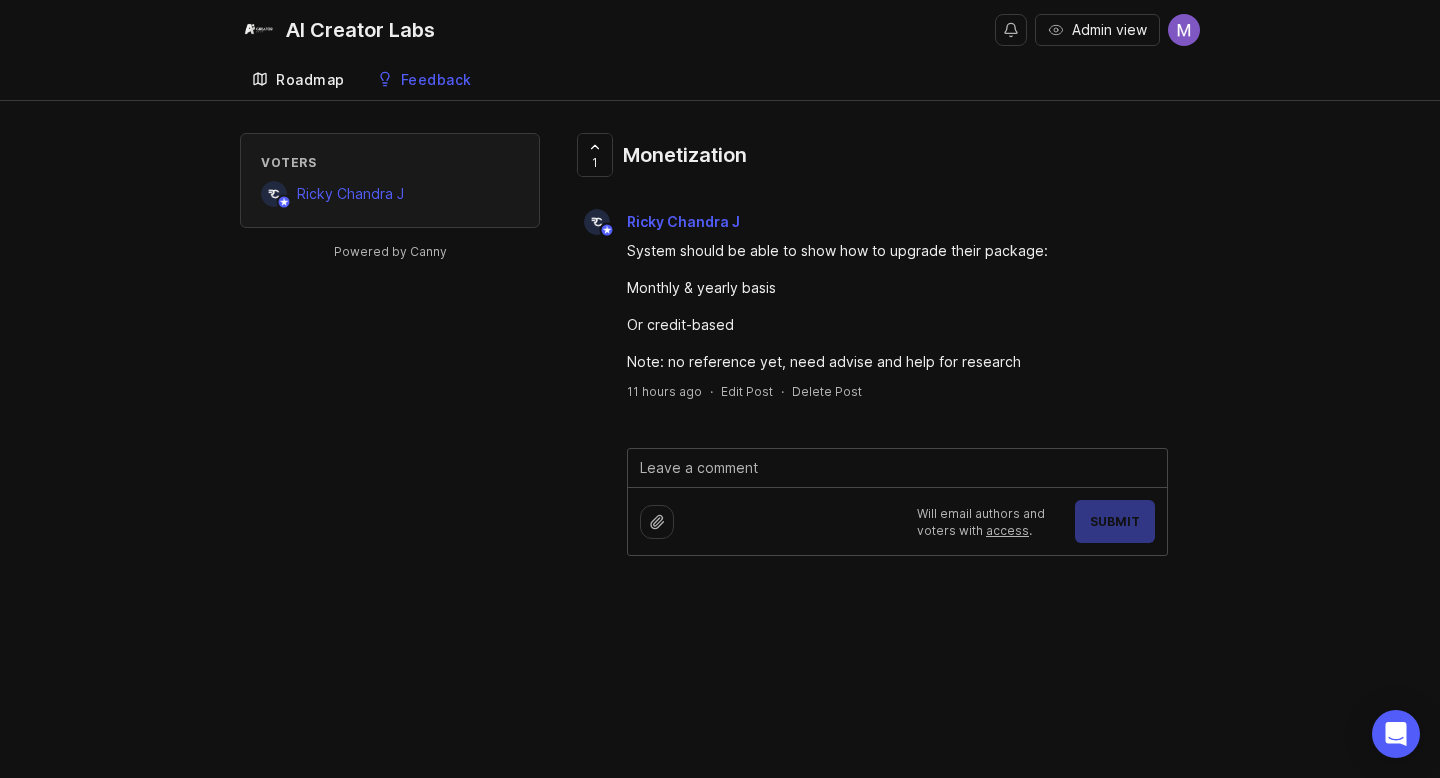 click on "Roadmap" at bounding box center (298, 80) 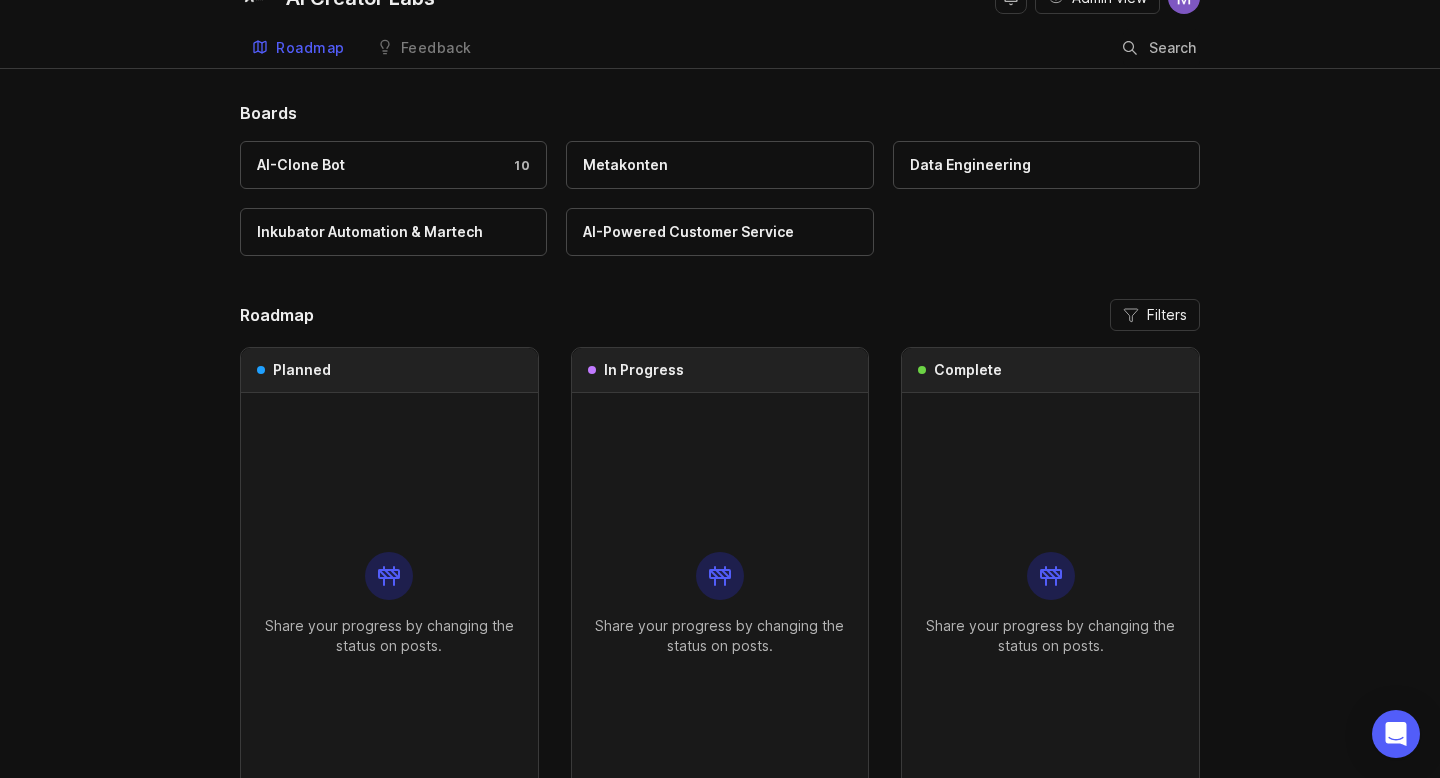 scroll, scrollTop: 0, scrollLeft: 0, axis: both 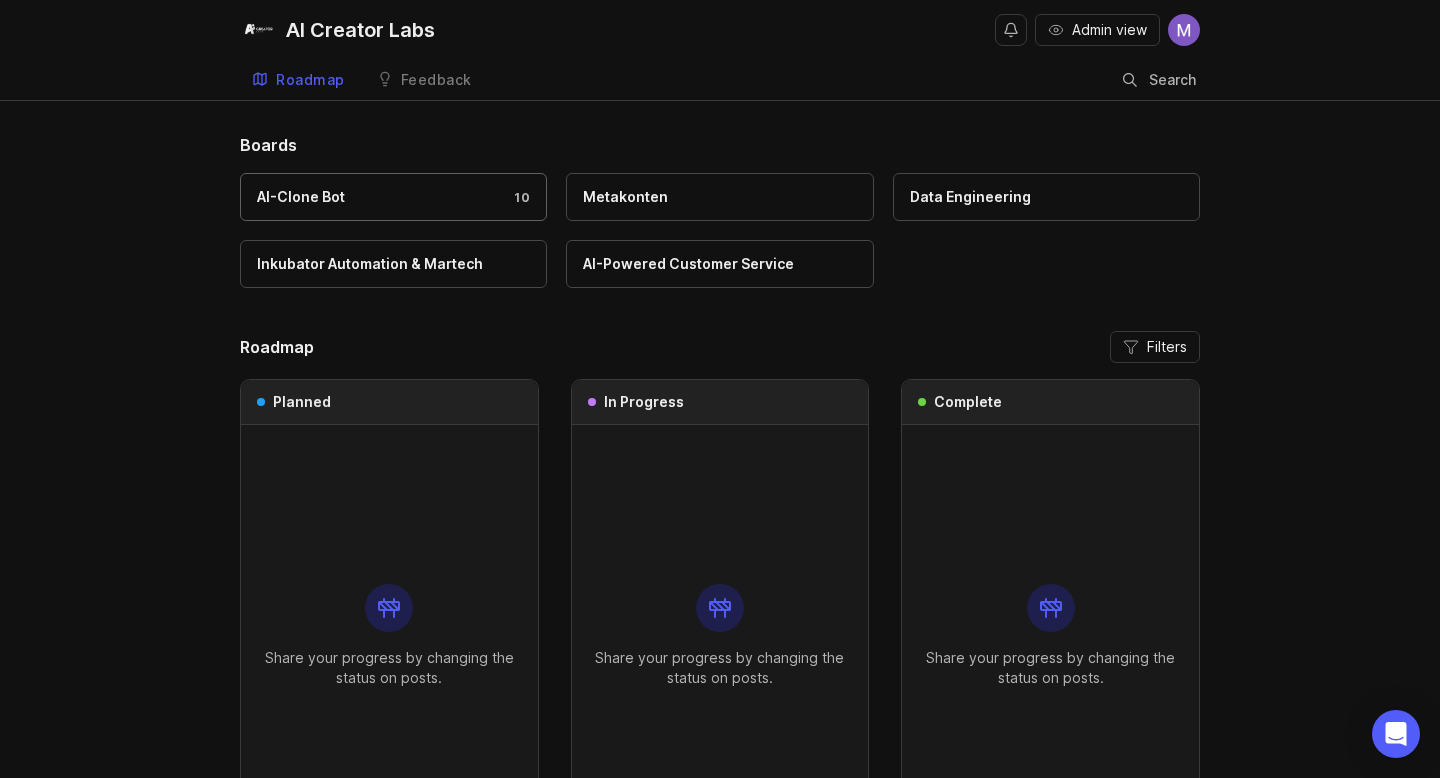 click on "AI-Clone Bot 10" at bounding box center (393, 197) 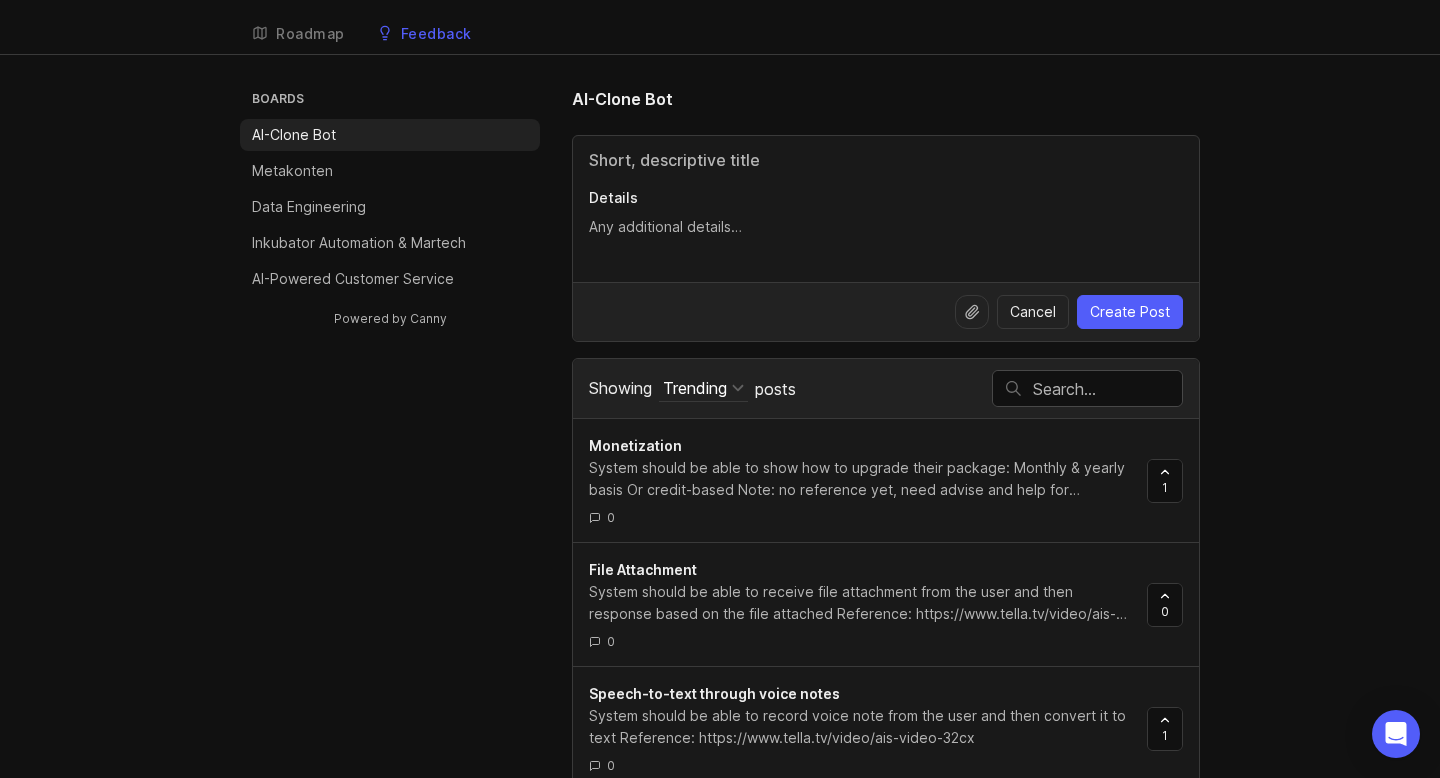 scroll, scrollTop: 0, scrollLeft: 0, axis: both 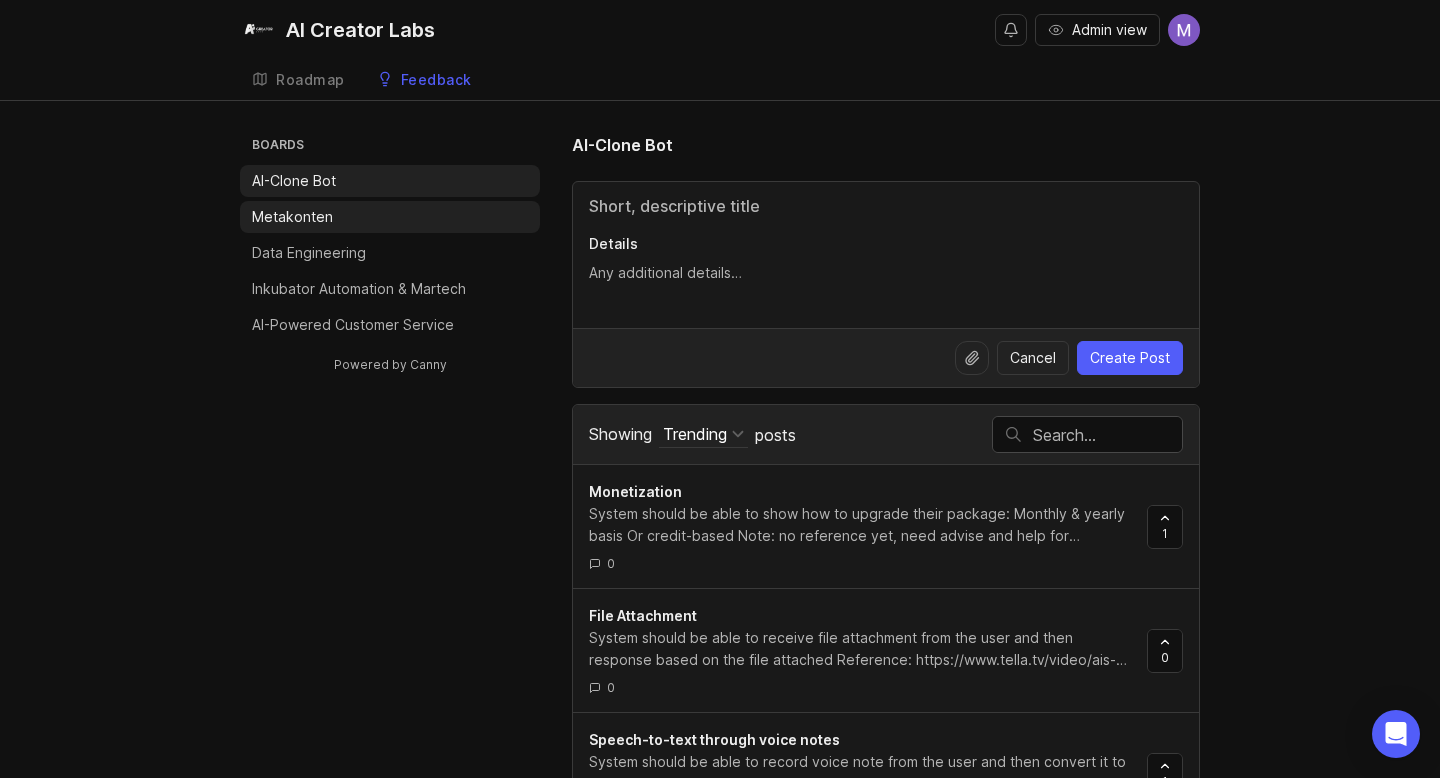 click on "Metakonten" at bounding box center [390, 217] 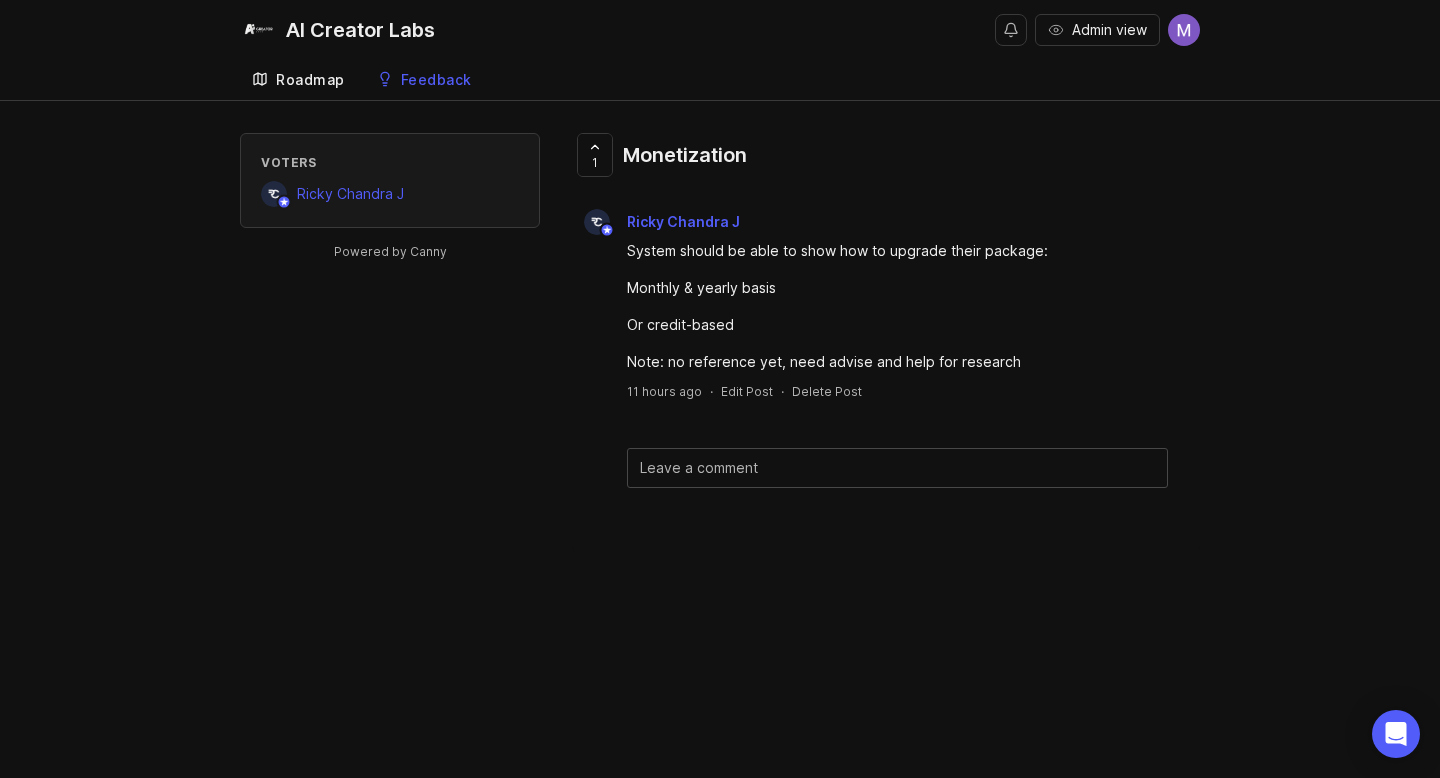 click on "Roadmap" at bounding box center (310, 80) 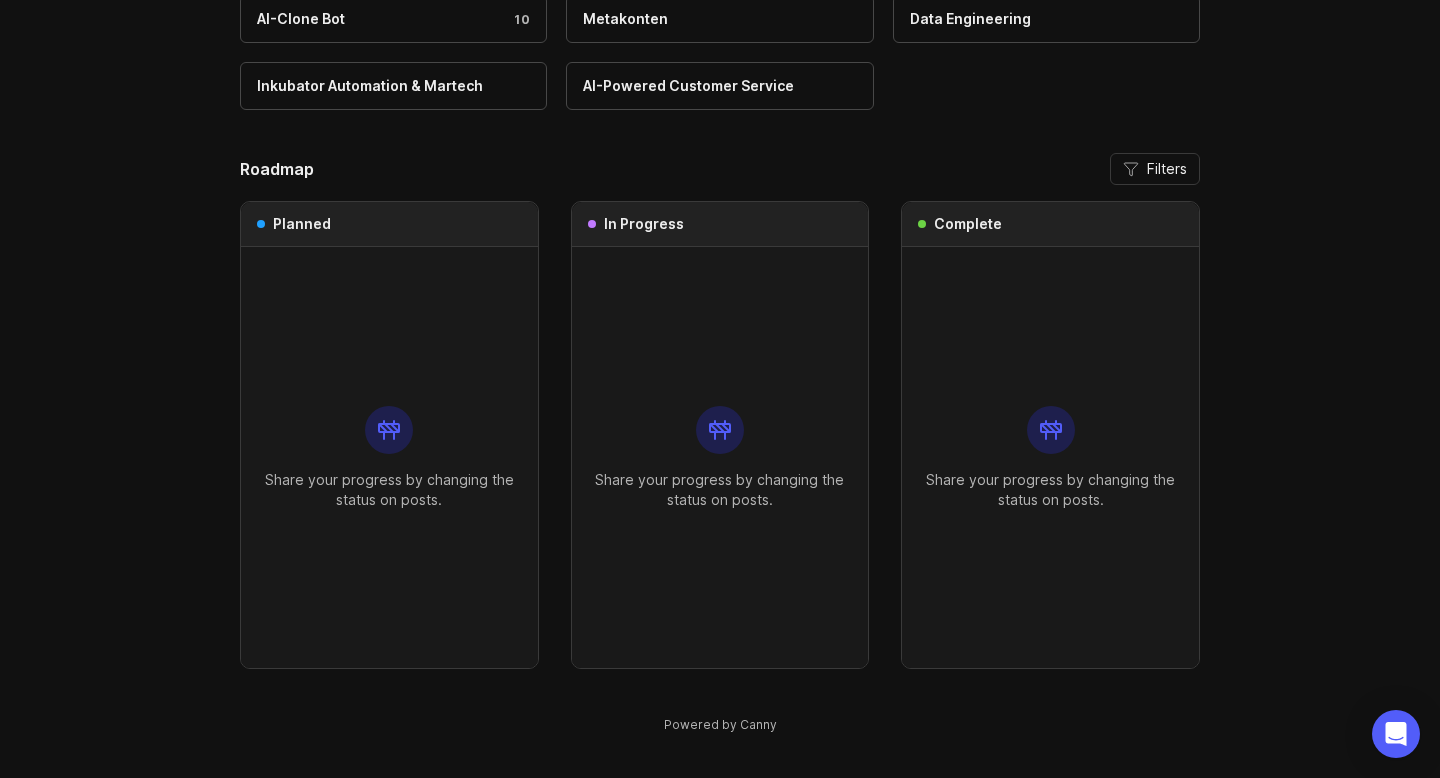 scroll, scrollTop: 0, scrollLeft: 0, axis: both 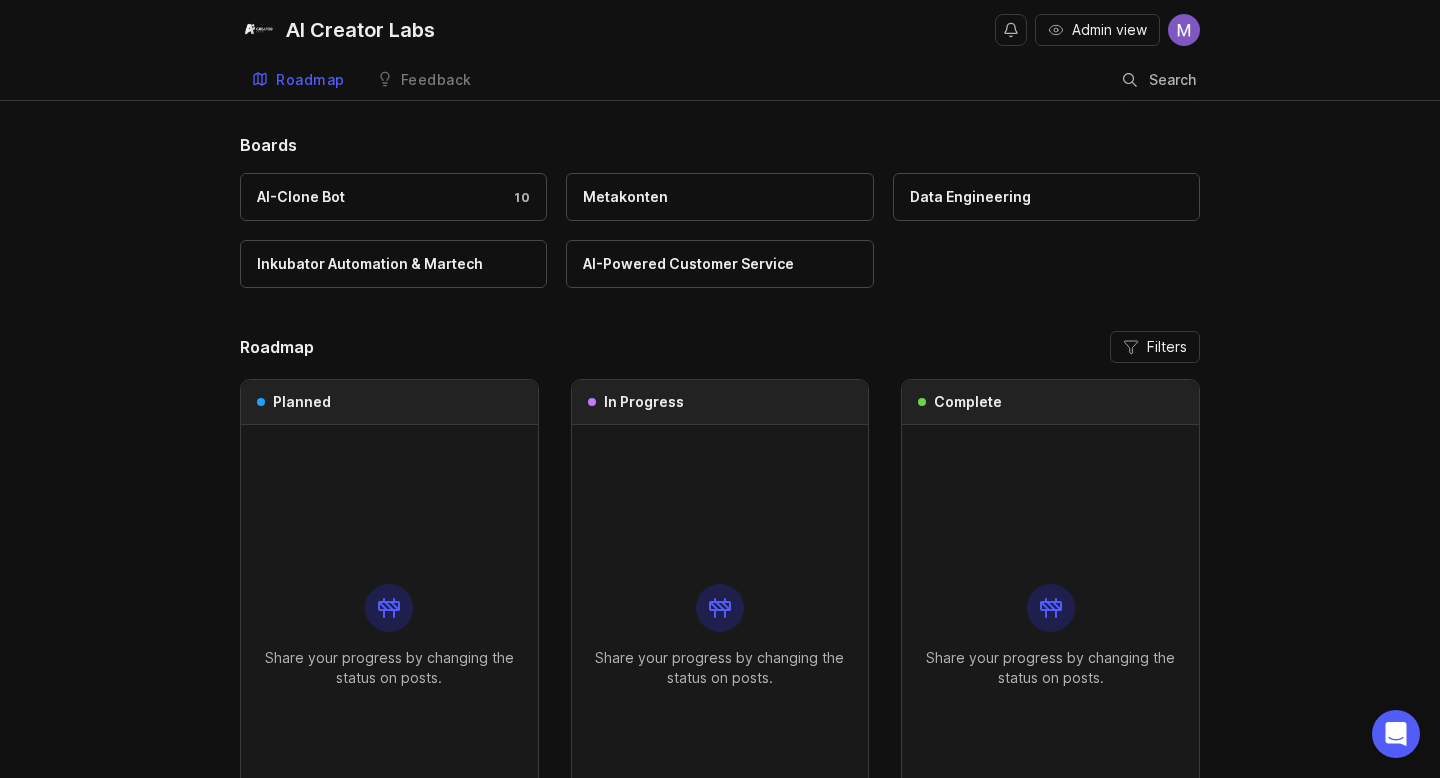 click on "Share your progress by changing the status on posts." at bounding box center [389, 635] 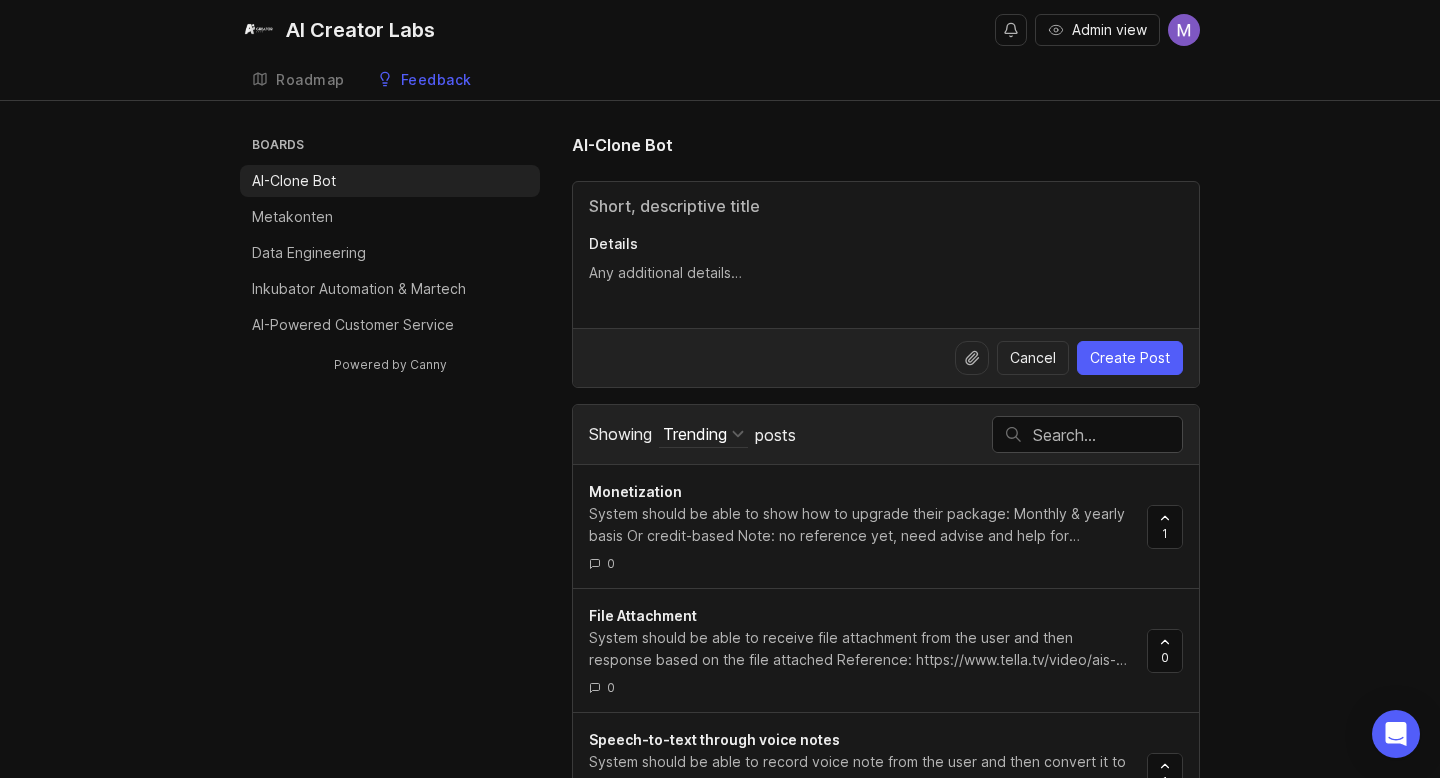 click on "Boards AI-Clone Bot Metakonten Data Engineering Inkubator Automation & Martech AI-Powered Customer Service" at bounding box center (390, 237) 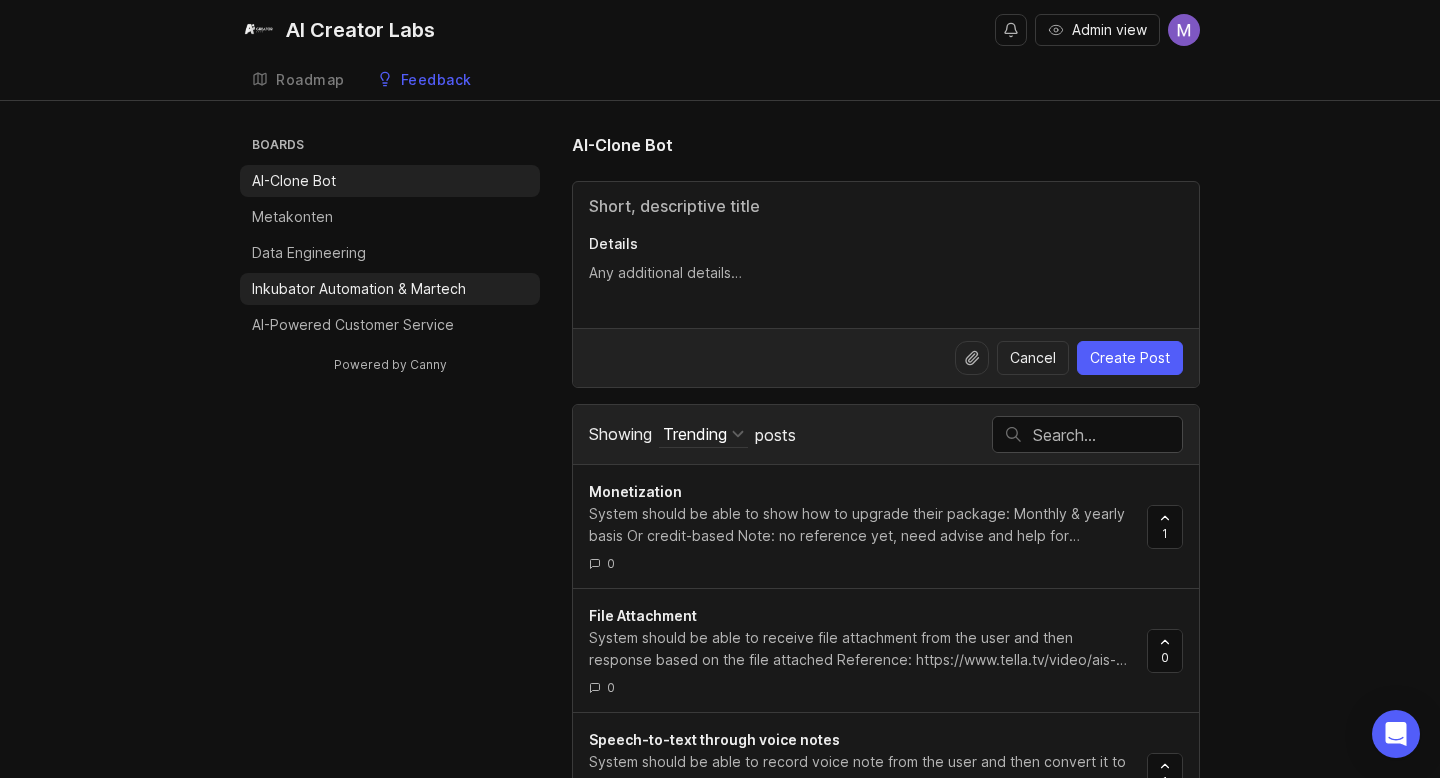 click on "Inkubator Automation & Martech" at bounding box center [390, 289] 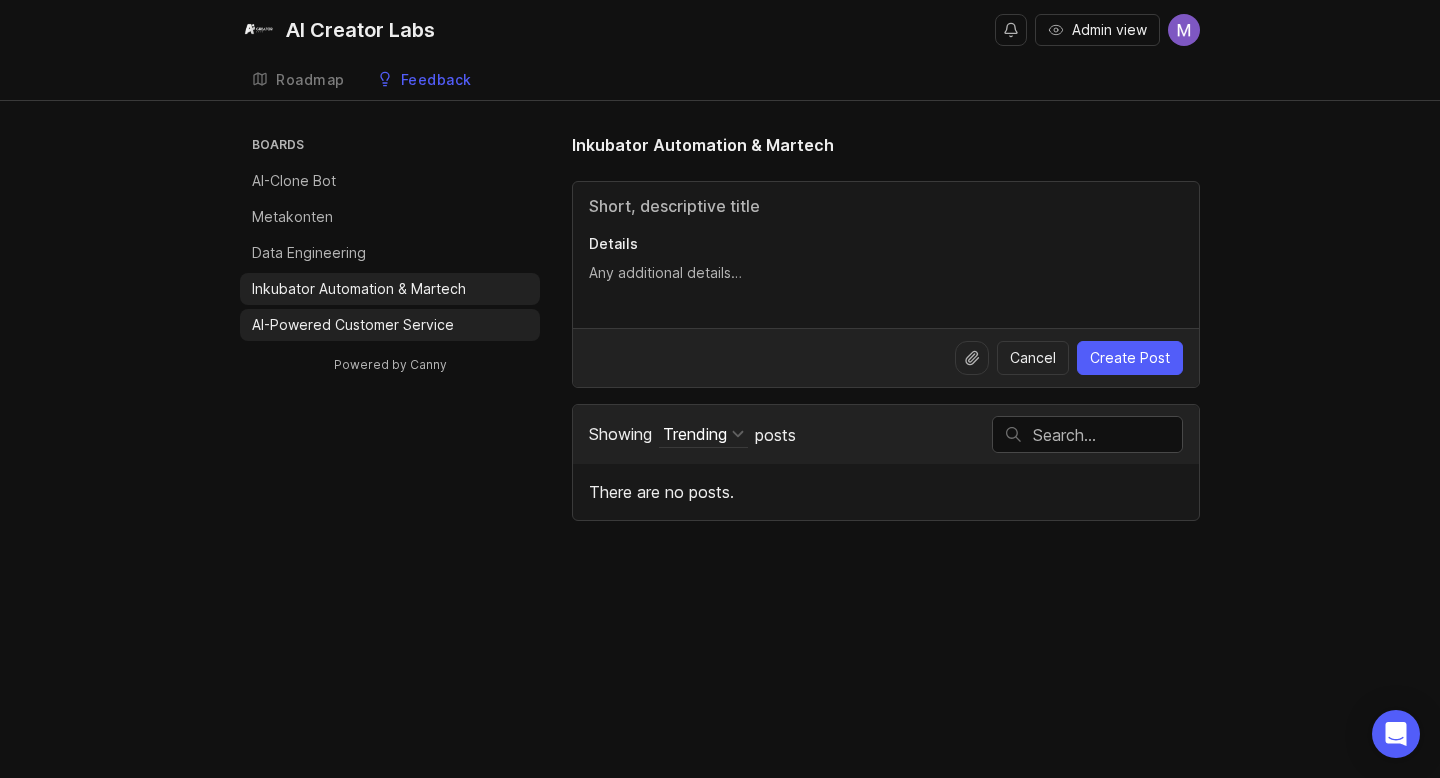 click on "AI-Powered Customer Service" at bounding box center [390, 325] 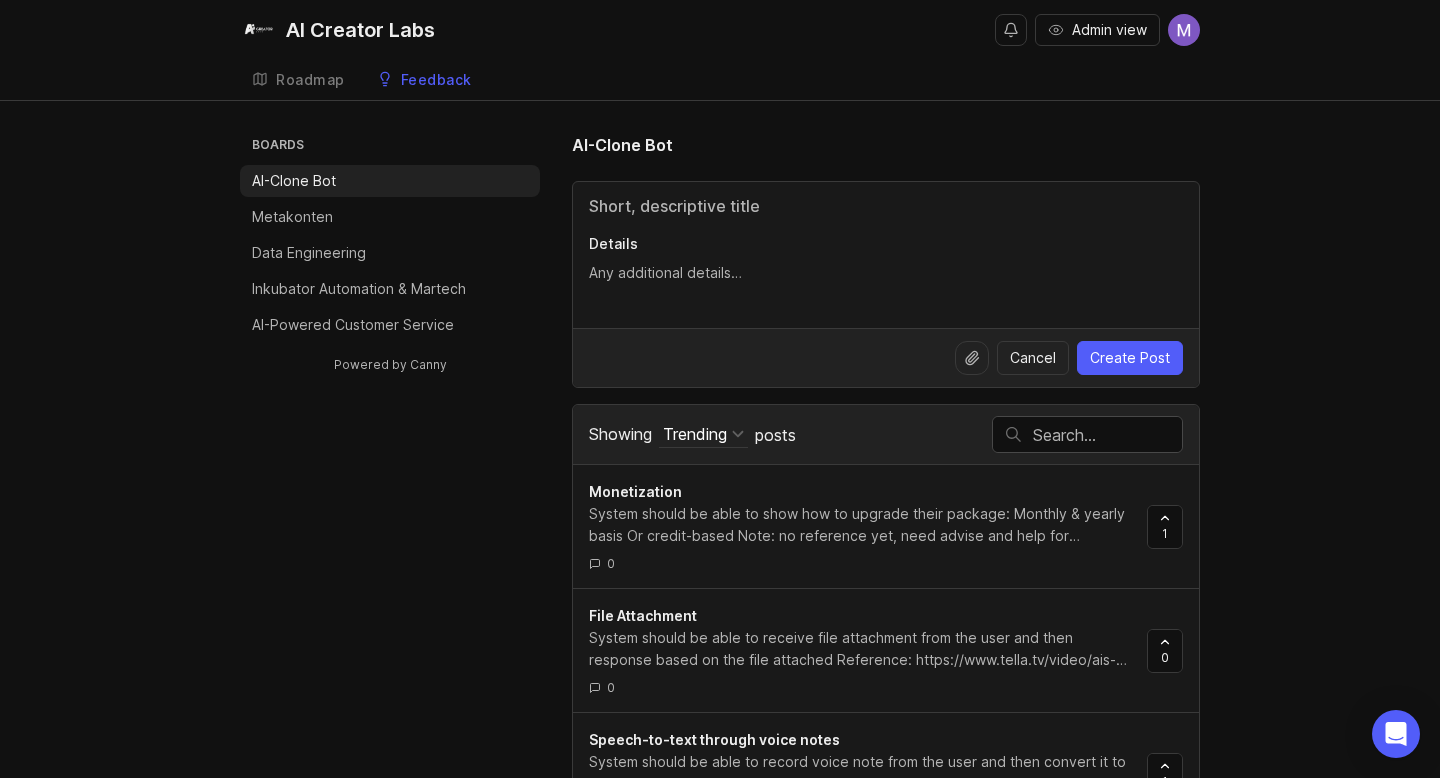 click on "AI-Clone Bot" at bounding box center [390, 181] 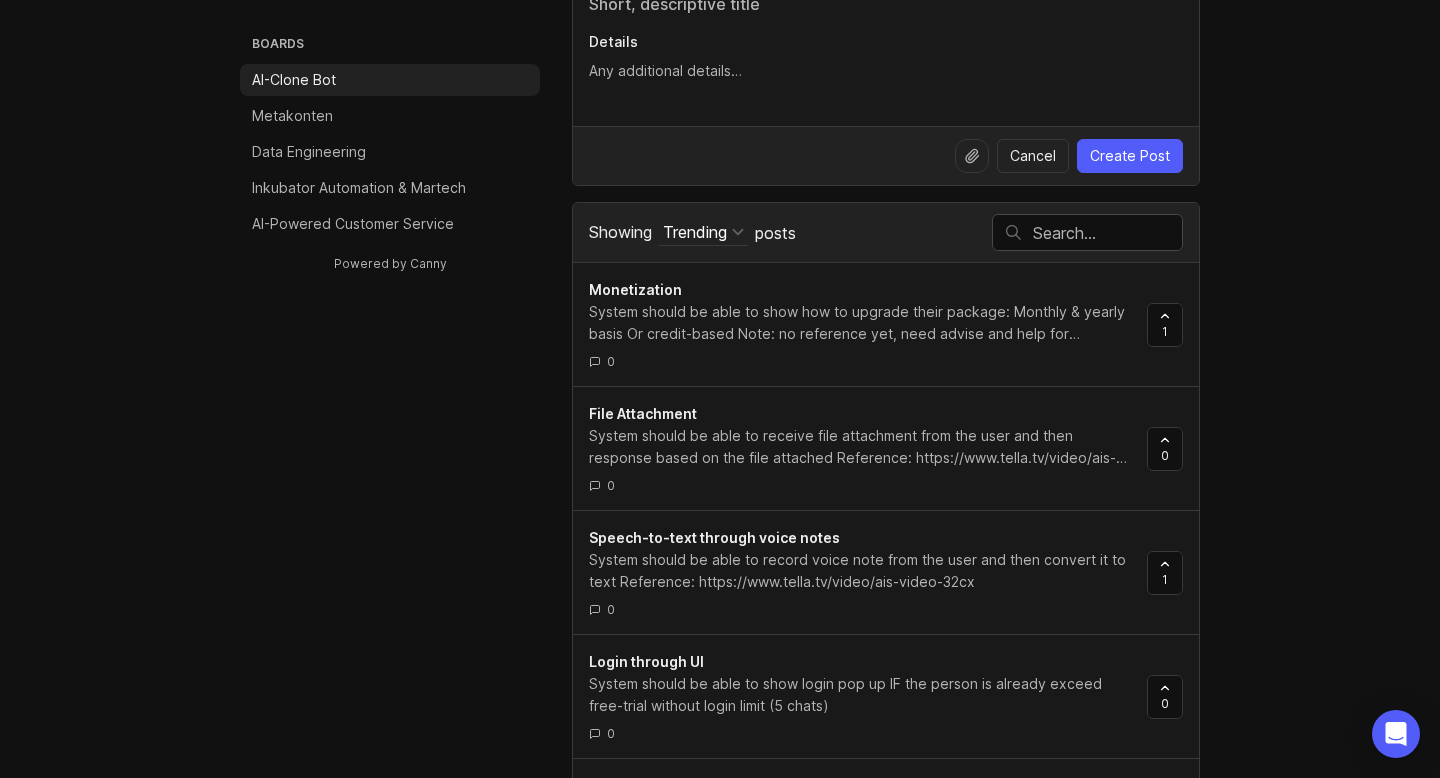 scroll, scrollTop: 0, scrollLeft: 0, axis: both 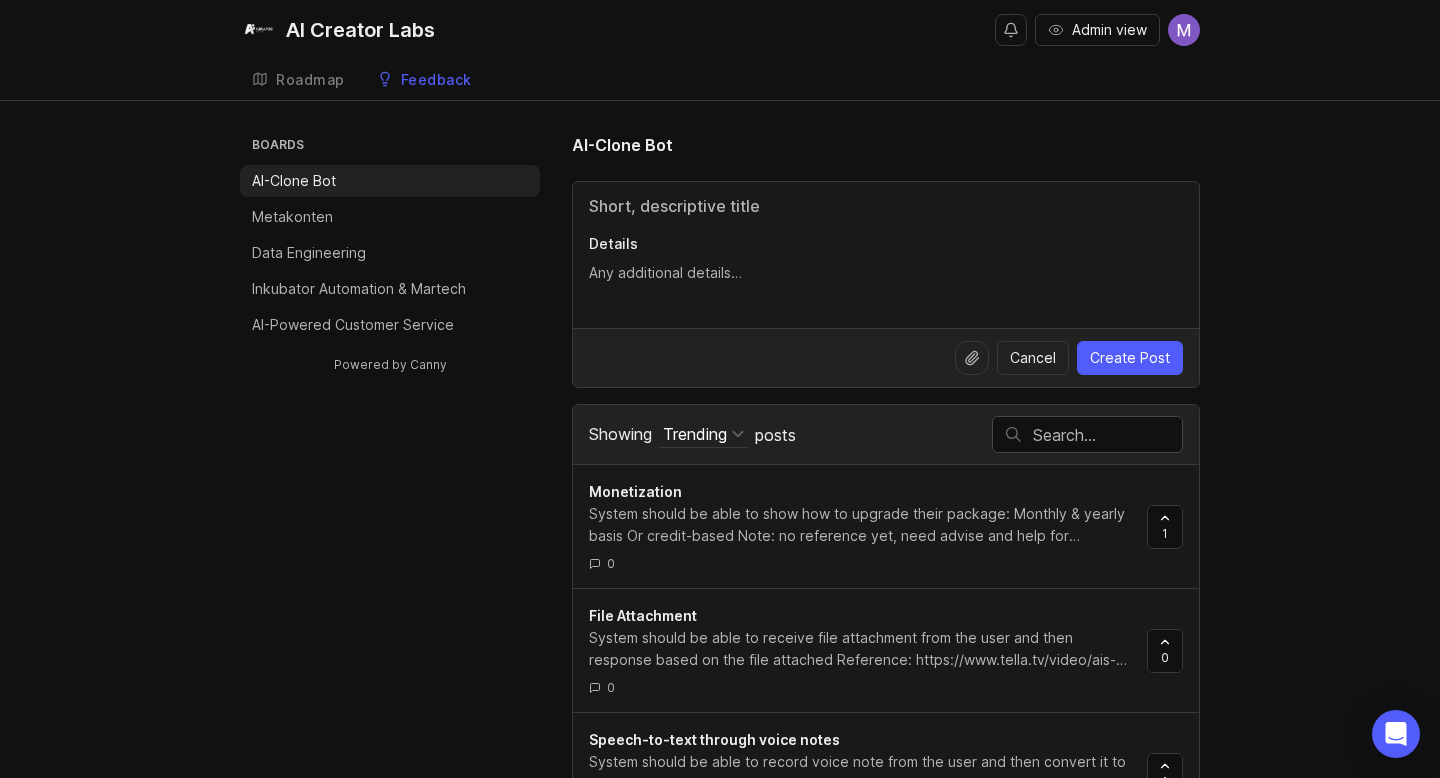 click on "AI-Clone Bot" at bounding box center (390, 181) 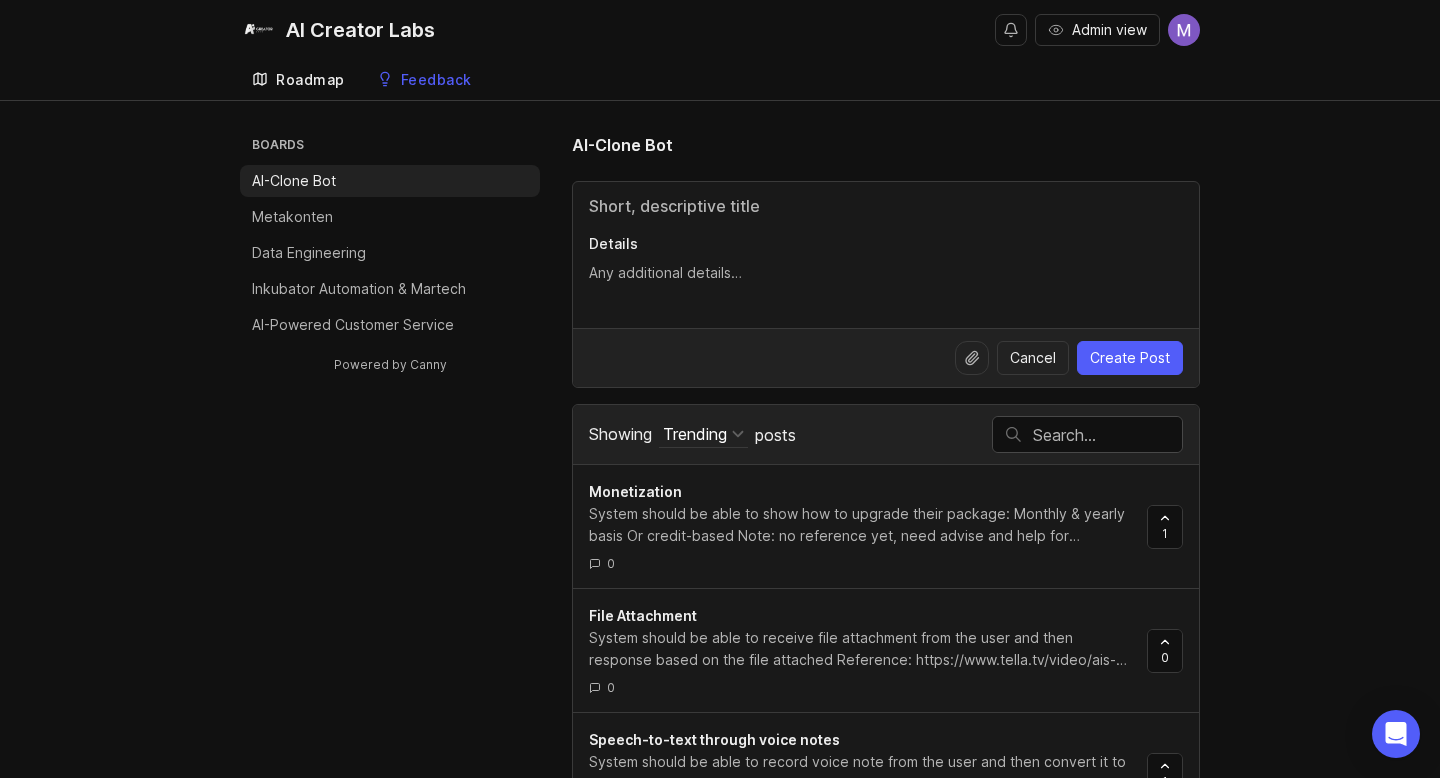 click on "Roadmap" at bounding box center (310, 80) 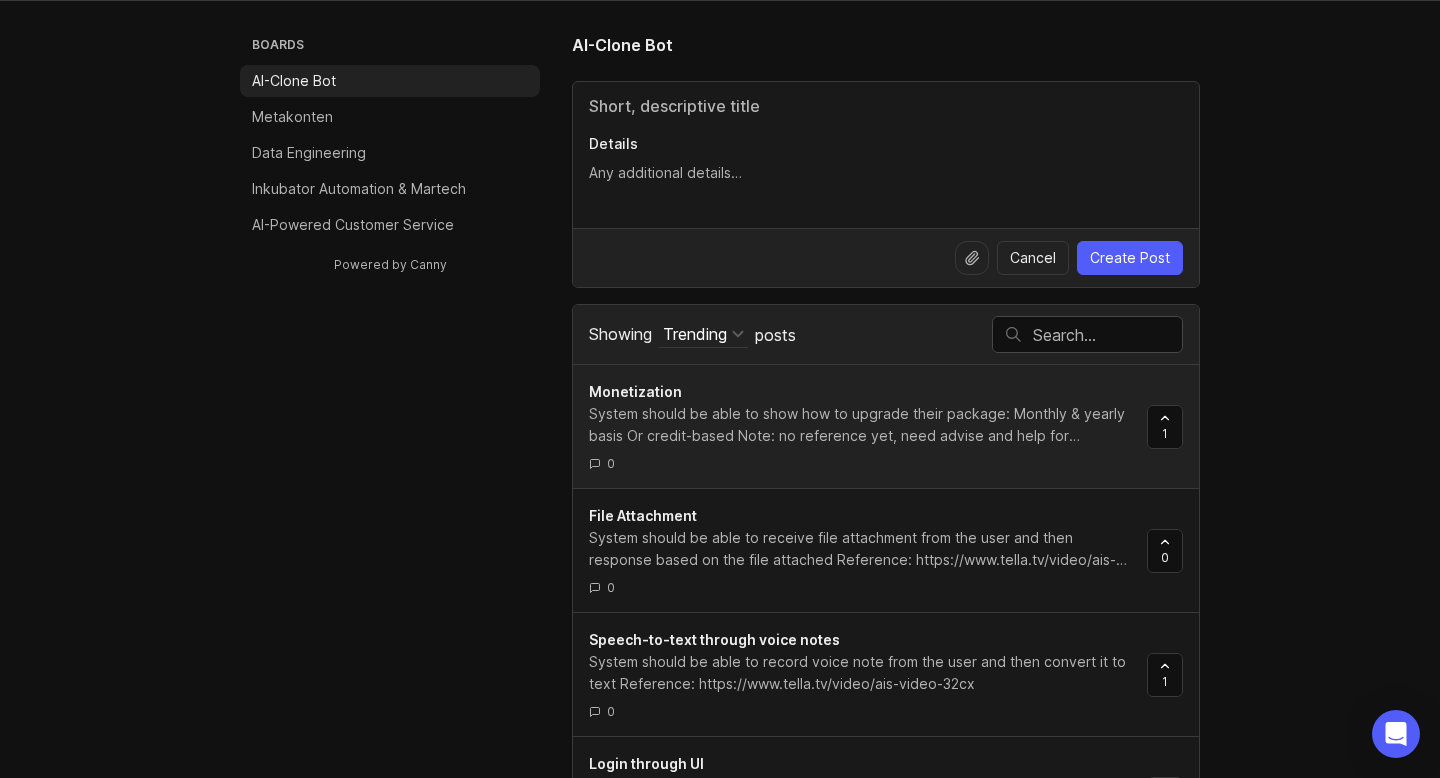 scroll, scrollTop: 106, scrollLeft: 0, axis: vertical 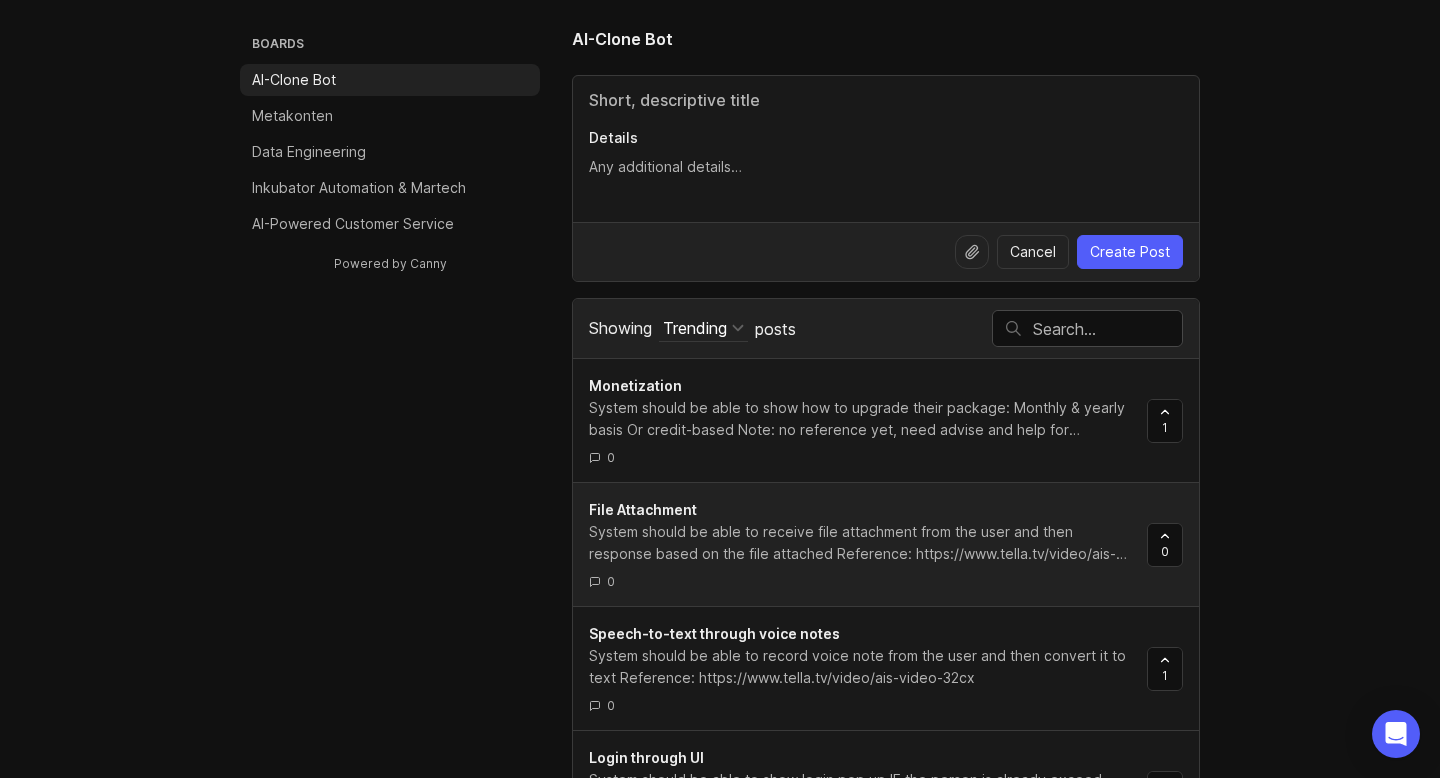 click on "System should be able to receive file attachment from the user and then response based on the file attached Reference: https://www.tella.tv/video/ais-video-57fr" at bounding box center (860, 543) 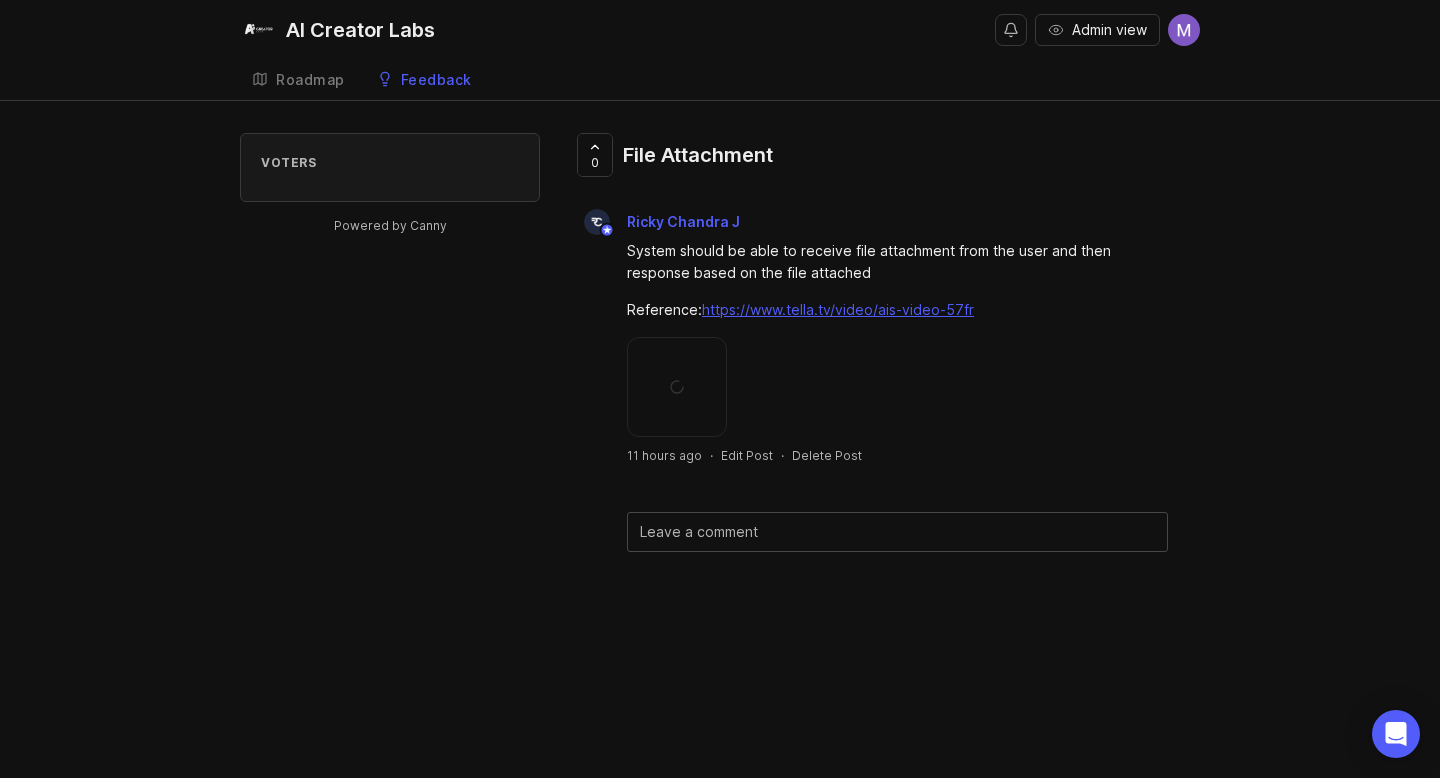 scroll, scrollTop: 0, scrollLeft: 0, axis: both 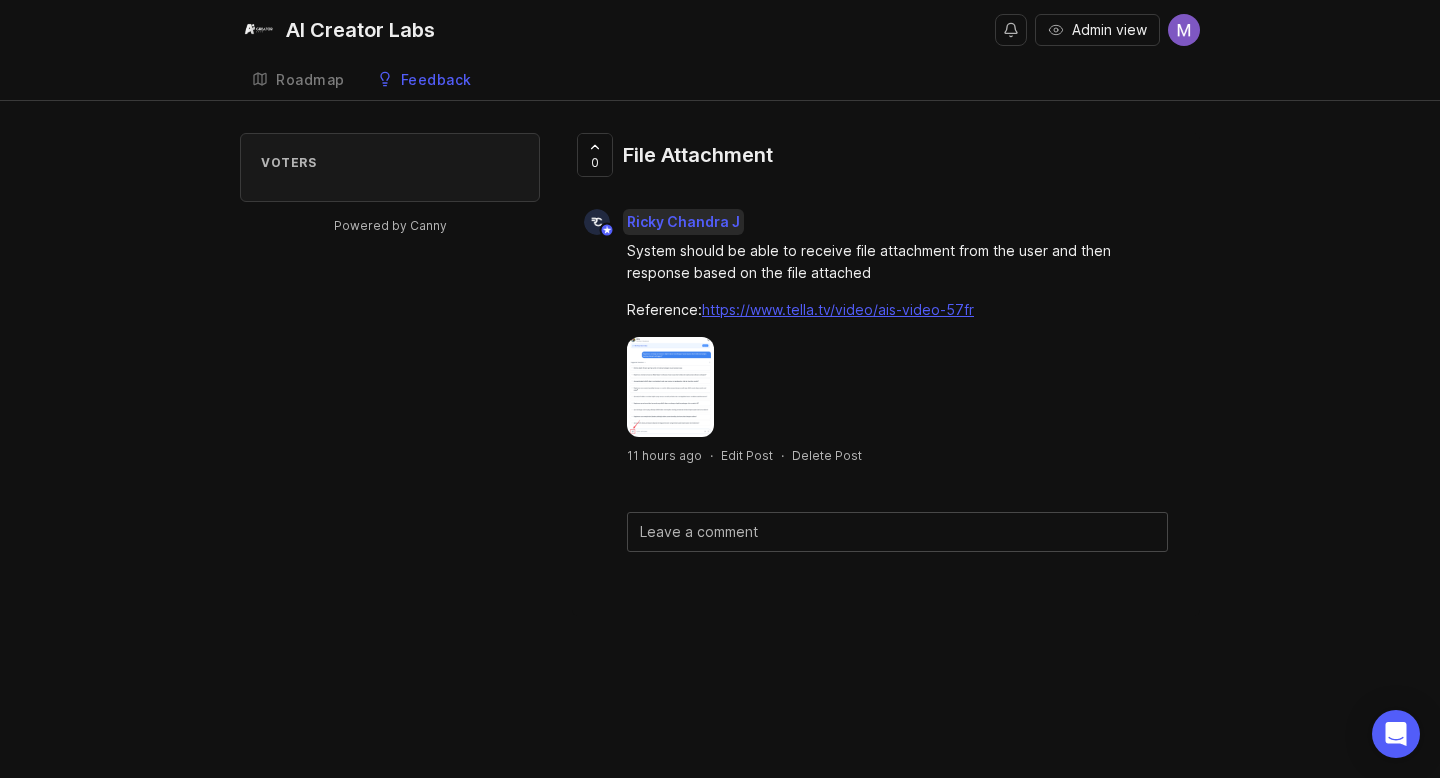 click on "Ricky Chandra J" at bounding box center (683, 221) 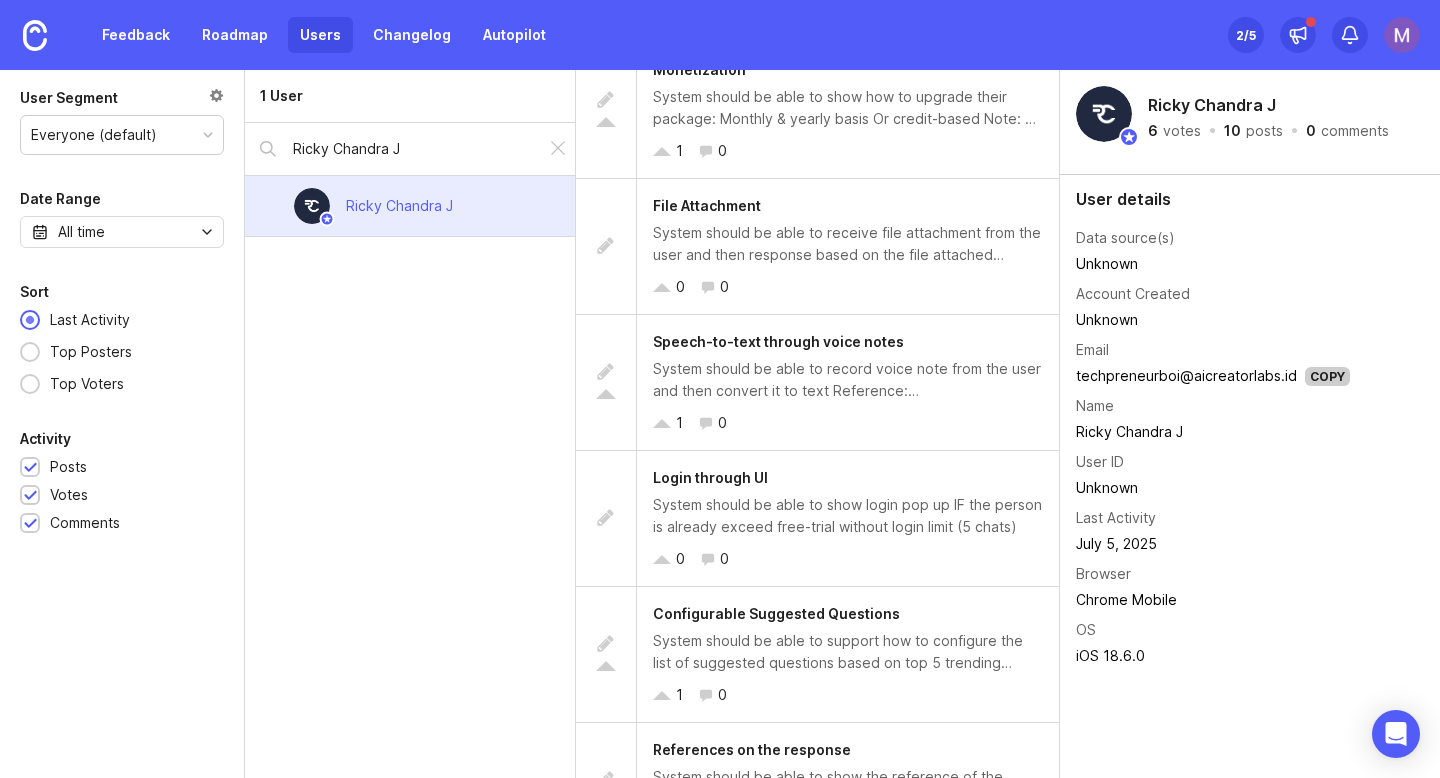 scroll, scrollTop: 0, scrollLeft: 0, axis: both 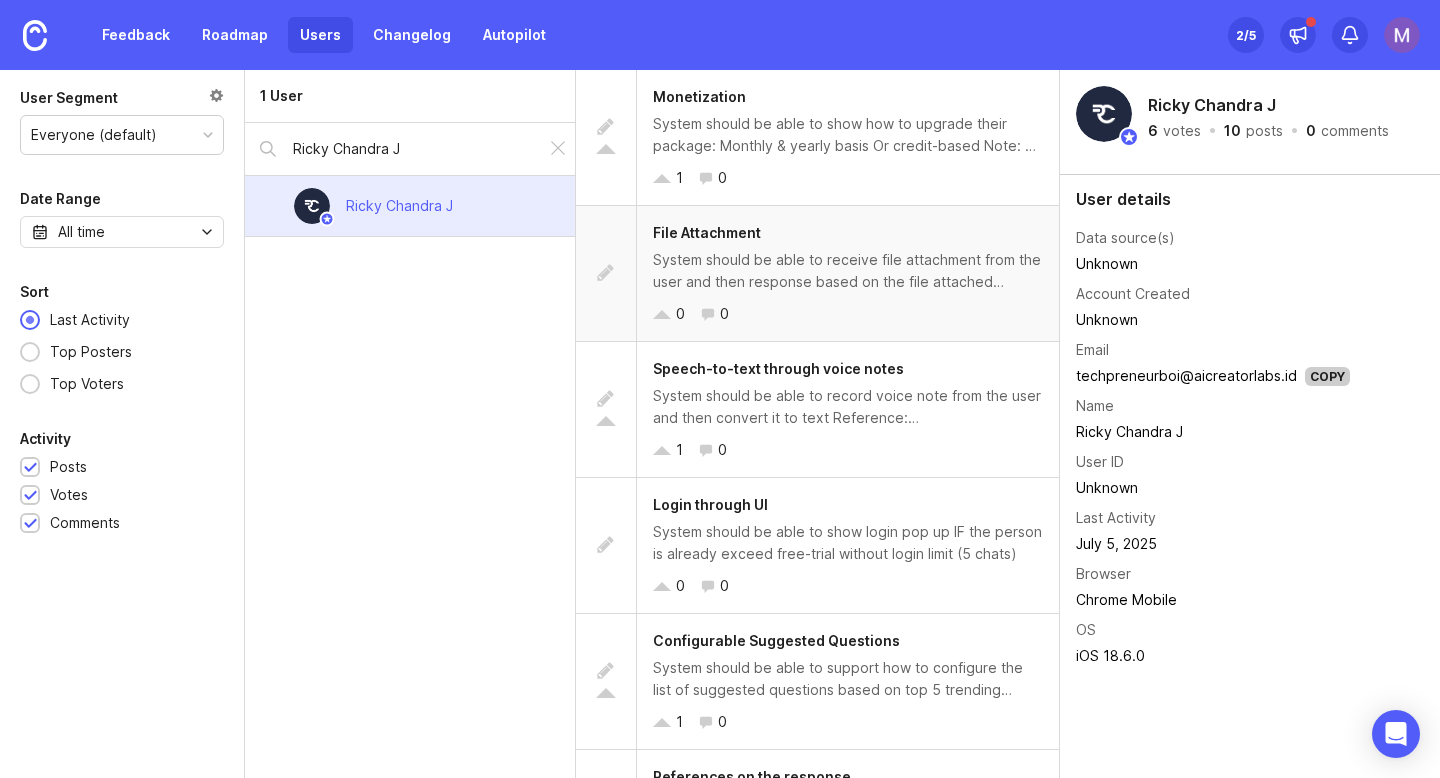 click on "File Attachment" at bounding box center (848, 233) 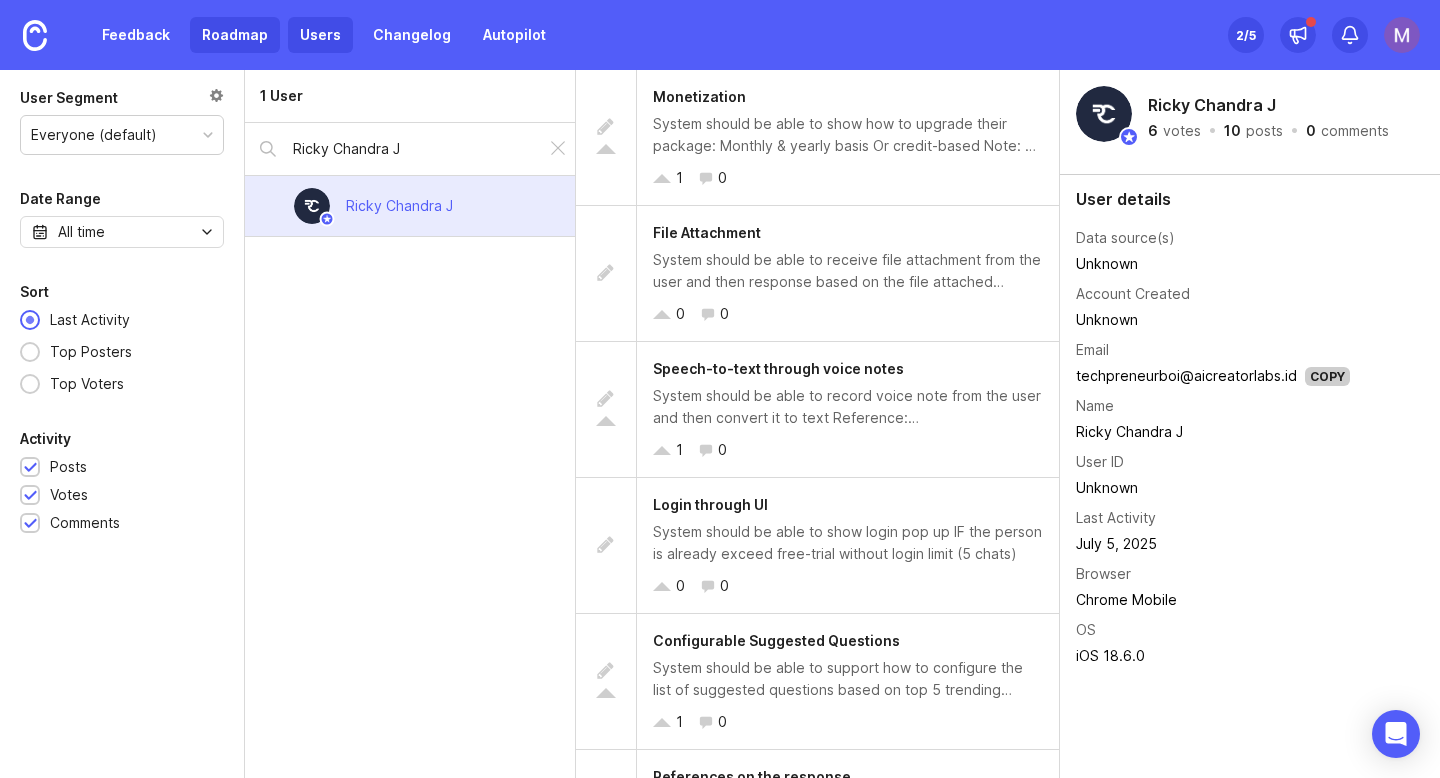click on "Roadmap" at bounding box center (235, 35) 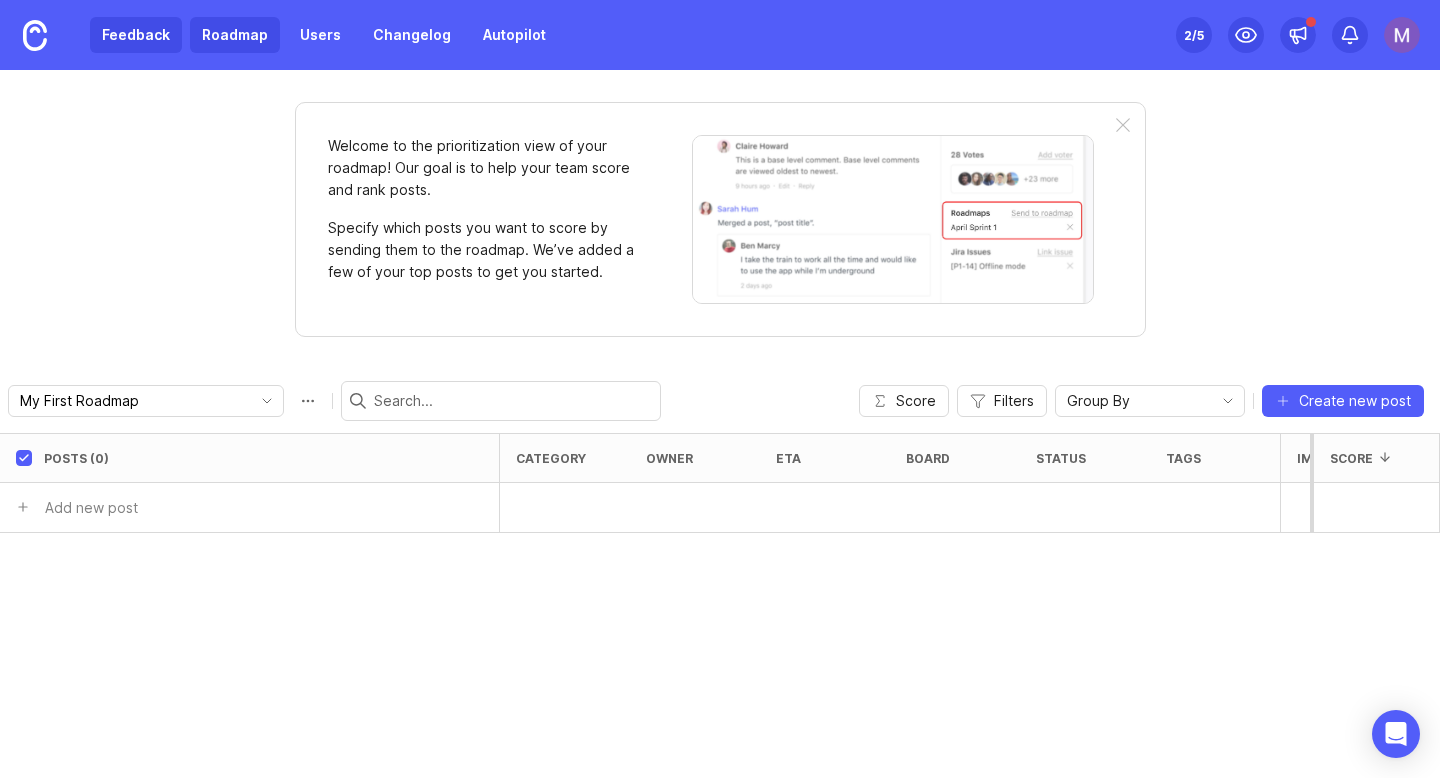 click on "Feedback" at bounding box center (136, 35) 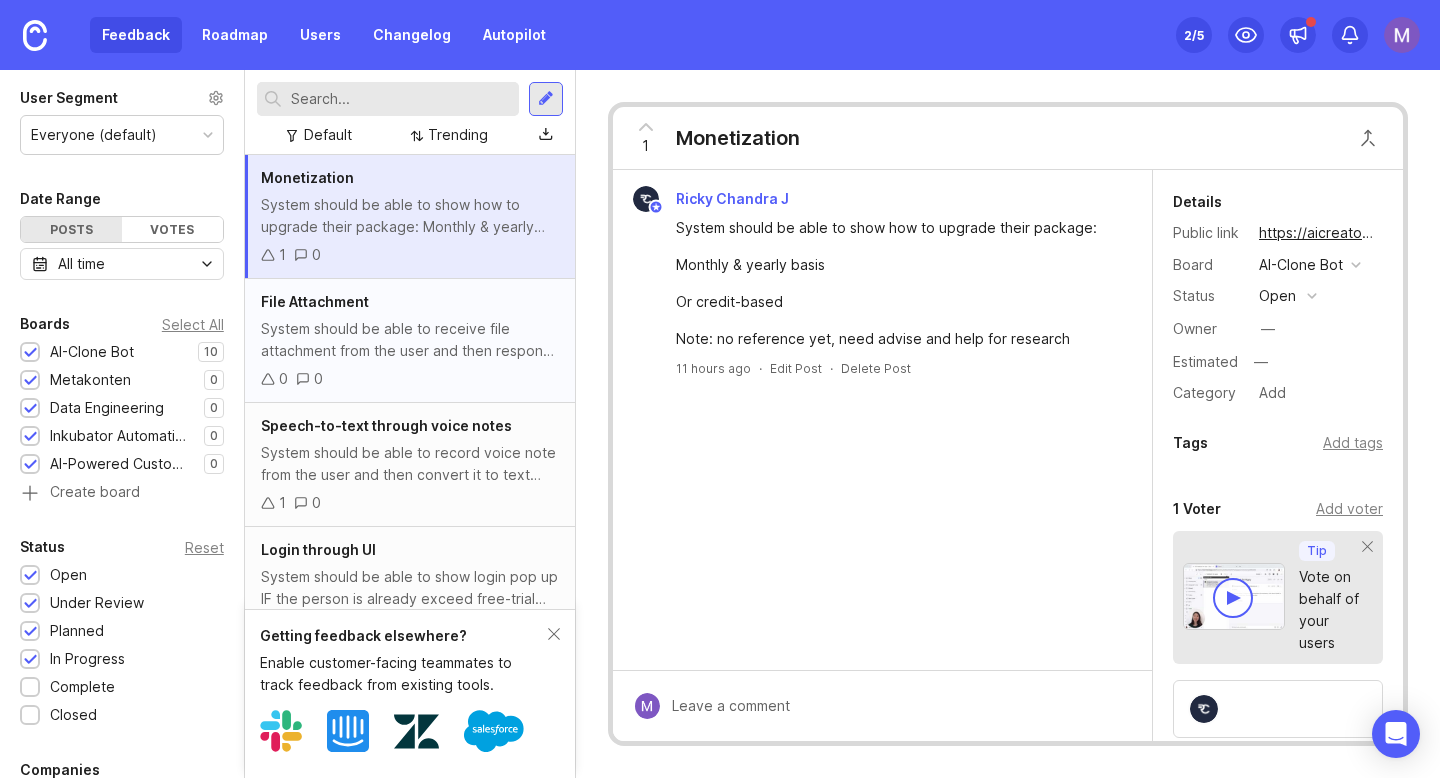 click on "System should be able to receive file attachment from the user and then response based on the file attached Reference: https://www.tella.tv/video/ais-video-57fr" at bounding box center [410, 340] 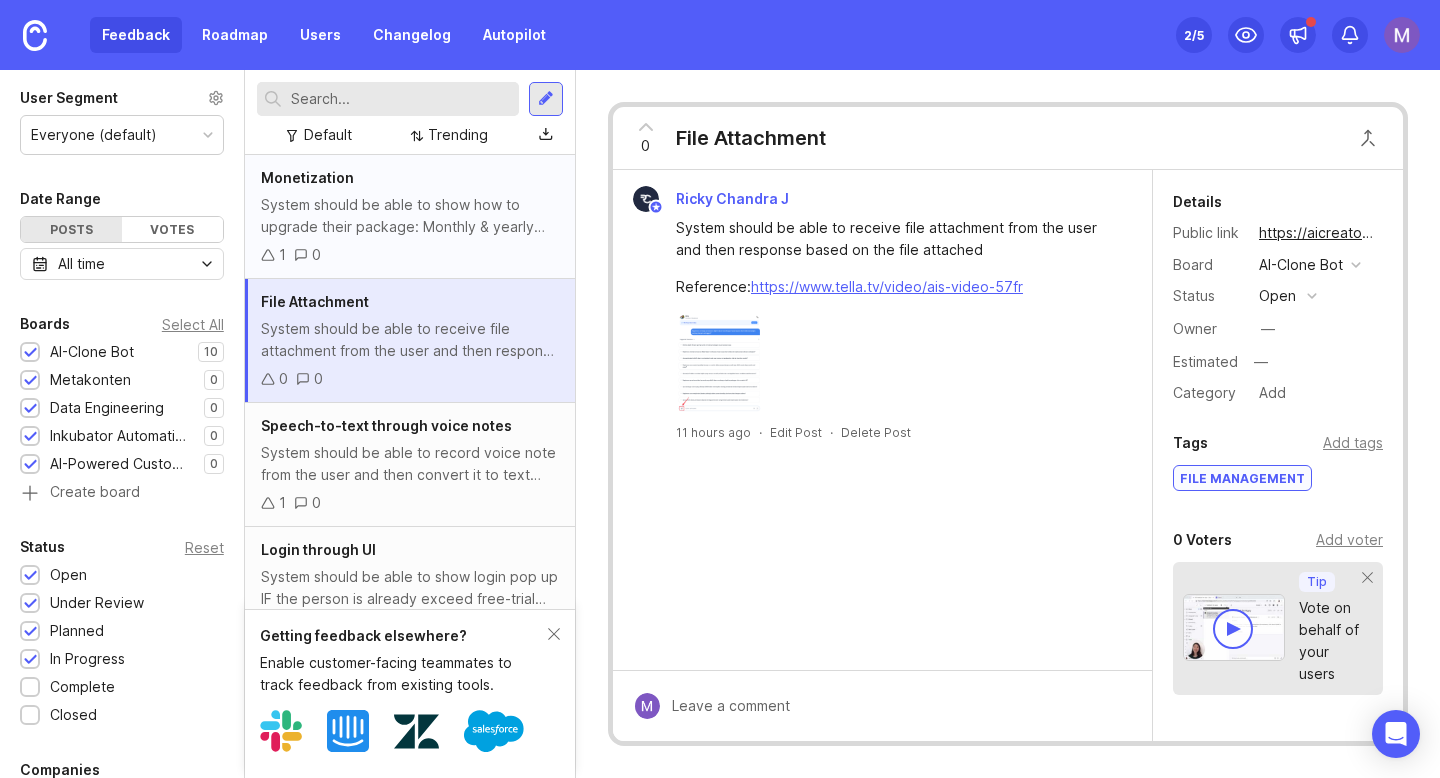 click on "System should be able to show how to upgrade their package: Monthly & yearly basis Or credit-based Note: no reference yet, need advise and help for research" at bounding box center [410, 216] 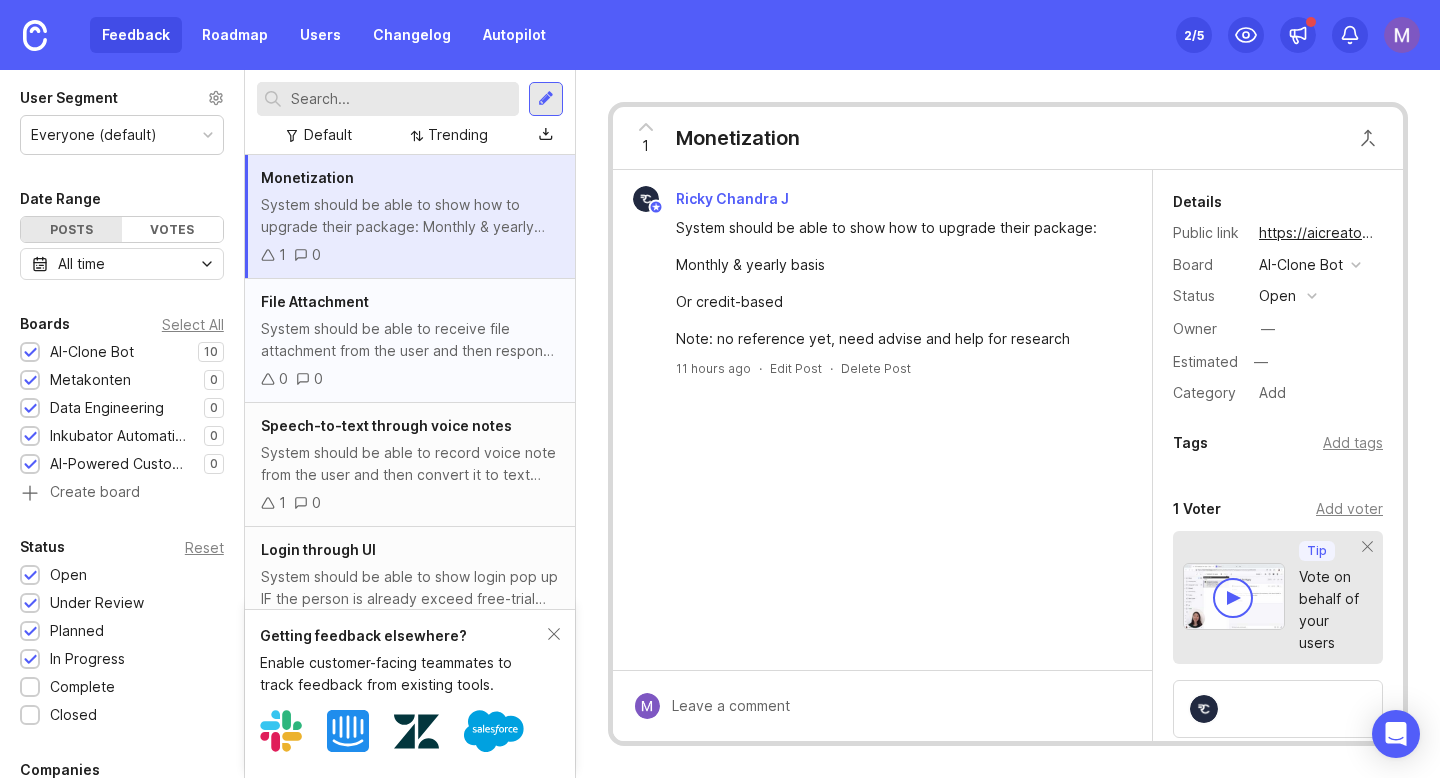 click on "System should be able to receive file attachment from the user and then response based on the file attached Reference: https://www.tella.tv/video/ais-video-57fr" at bounding box center [410, 340] 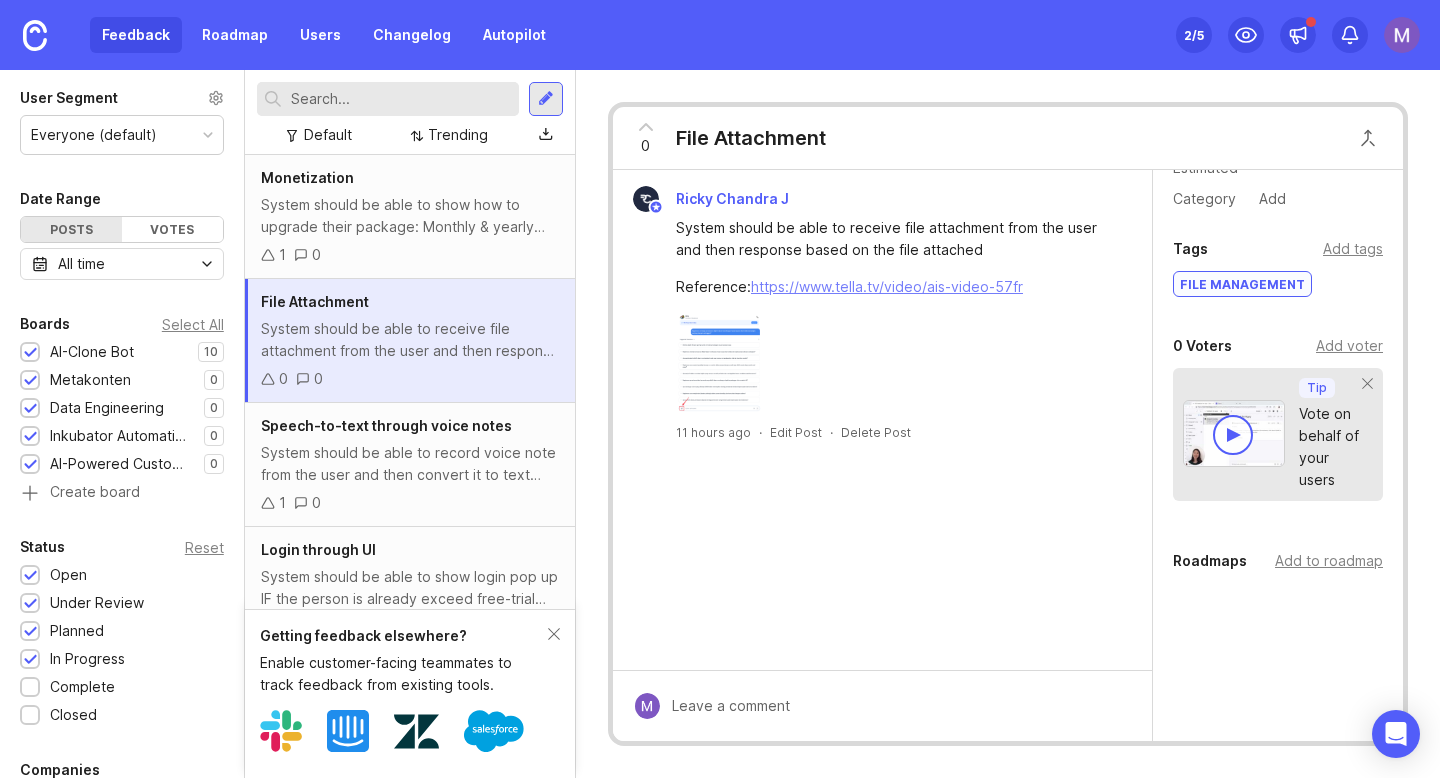 scroll, scrollTop: 0, scrollLeft: 0, axis: both 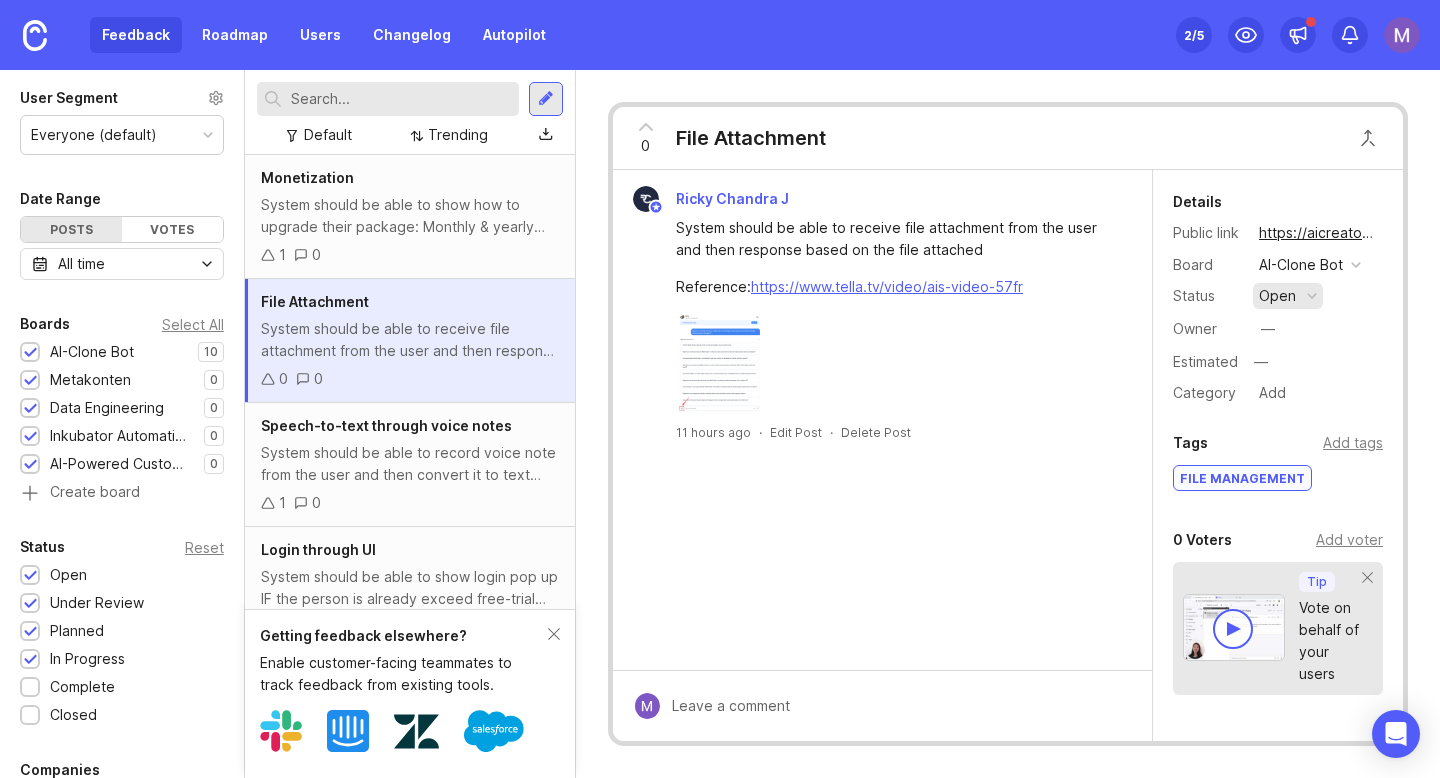 click at bounding box center (1312, 296) 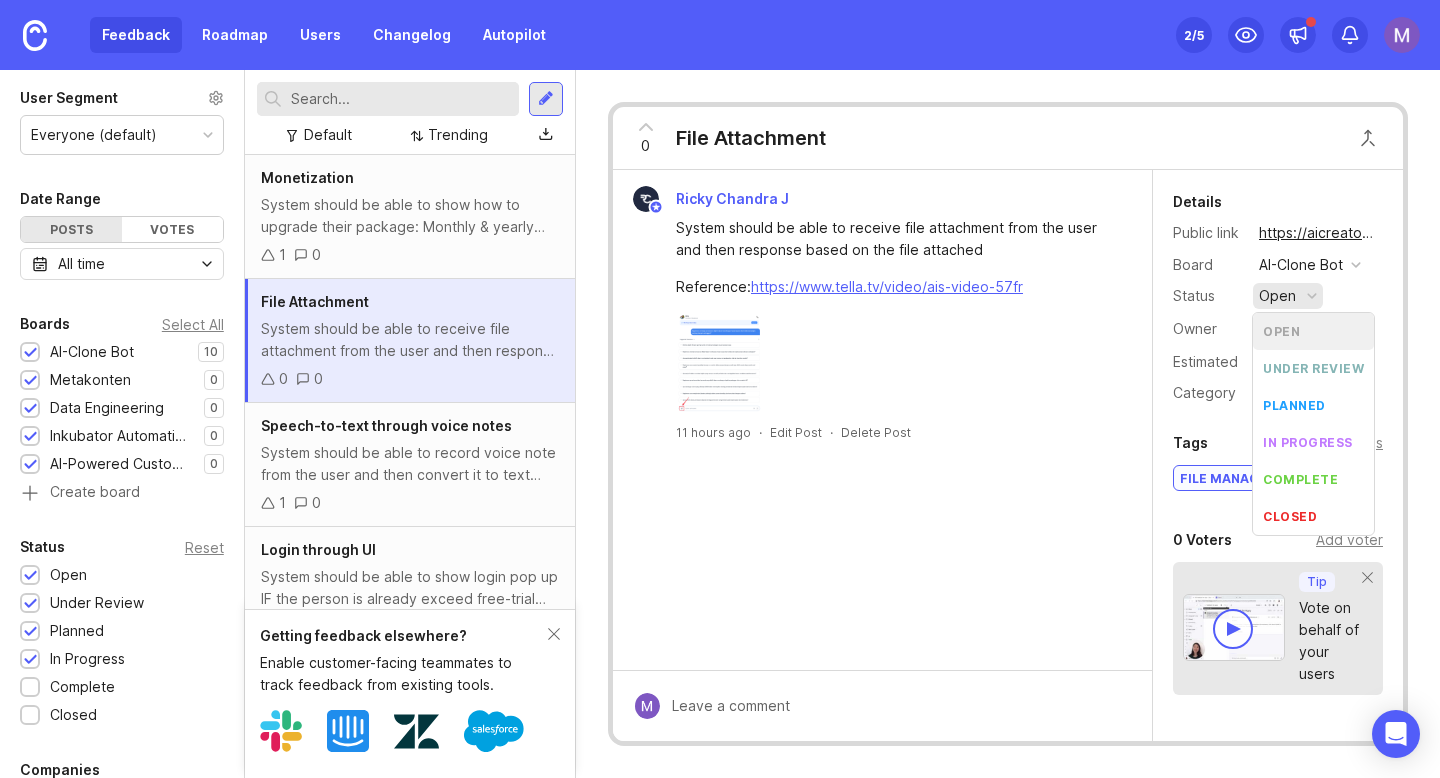 click at bounding box center [894, 364] 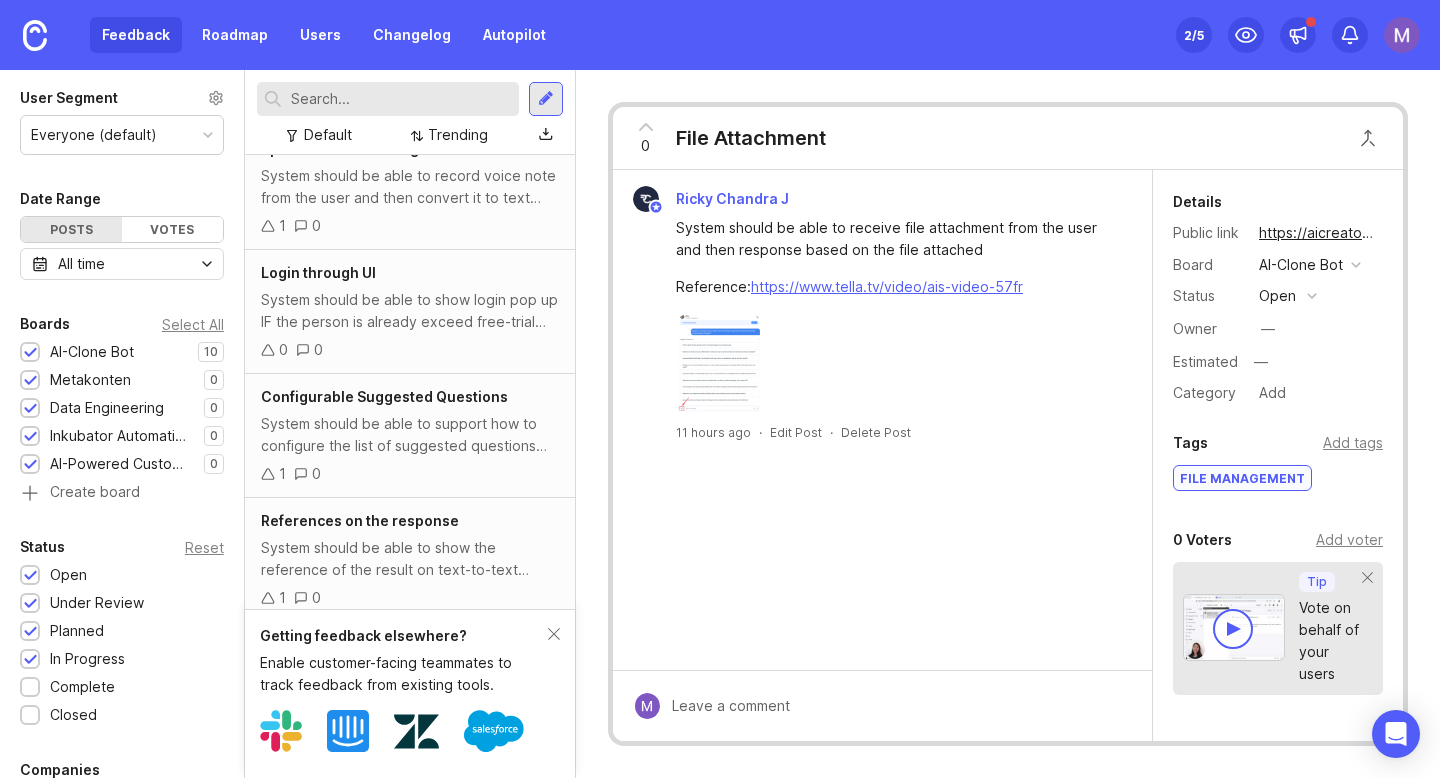 scroll, scrollTop: 383, scrollLeft: 0, axis: vertical 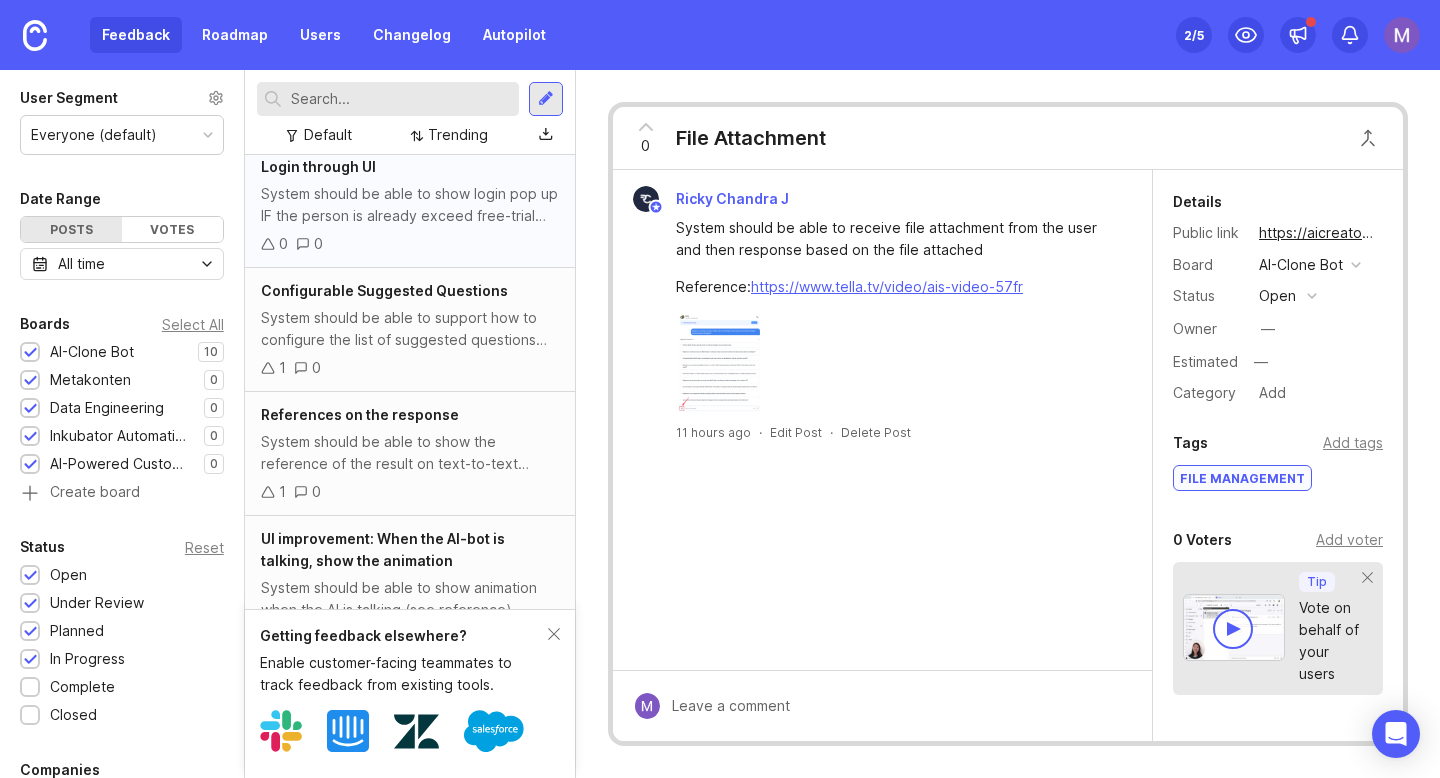 click on "System should be able to show login pop up IF the person is already exceed free-trial without login limit (5 chats)" at bounding box center (410, 205) 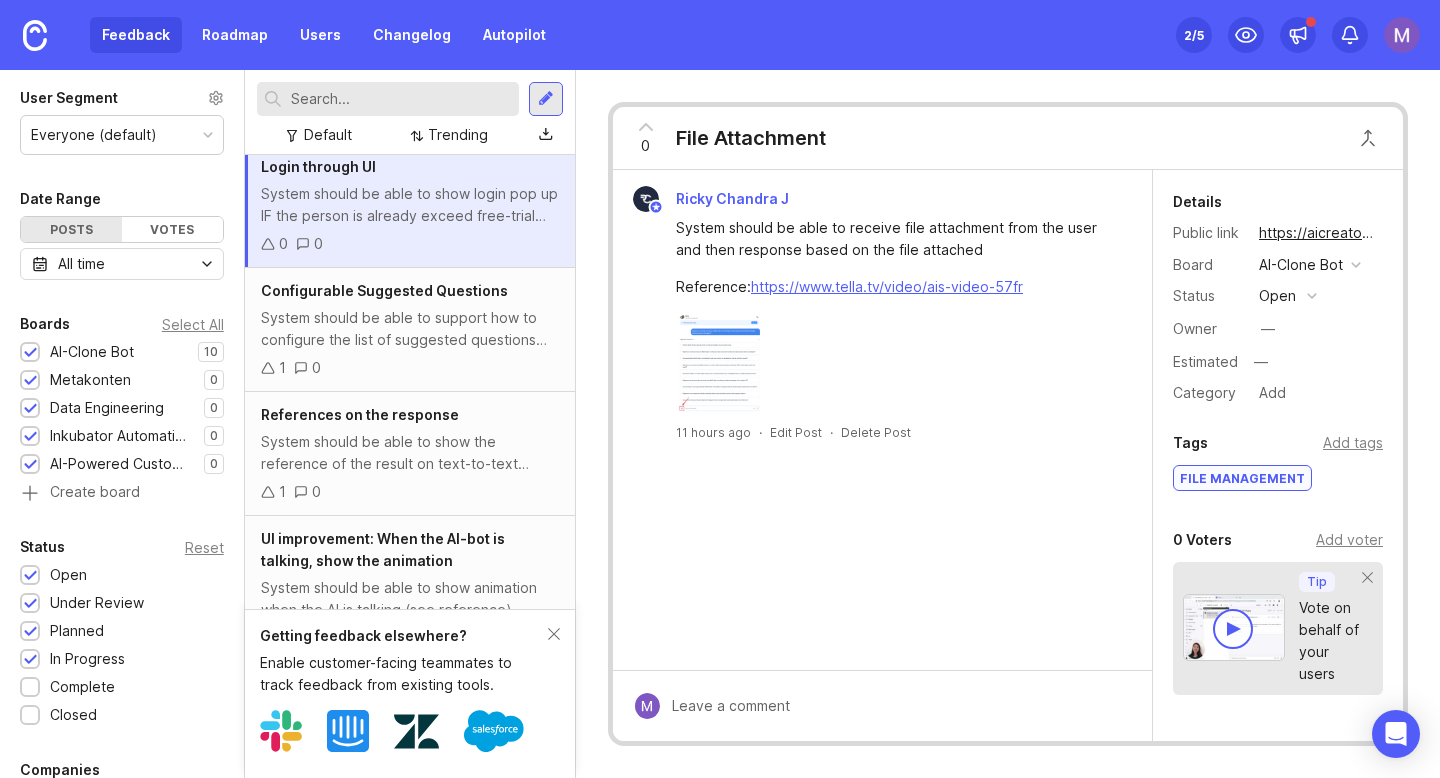 scroll, scrollTop: 372, scrollLeft: 0, axis: vertical 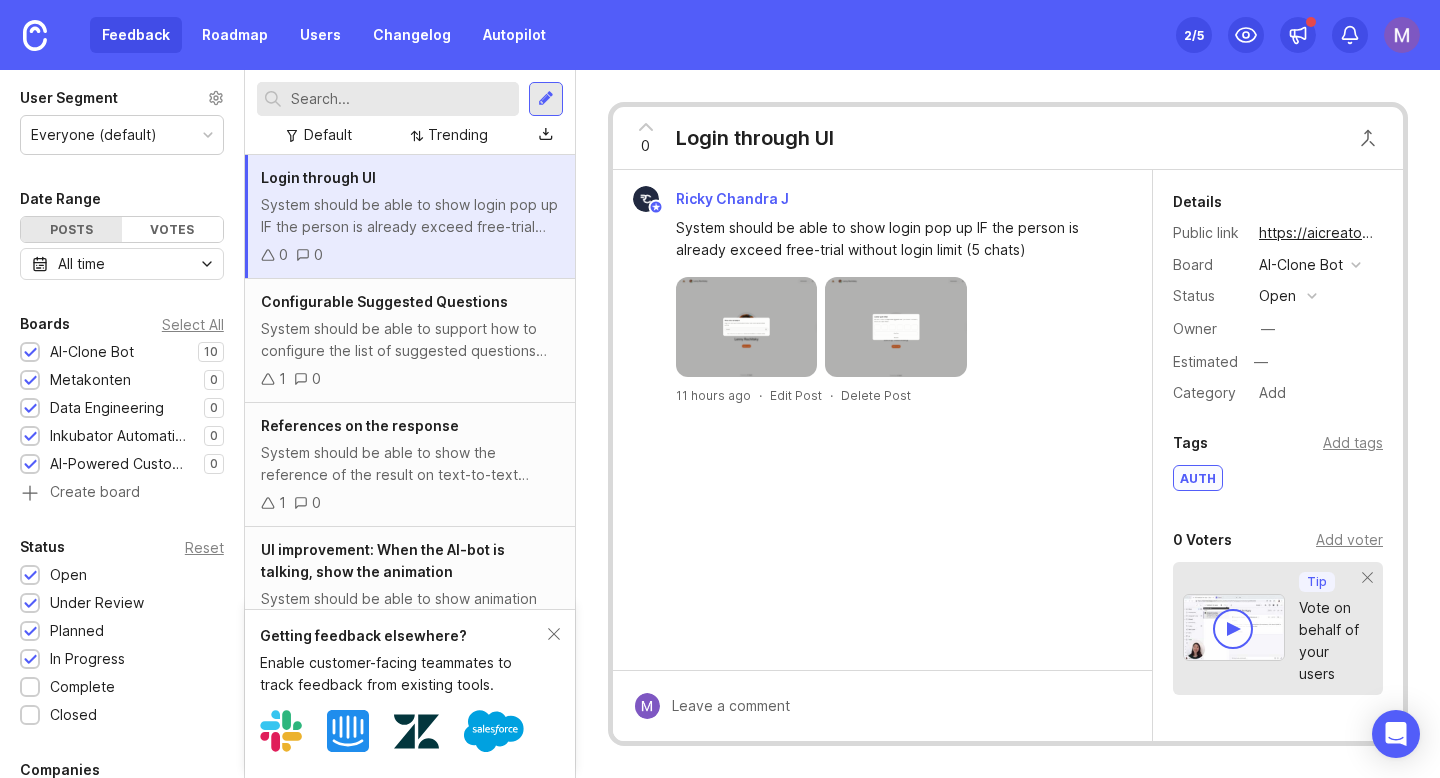 click on "System should be able to show login pop up IF the person is already exceed free-trial without login limit (5 chats)" at bounding box center (410, 216) 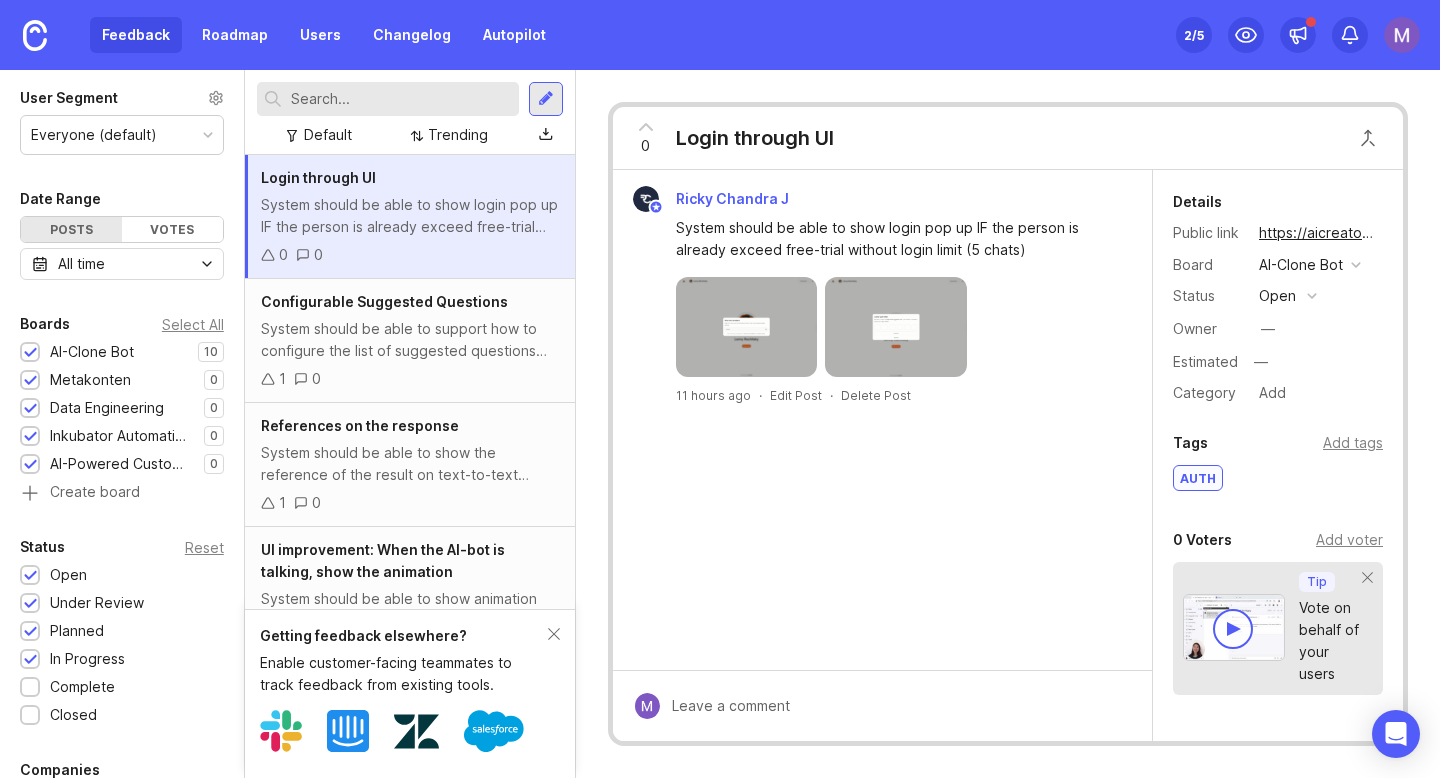 click at bounding box center [746, 327] 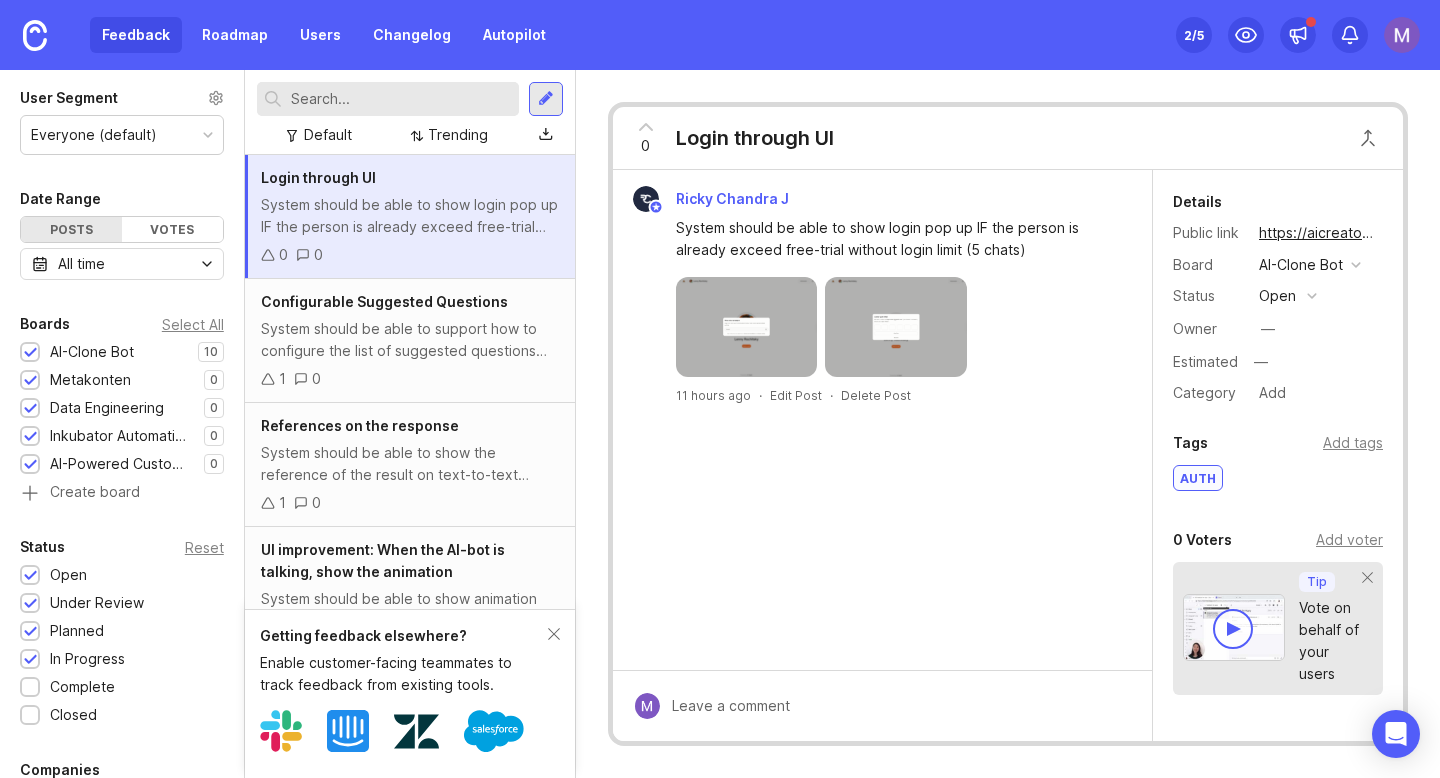 click at bounding box center (746, 327) 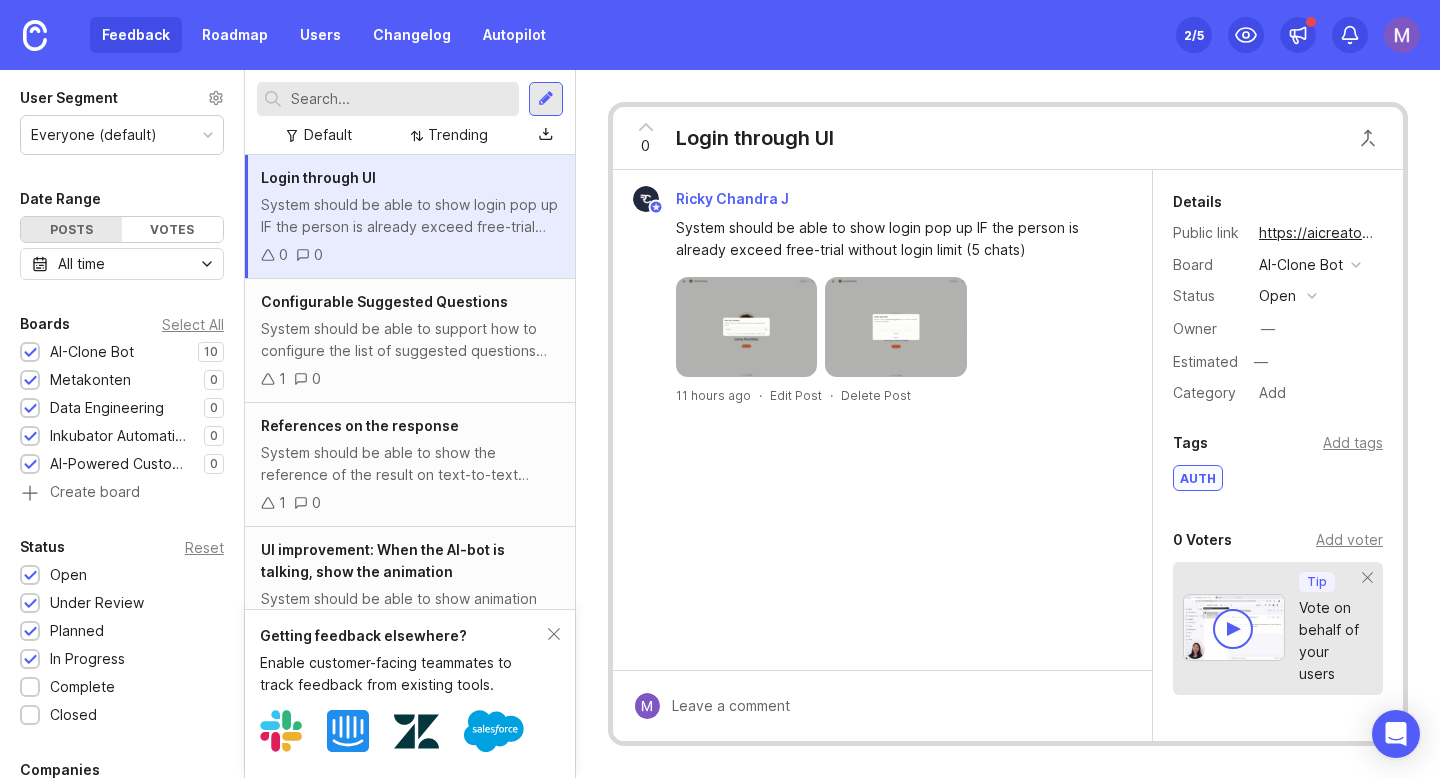 scroll, scrollTop: 614, scrollLeft: 0, axis: vertical 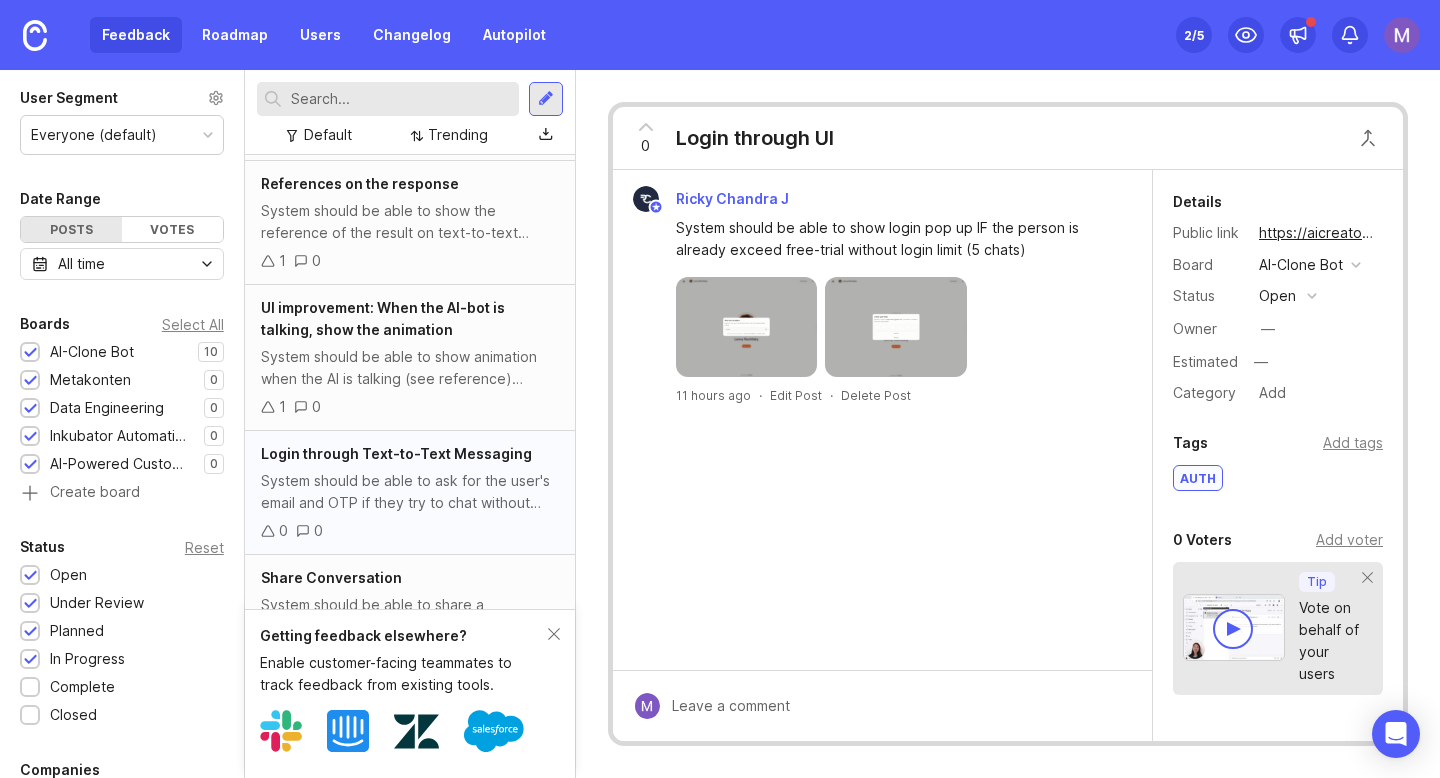 click on "Login through Text-to-Text Messaging" at bounding box center (410, 454) 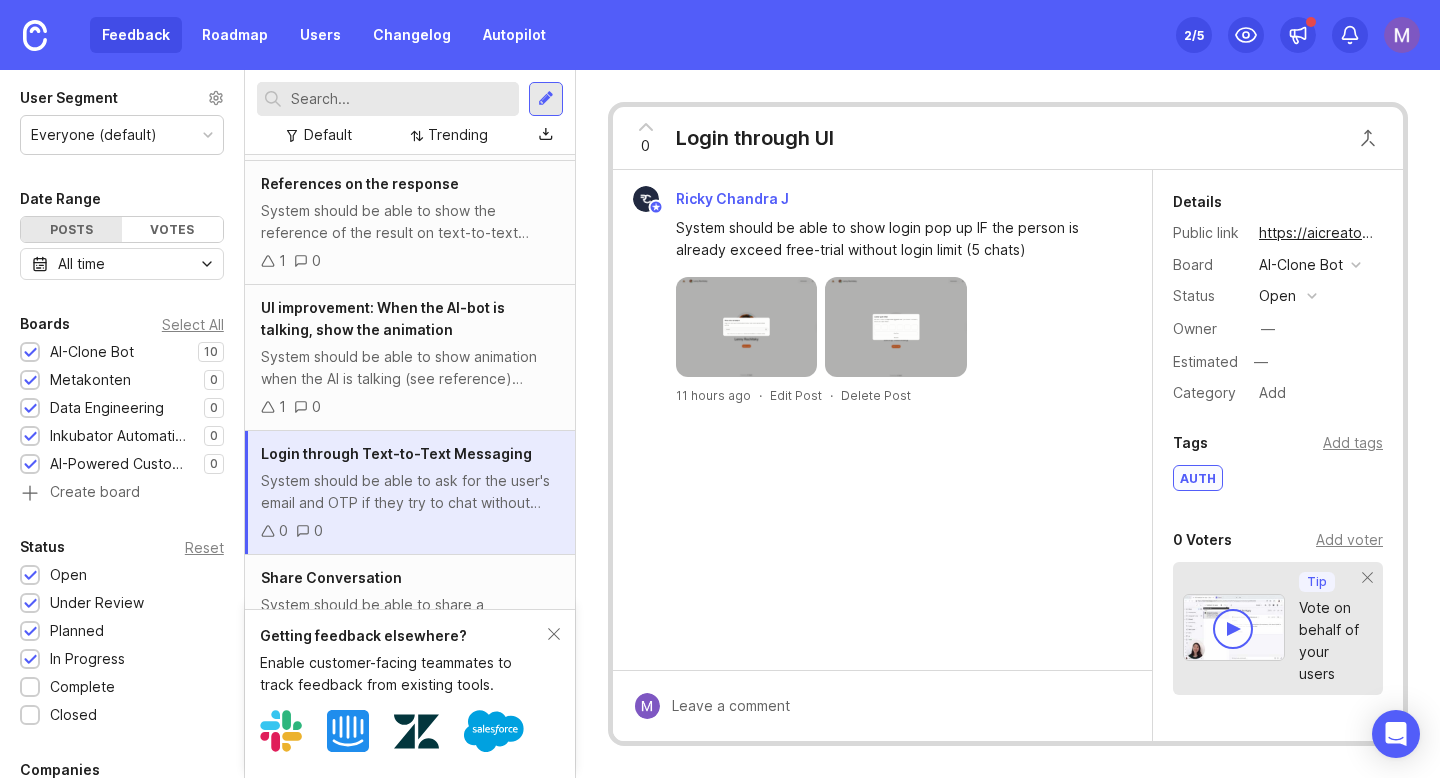 click on "System should be able to ask for the user's email and OTP if they try to chat without logged in credentials. P.S: These chats should not displayed on 'share conversation' feature (if implemented)" at bounding box center [410, 492] 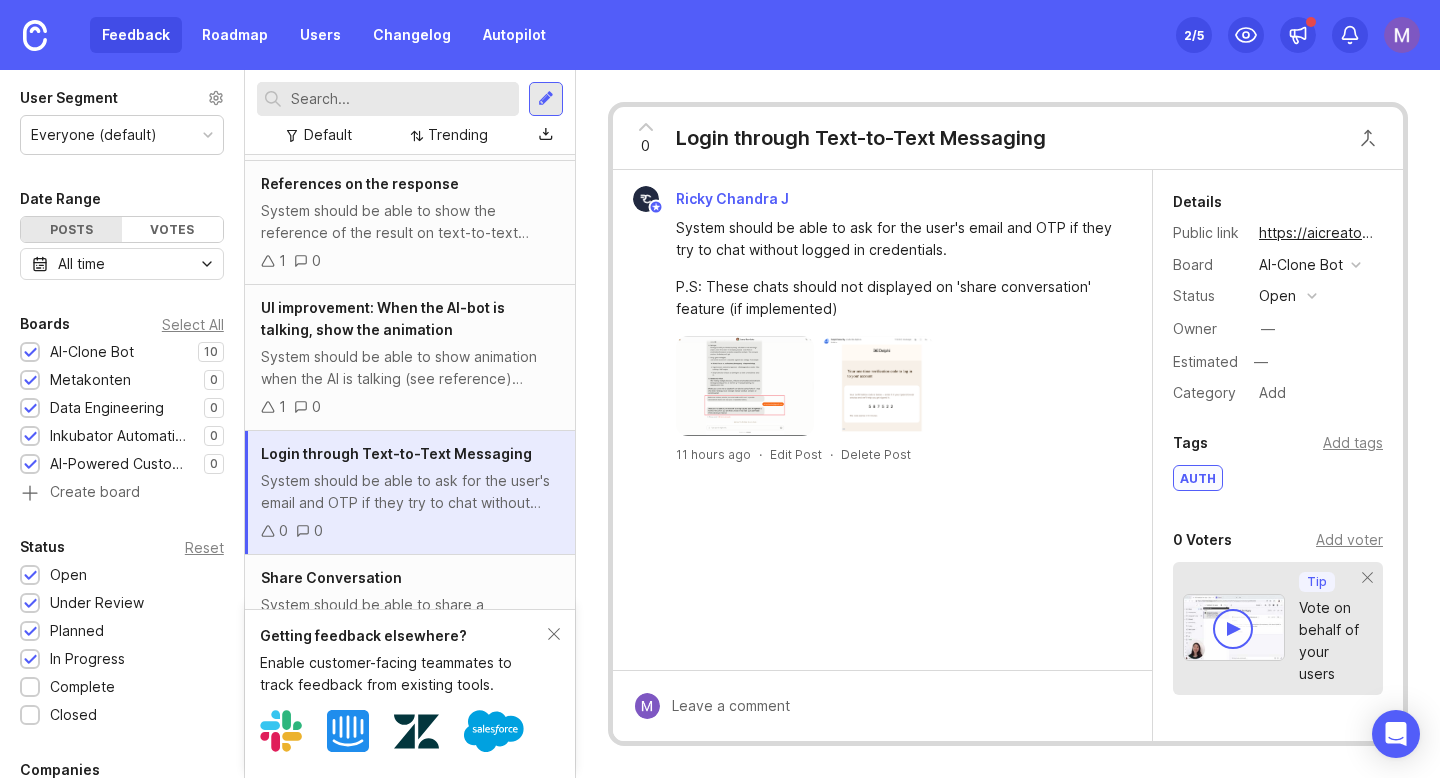 click at bounding box center (745, 386) 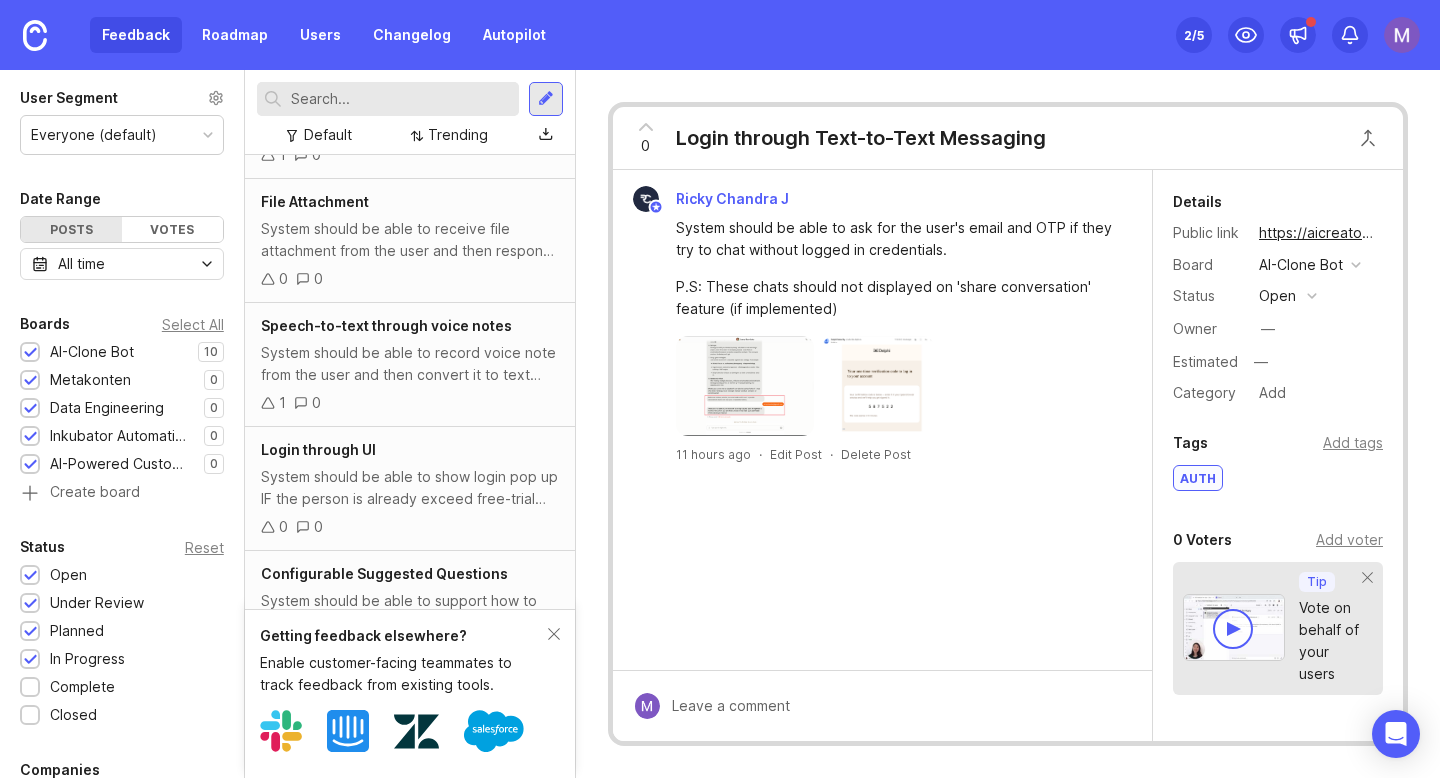 scroll, scrollTop: 0, scrollLeft: 0, axis: both 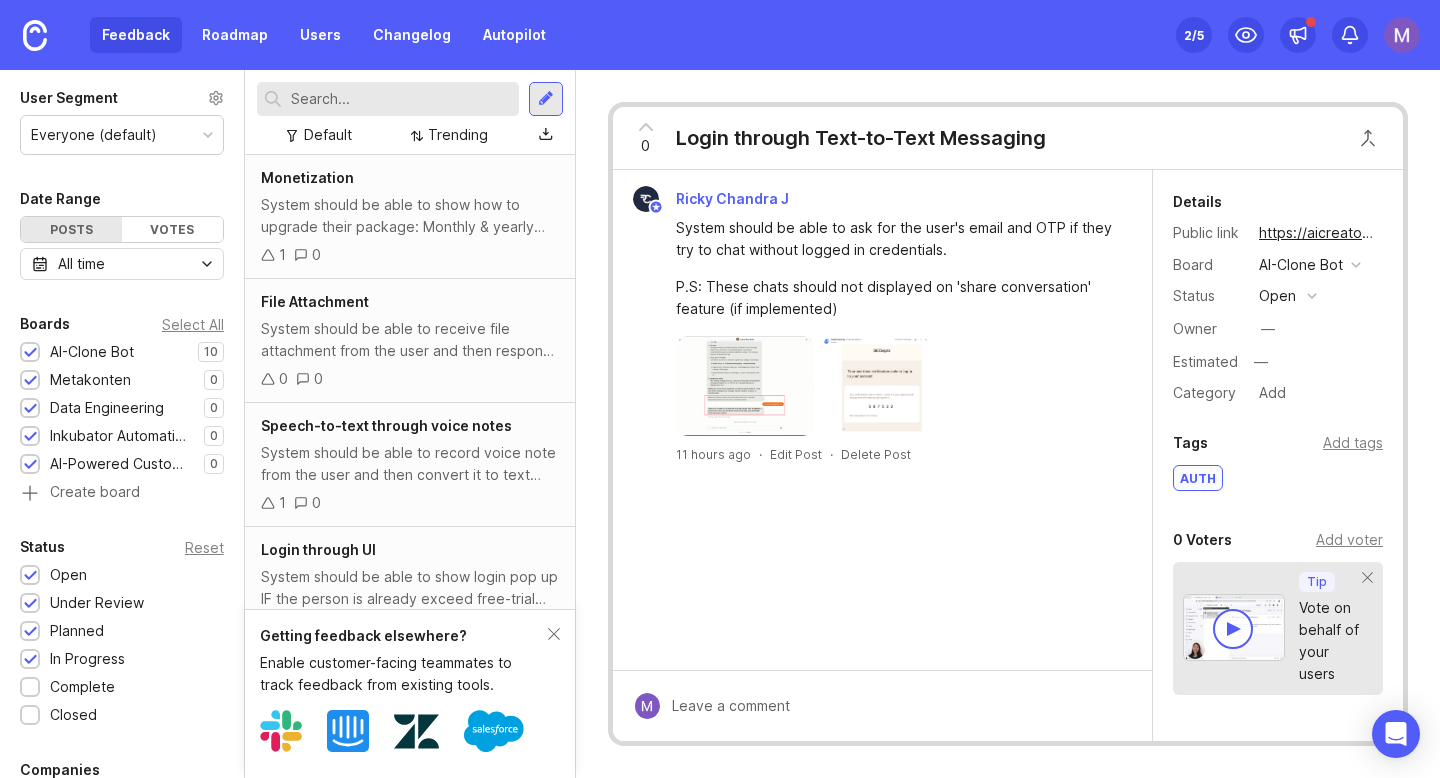 click on "2 /5" at bounding box center (1194, 35) 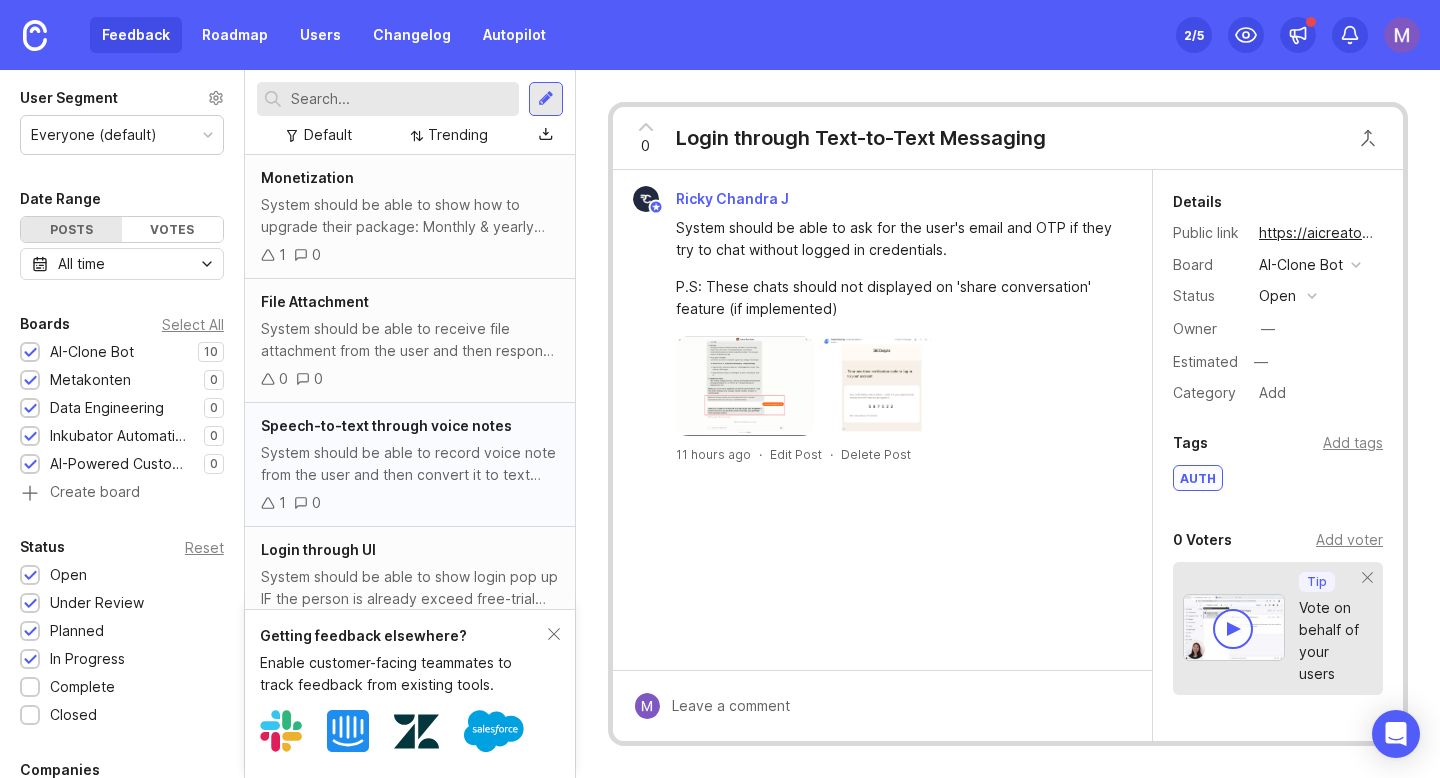 scroll, scrollTop: 808, scrollLeft: 0, axis: vertical 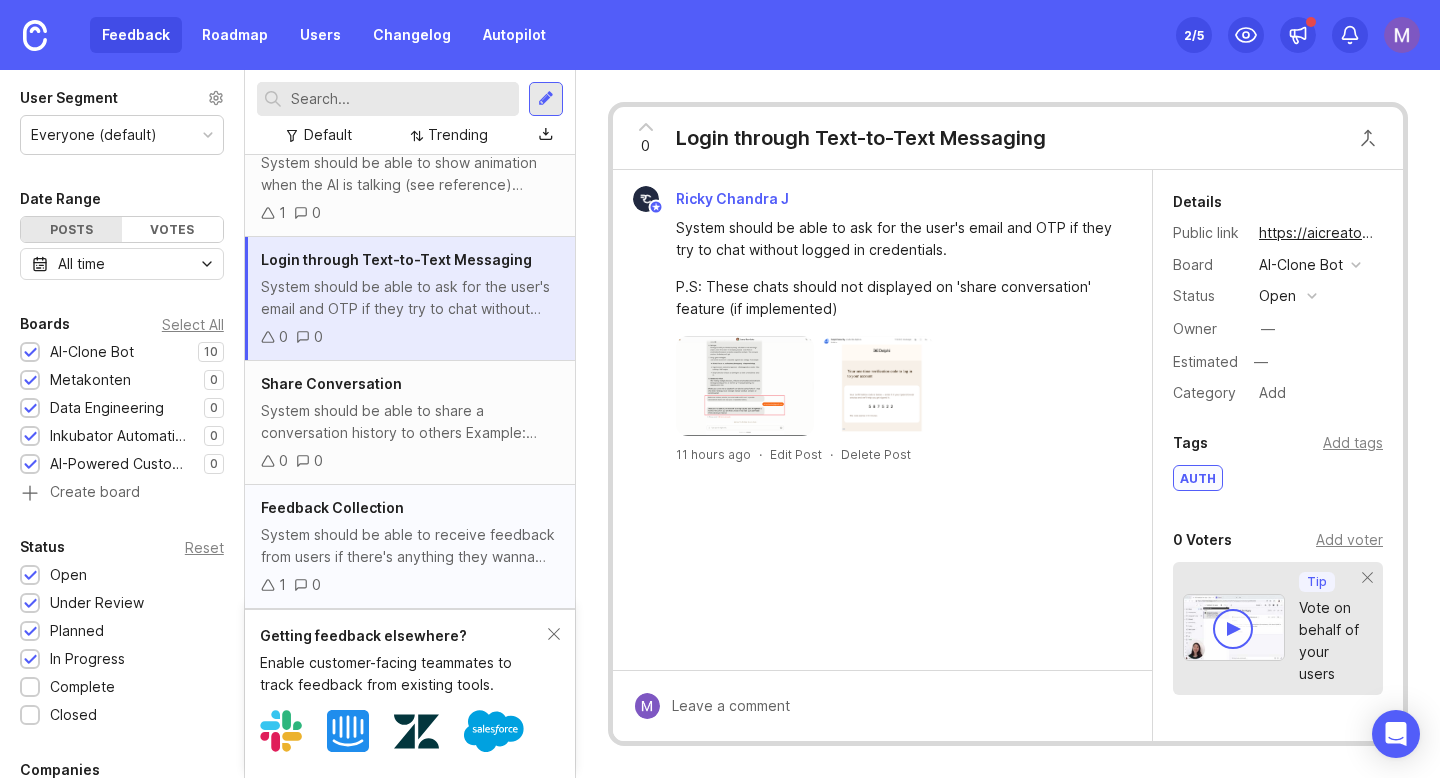 click on "Feedback Collection" at bounding box center (410, 508) 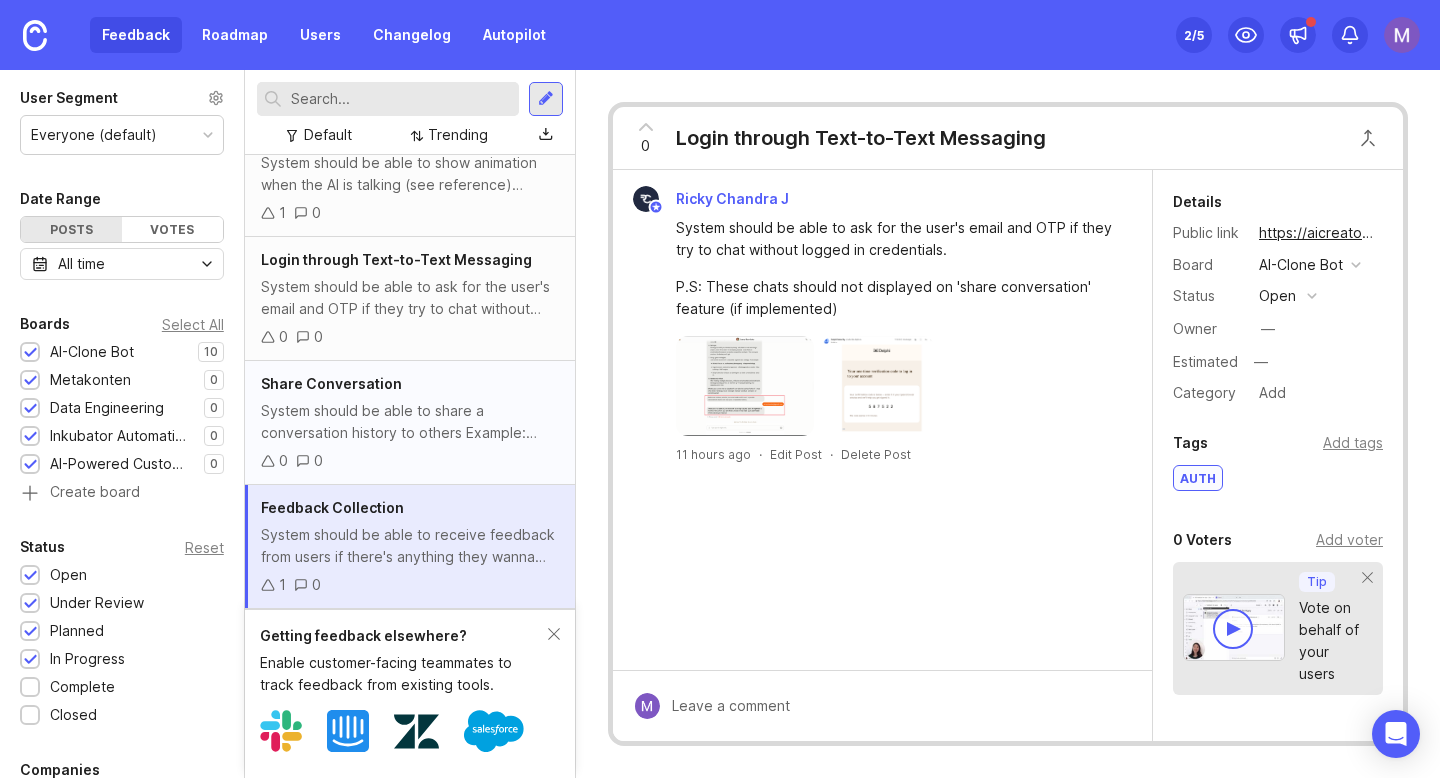 click on "System should be able to share a conversation history to others Example: https://www.delphi.ai/lenny/talk/conversation/shared/fd61a8a2-2d79-4120-9896-959f3f3971e5" at bounding box center (410, 422) 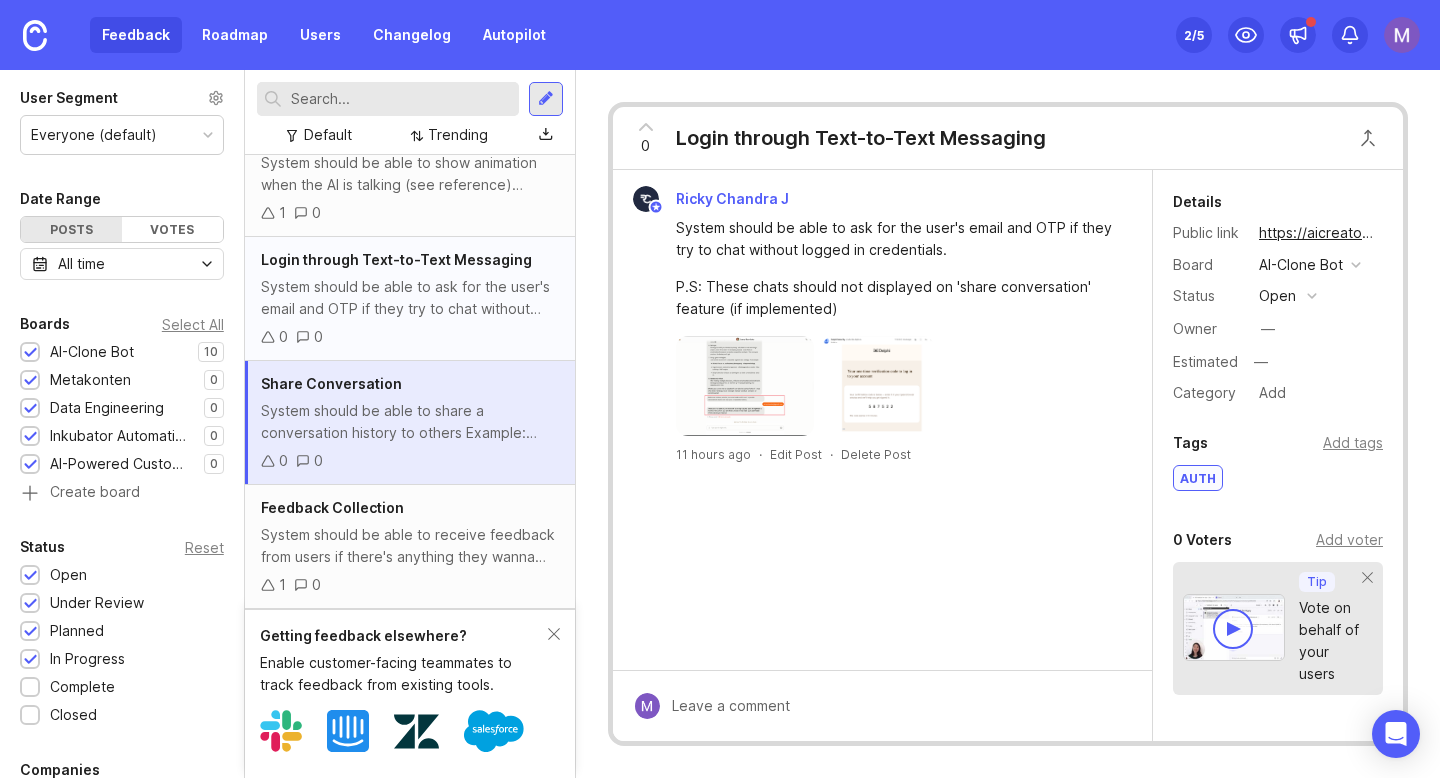 click on "Login through Text-to-Text Messaging" at bounding box center [396, 259] 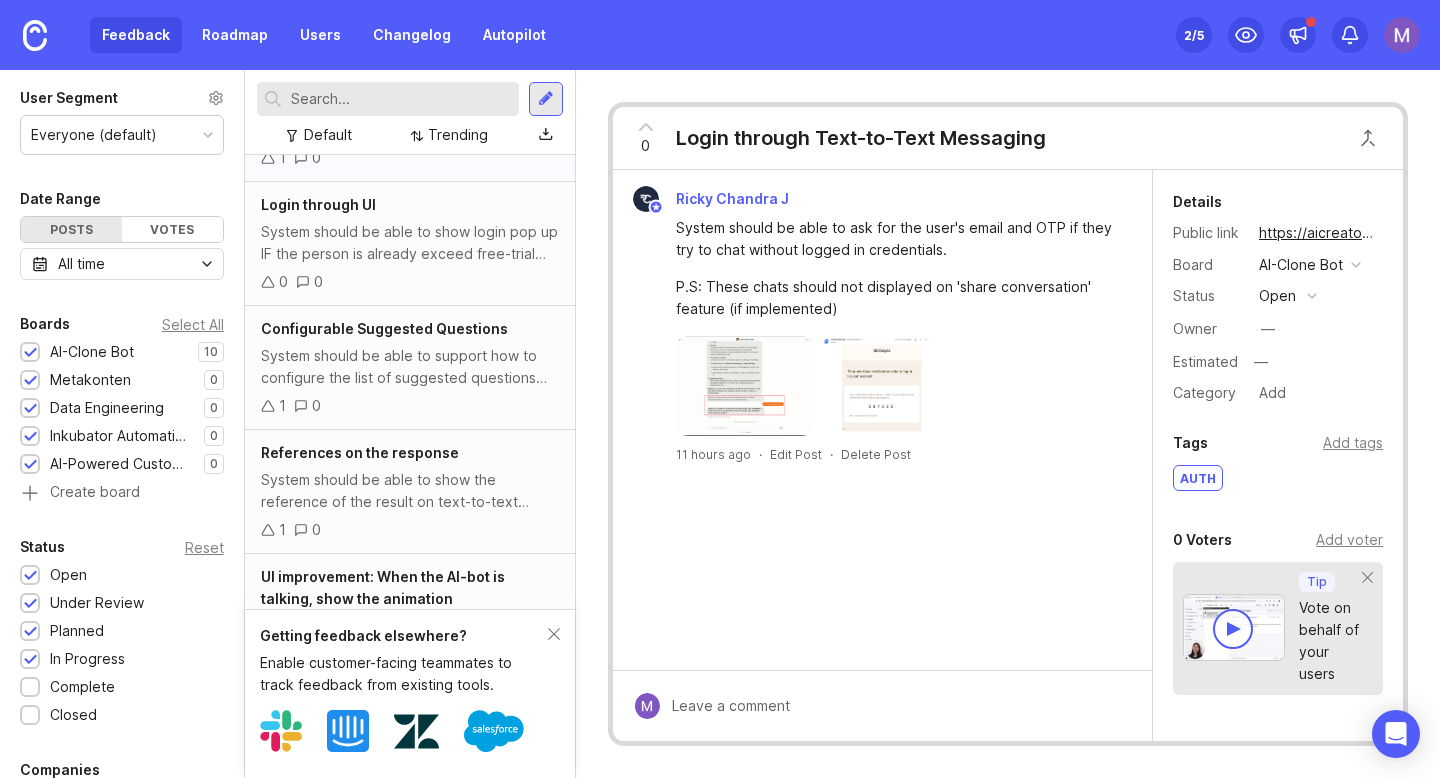 scroll, scrollTop: 208, scrollLeft: 0, axis: vertical 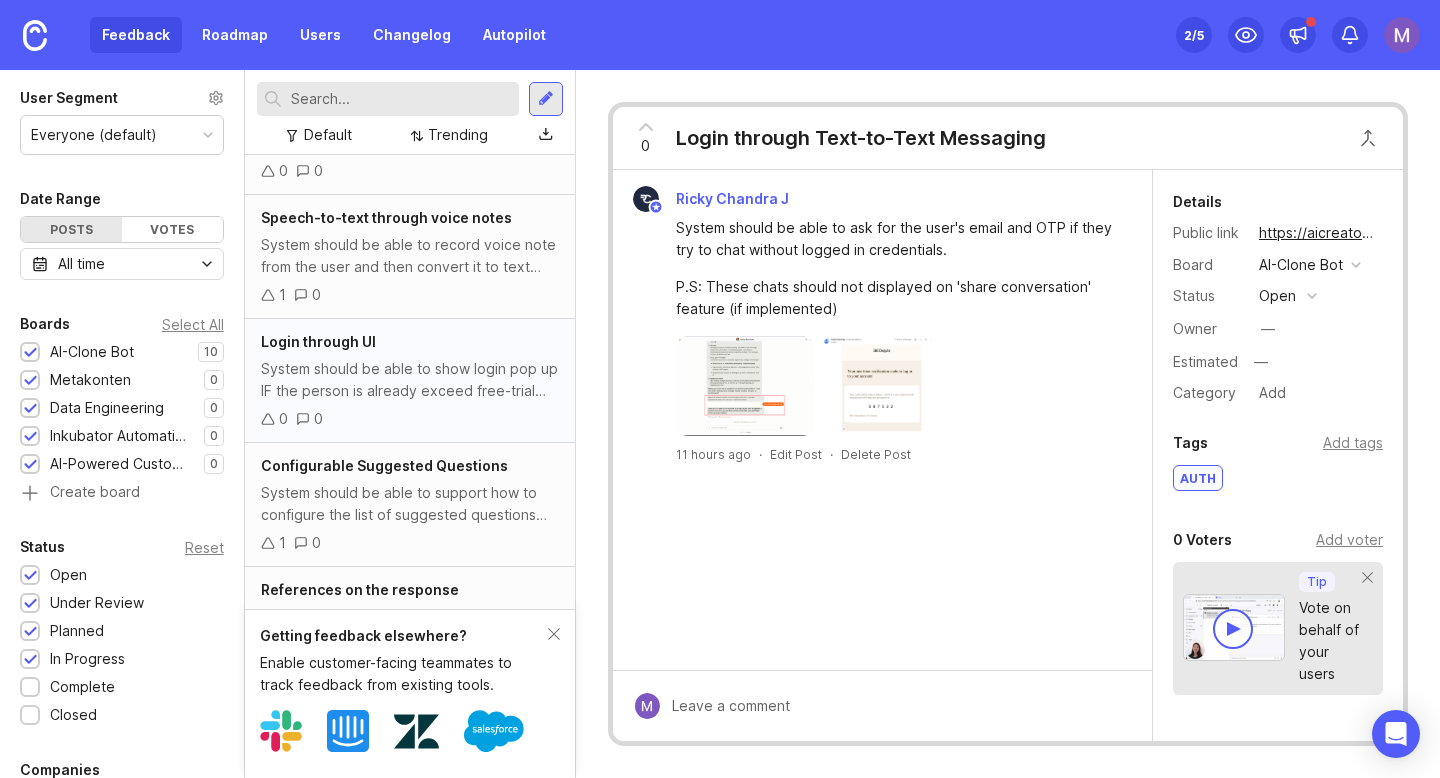 click on "Login through UI System should be able to show login pop up IF the person is already exceed free-trial without login limit (5 chats) 0 0" at bounding box center (410, 381) 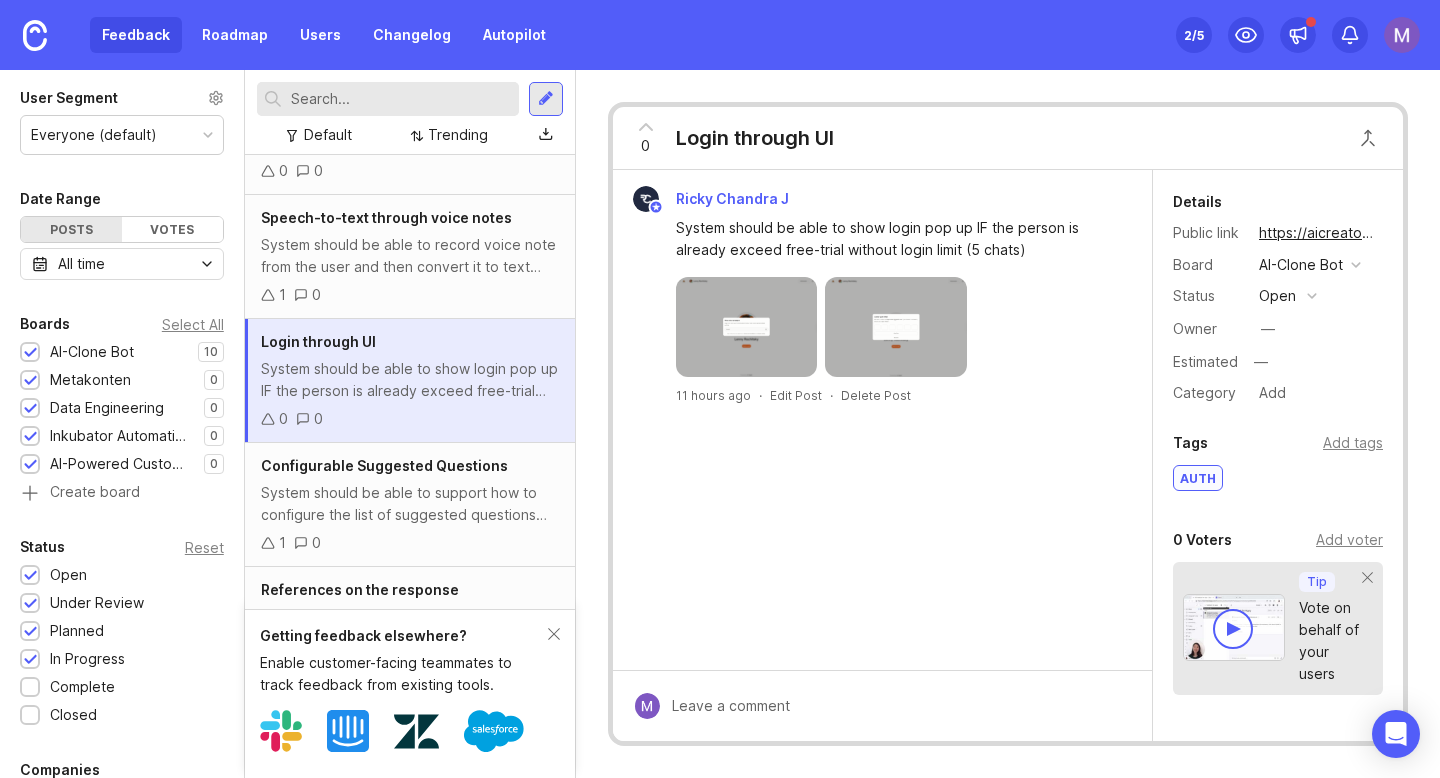 scroll, scrollTop: 0, scrollLeft: 0, axis: both 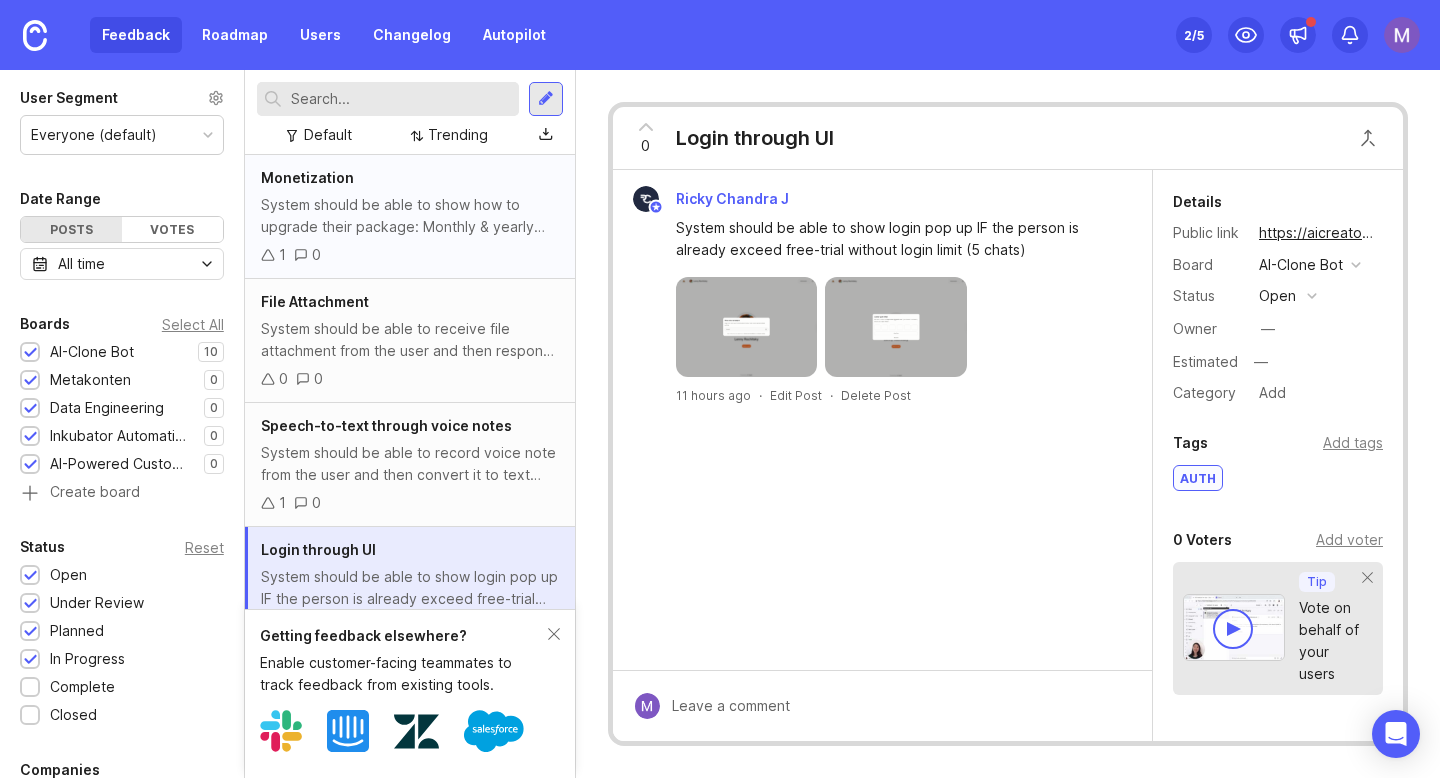 click on "1 0" at bounding box center [410, 255] 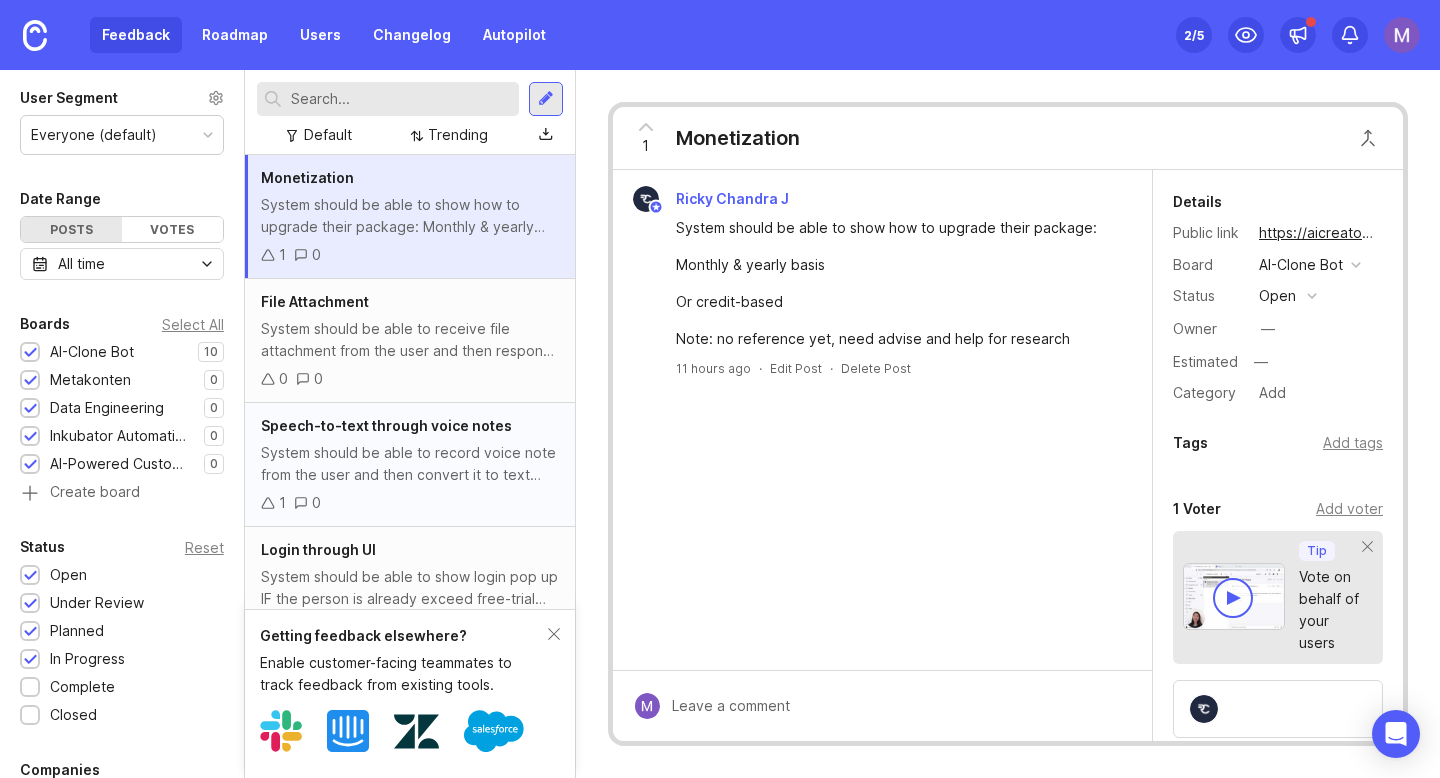 click on "System should be able to record voice note from the user and then convert it to text Reference: https://www.tella.tv/video/ais-video-32cx" at bounding box center [410, 464] 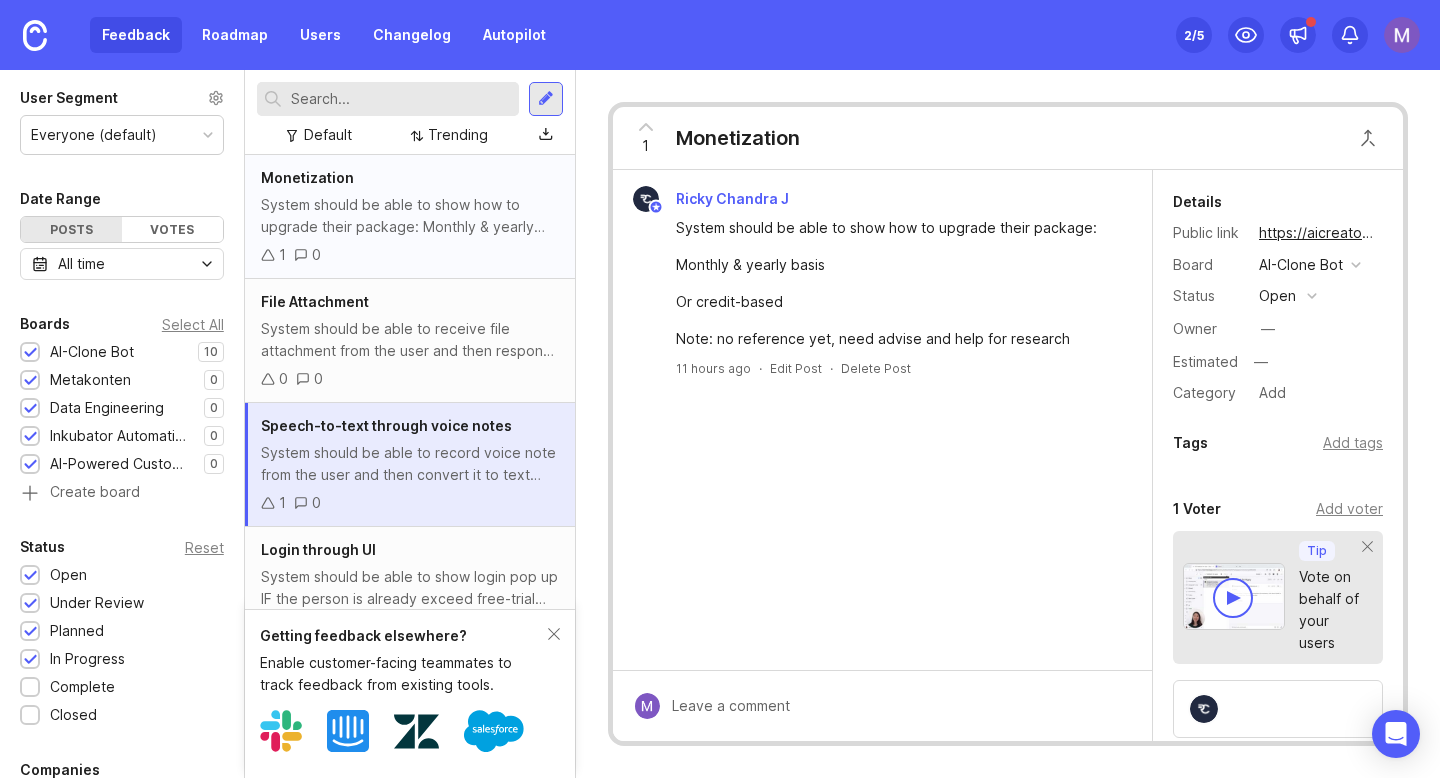 click on "System should be able to show how to upgrade their package: Monthly & yearly basis Or credit-based Note: no reference yet, need advise and help for research" at bounding box center (410, 216) 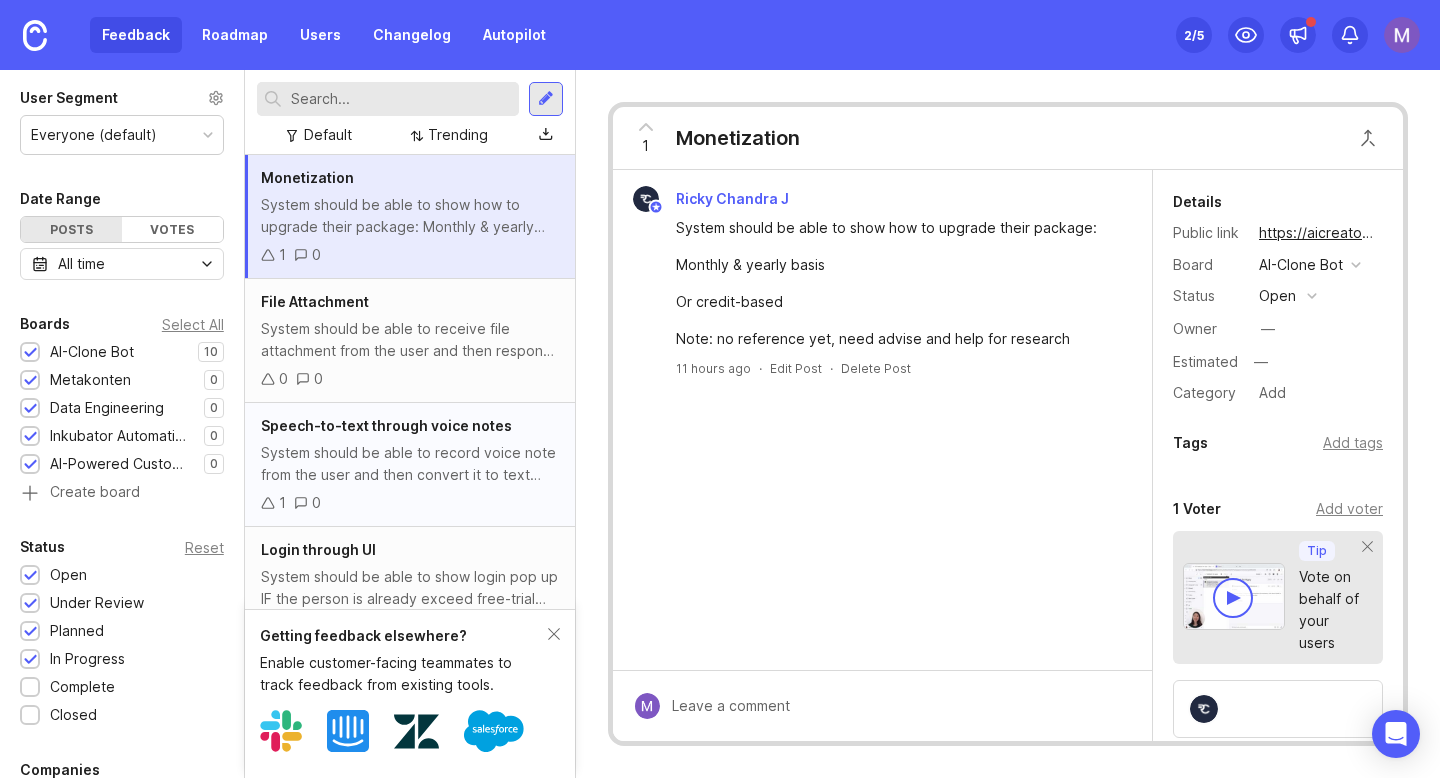 click on "Speech-to-text through voice notes" at bounding box center [410, 426] 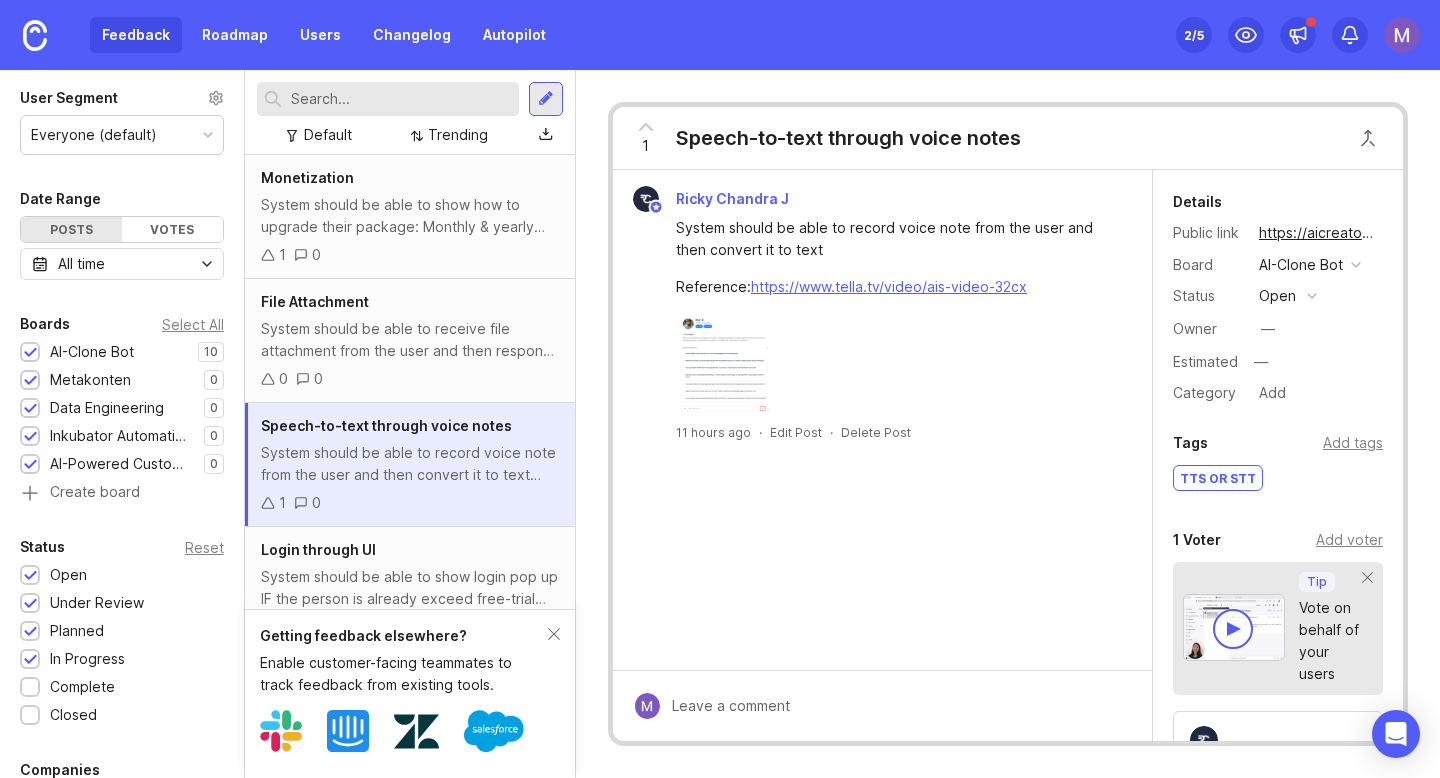 click at bounding box center [724, 364] 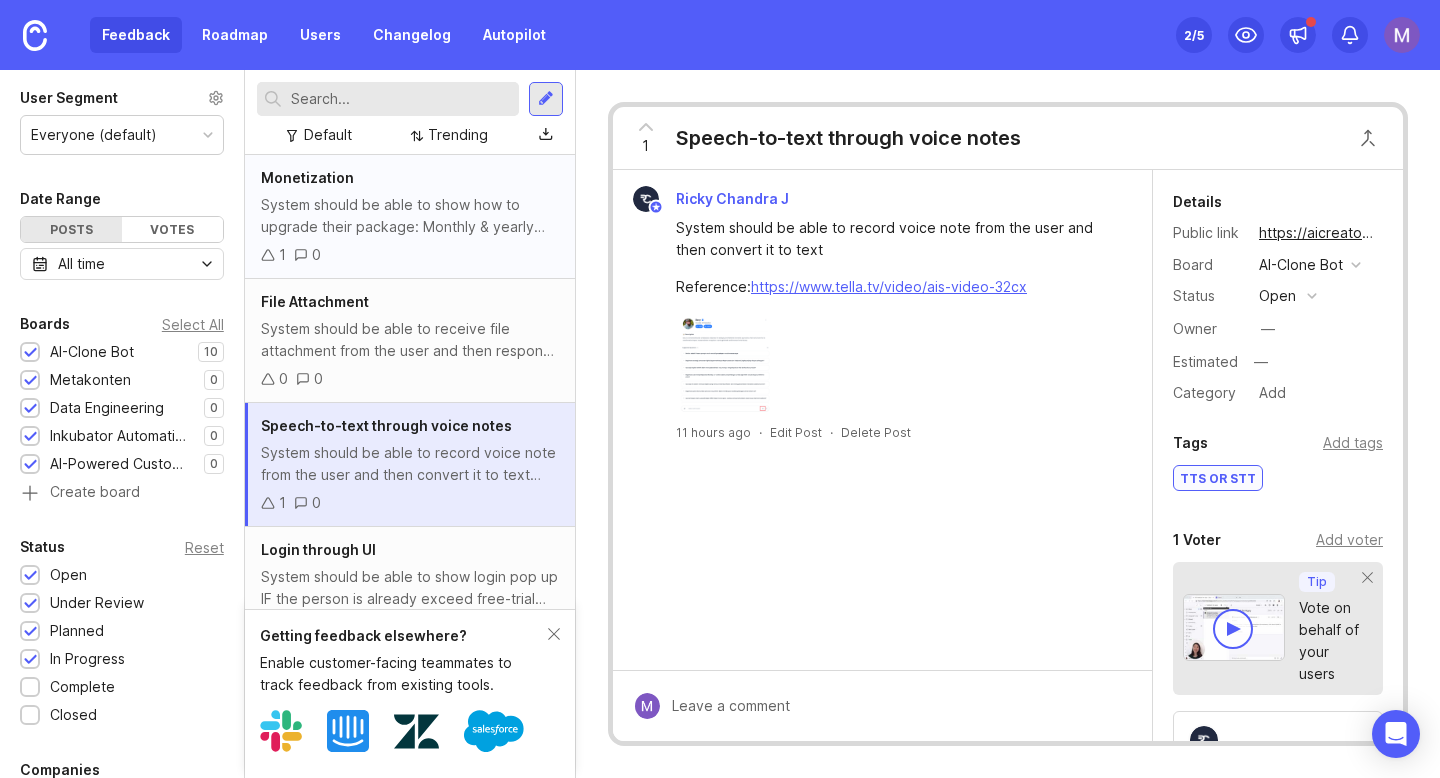 click on "1 0" at bounding box center [410, 255] 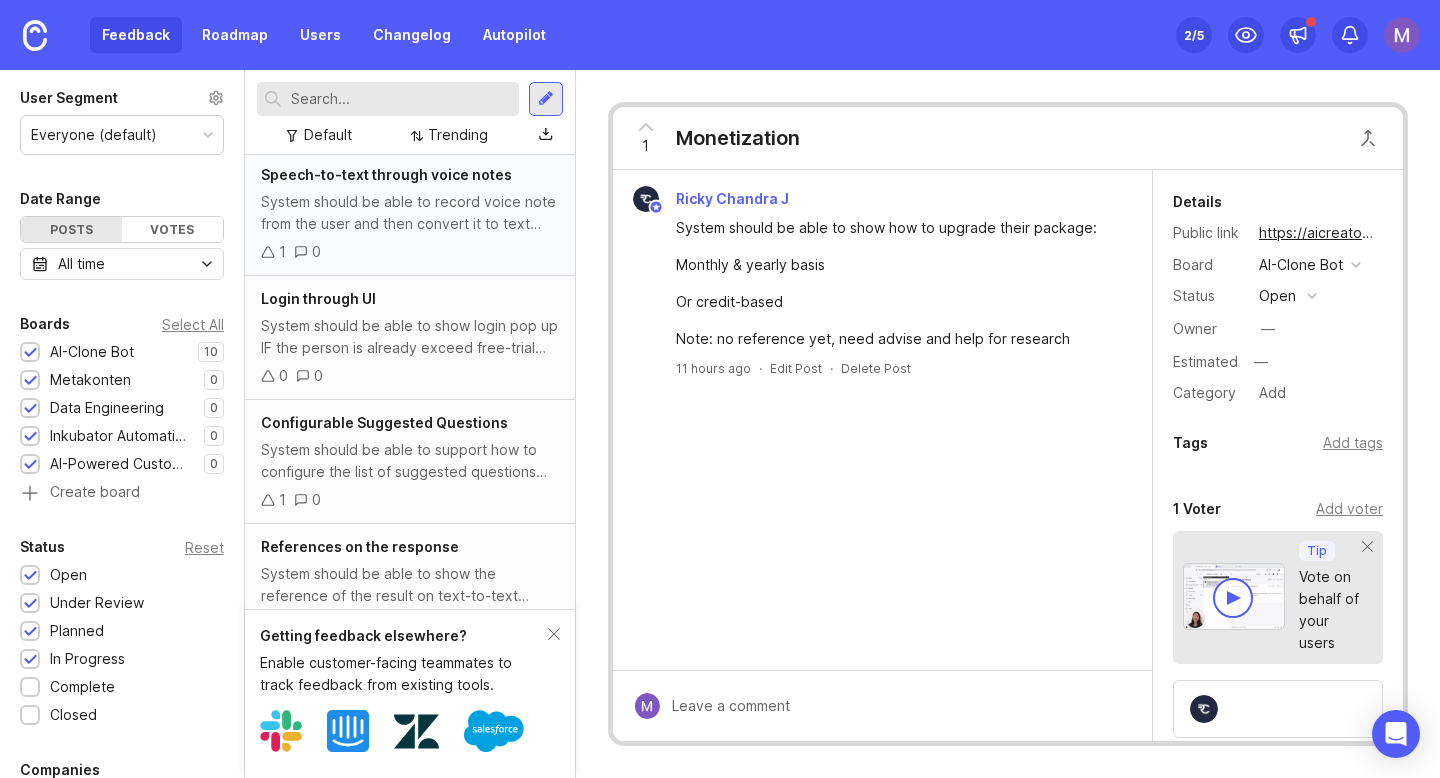 scroll, scrollTop: 294, scrollLeft: 0, axis: vertical 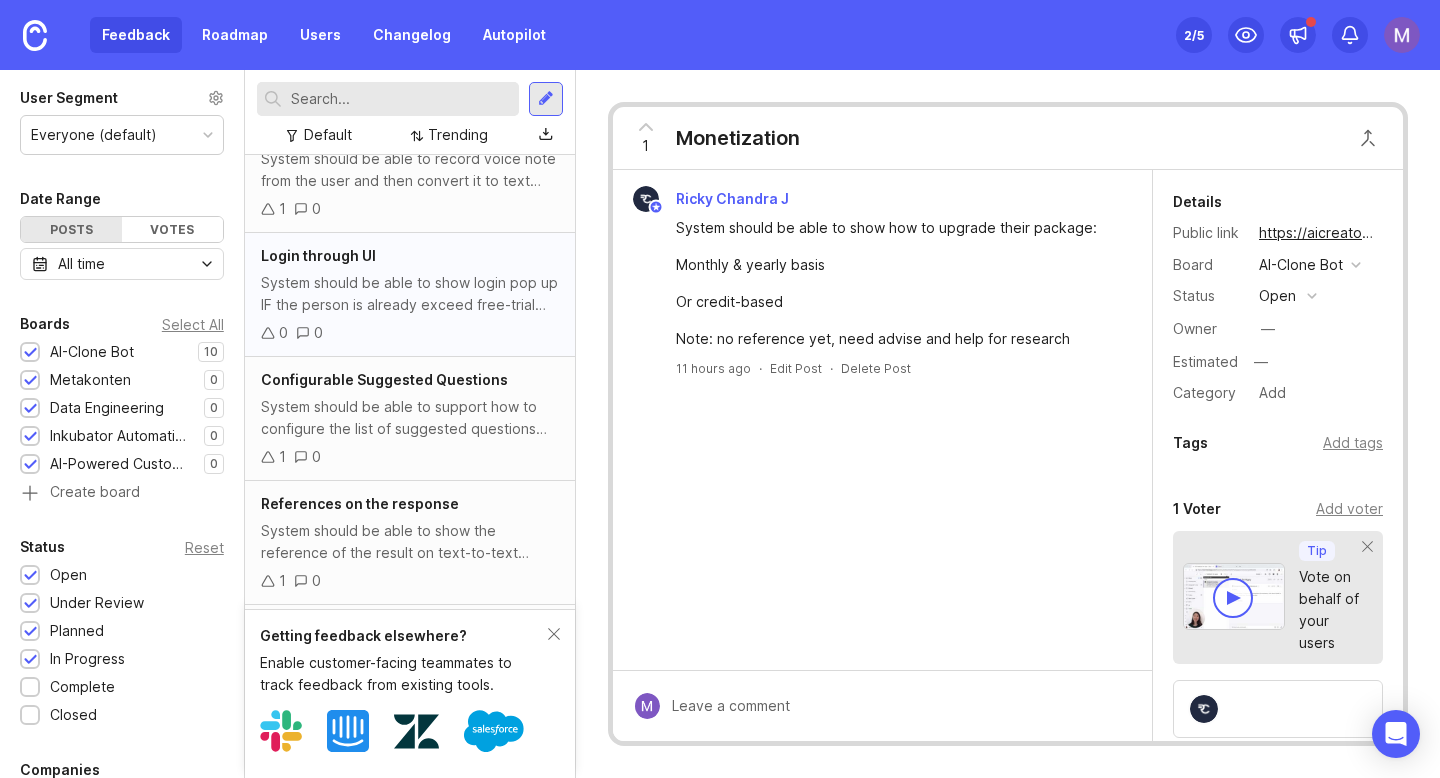 click on "System should be able to show login pop up IF the person is already exceed free-trial without login limit (5 chats)" at bounding box center (410, 294) 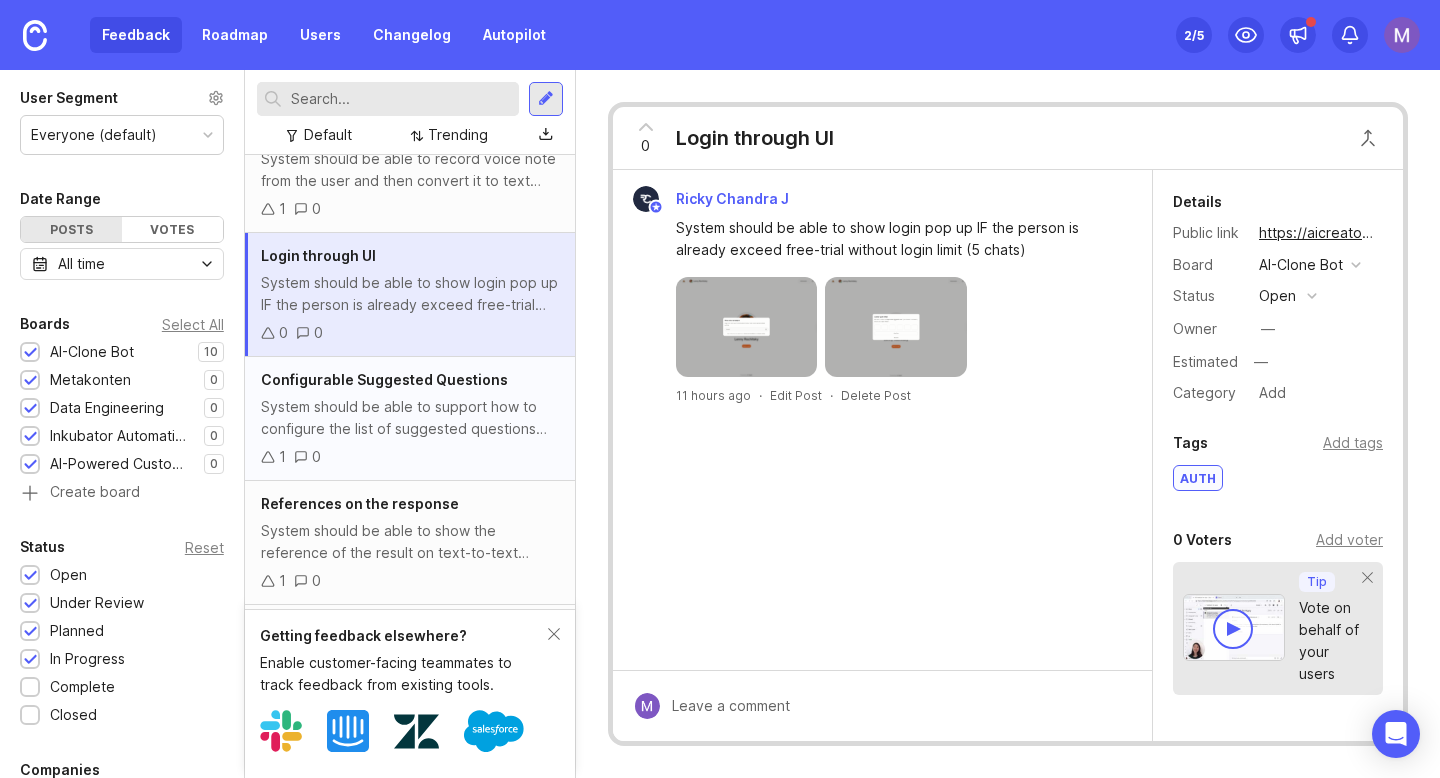 click on "System should be able to support how to configure the list of suggested questions based on top 5 trending topics (or put the default configurations if the trending topics are not up to 5 items yet)" at bounding box center (410, 418) 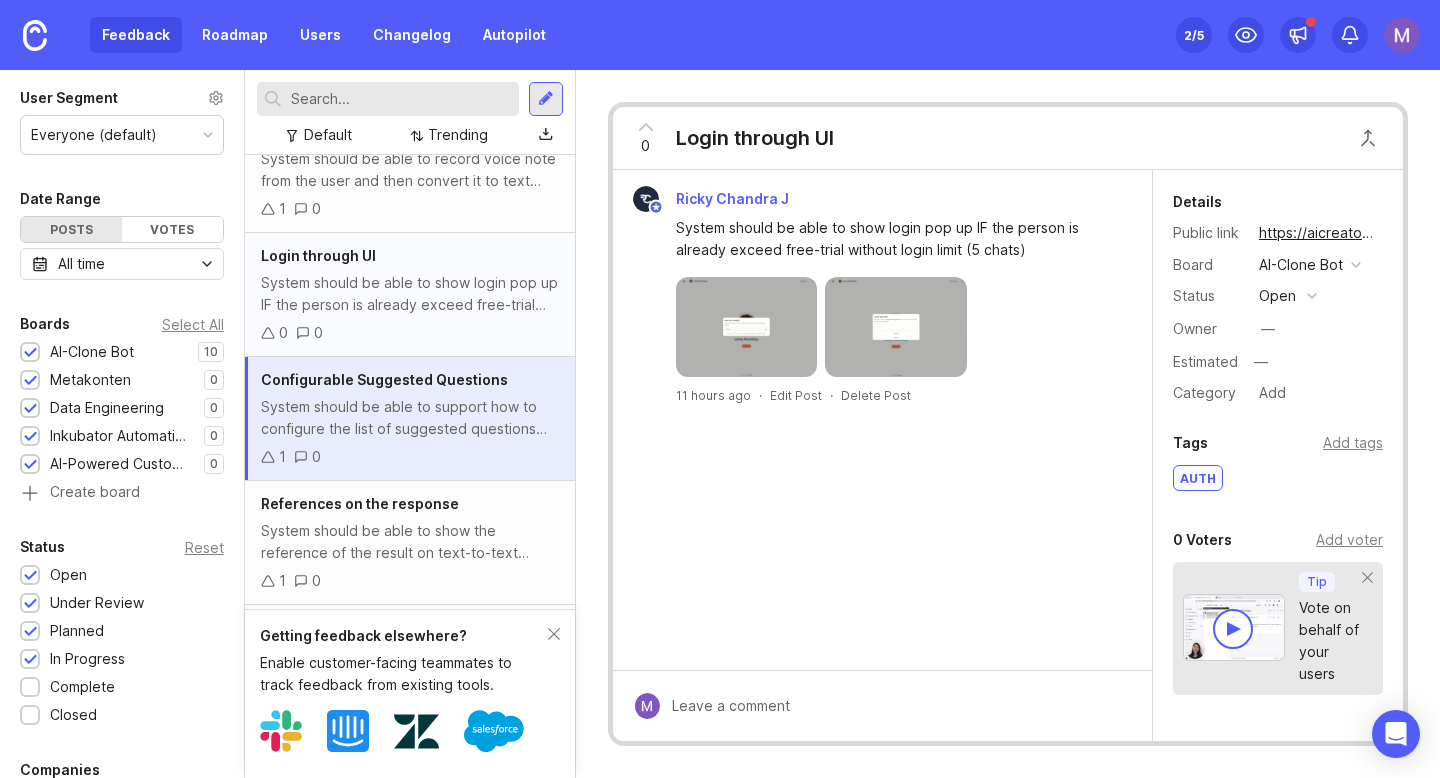 click on "Login through UI" at bounding box center [410, 256] 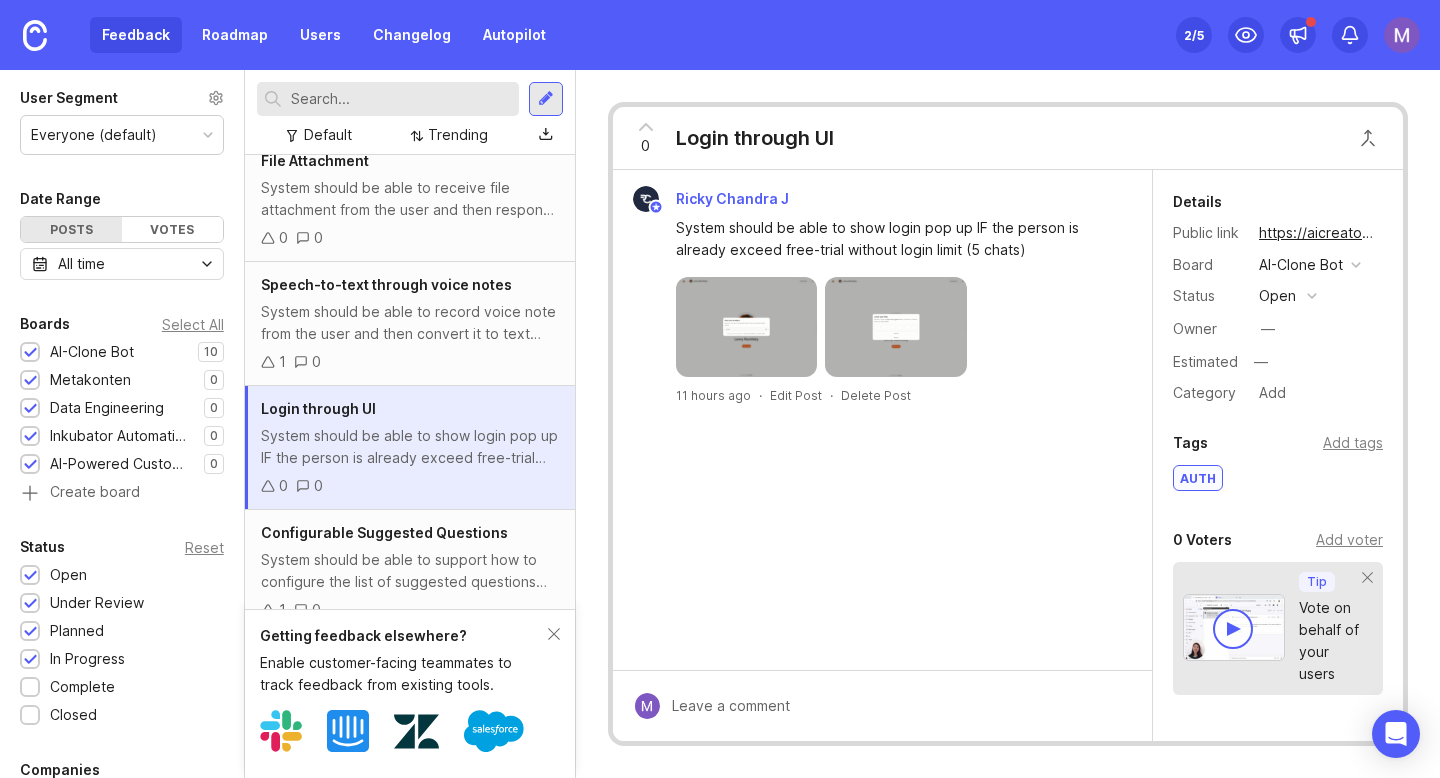 click on "System should be able to record voice note from the user and then convert it to text Reference: https://www.tella.tv/video/ais-video-32cx" at bounding box center (410, 323) 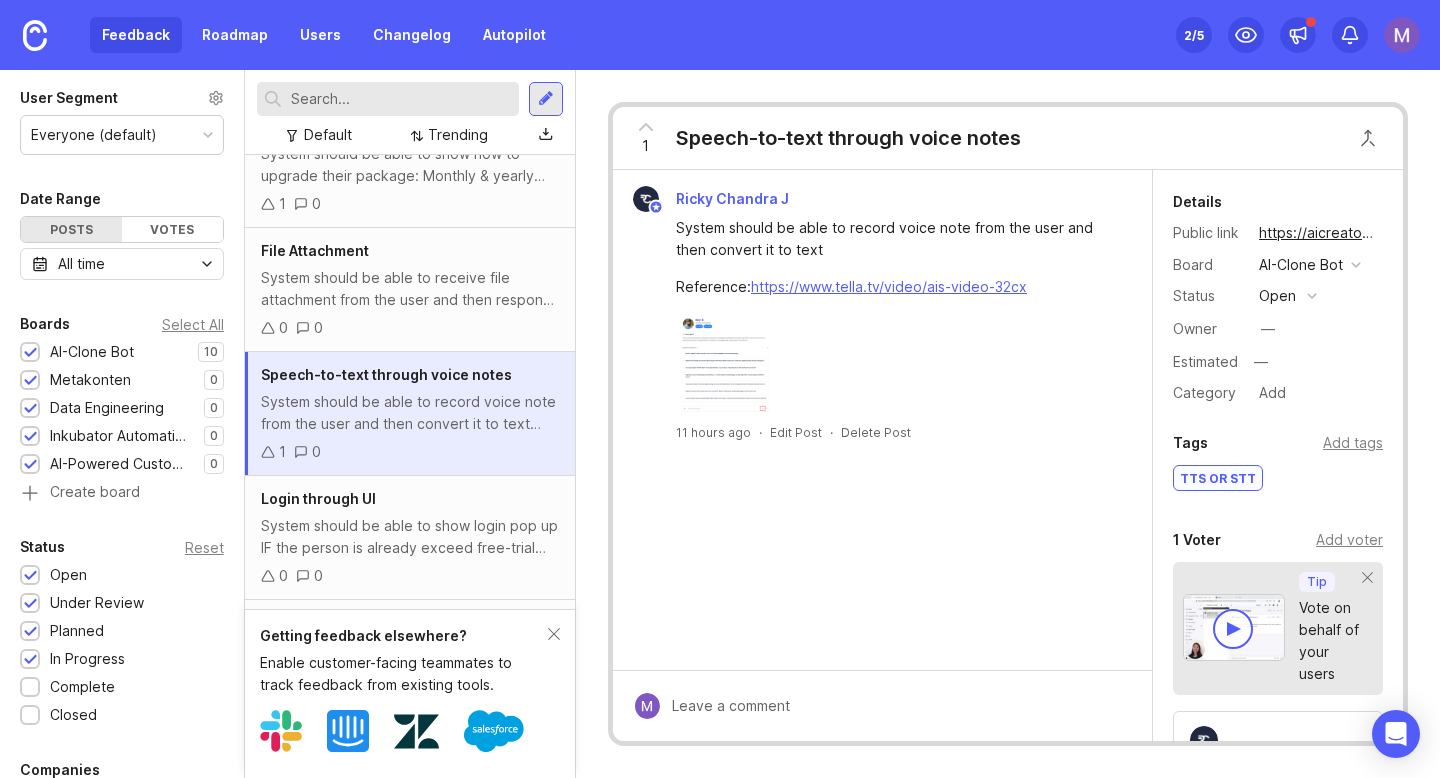 scroll, scrollTop: 29, scrollLeft: 0, axis: vertical 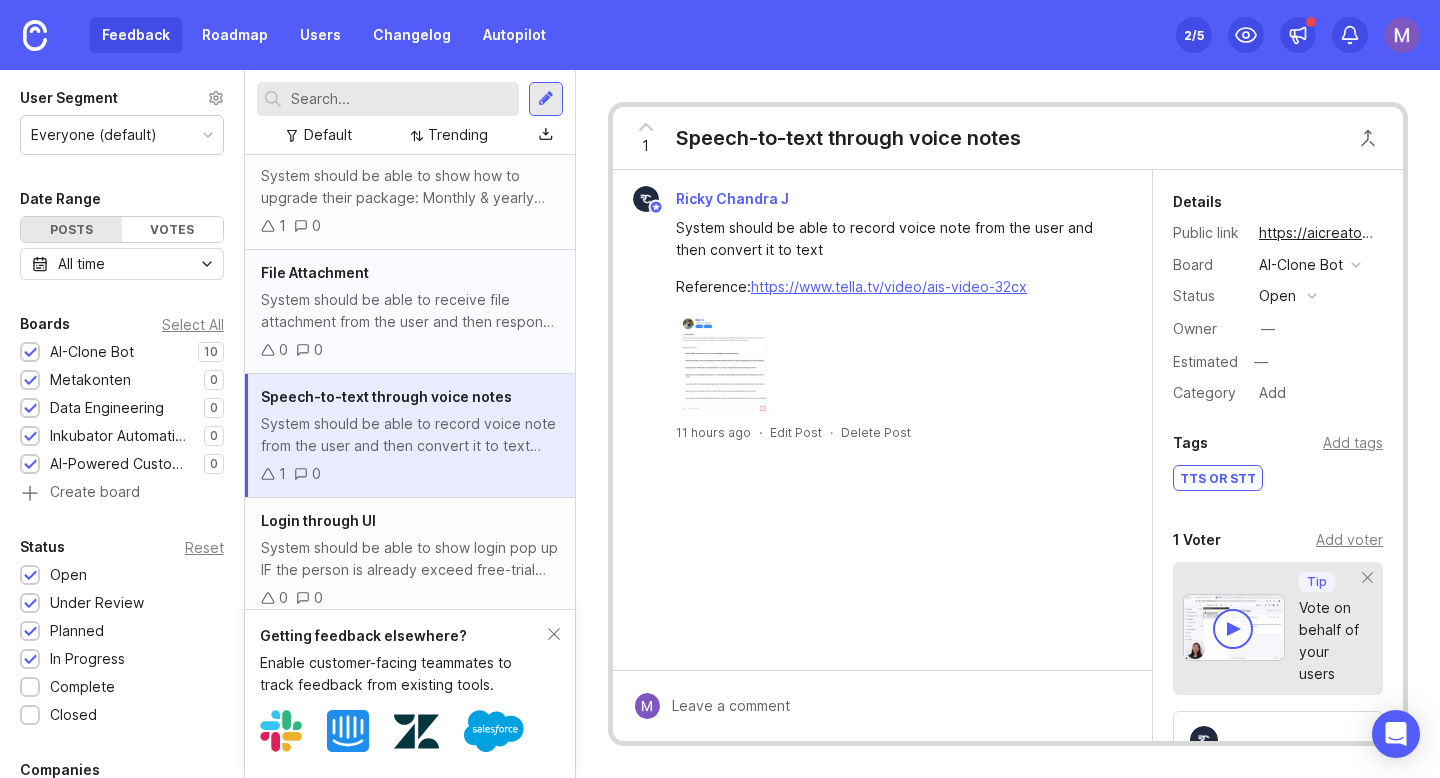 click on "File Attachment System should be able to receive file attachment from the user and then response based on the file attached Reference: https://www.tella.tv/video/ais-video-57fr 0 0" at bounding box center (410, 312) 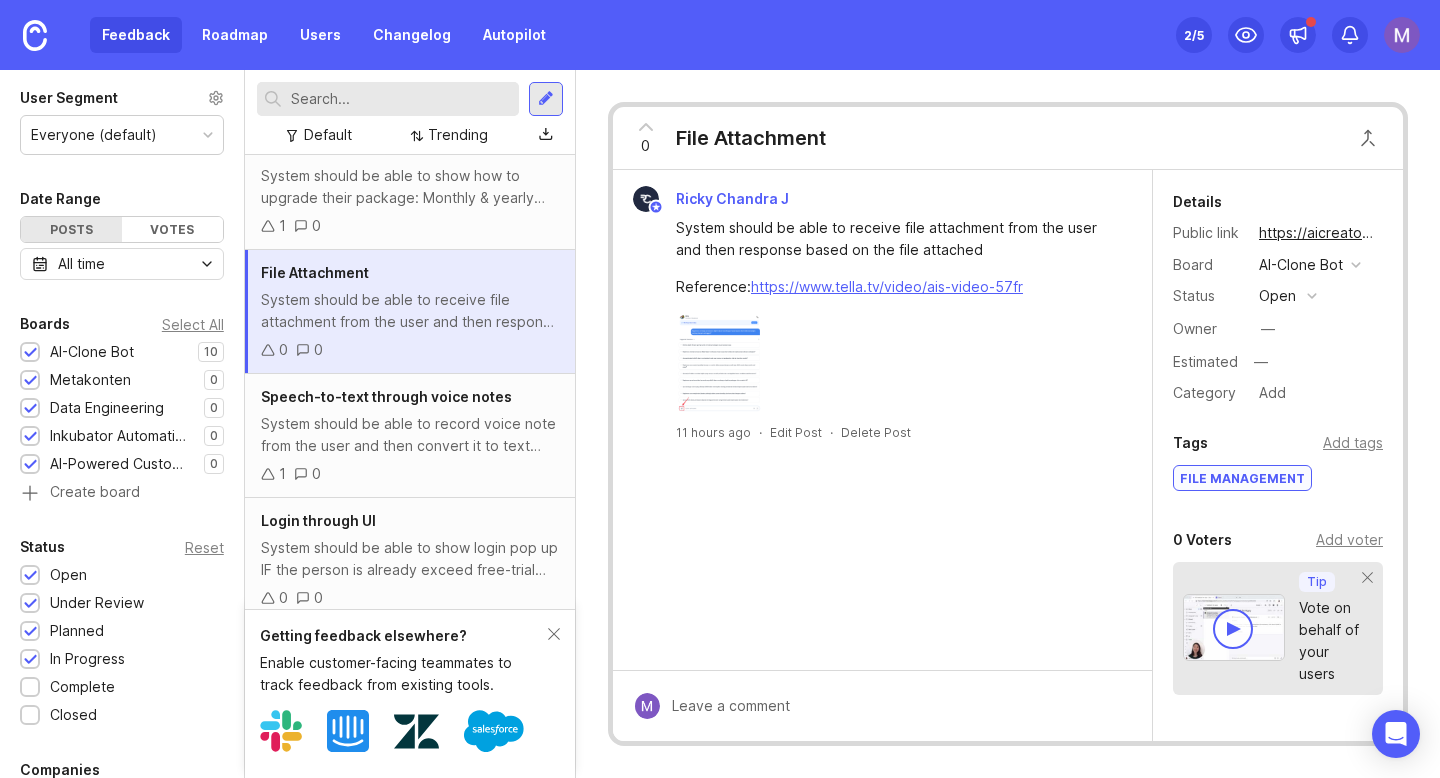 scroll, scrollTop: 0, scrollLeft: 0, axis: both 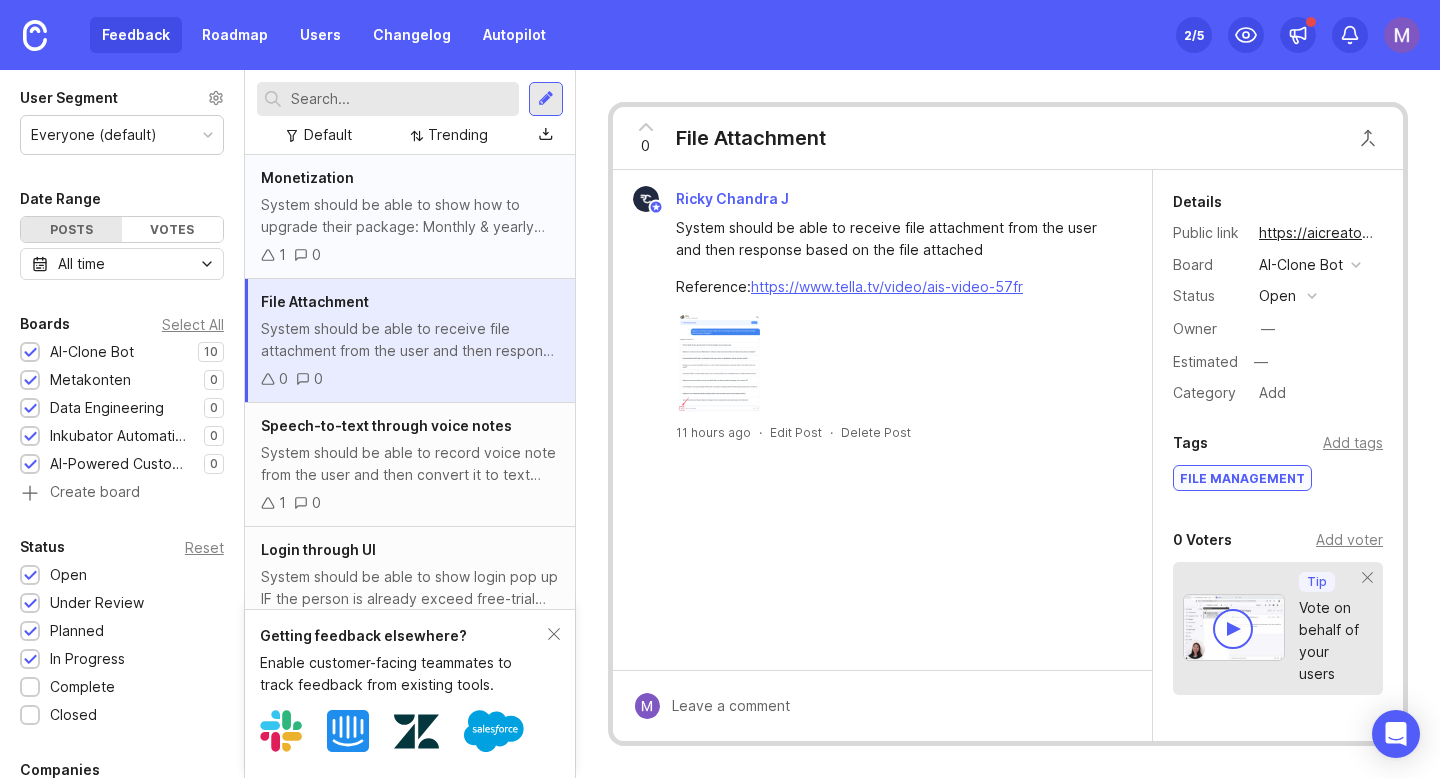 click on "System should be able to show how to upgrade their package: Monthly & yearly basis Or credit-based Note: no reference yet, need advise and help for research" at bounding box center (410, 216) 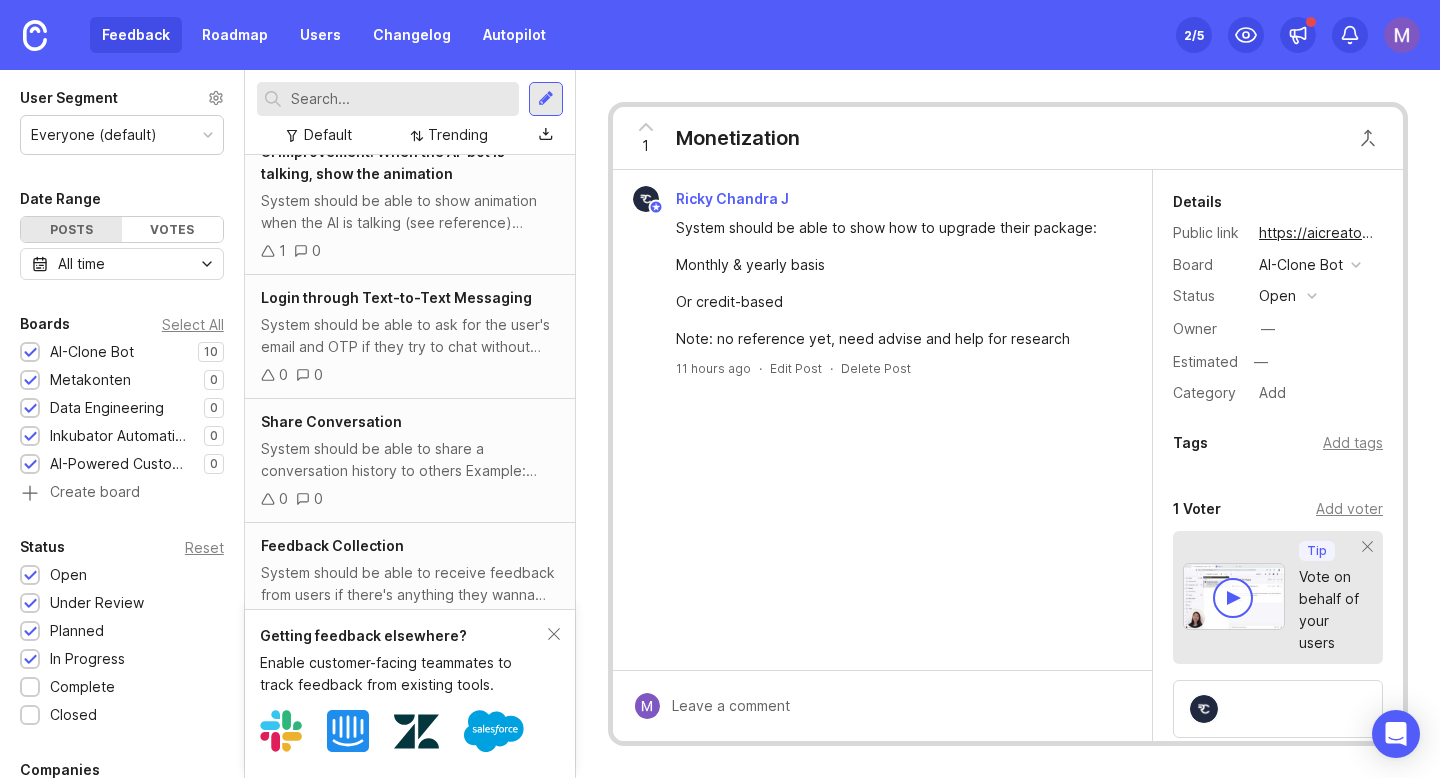 scroll, scrollTop: 808, scrollLeft: 0, axis: vertical 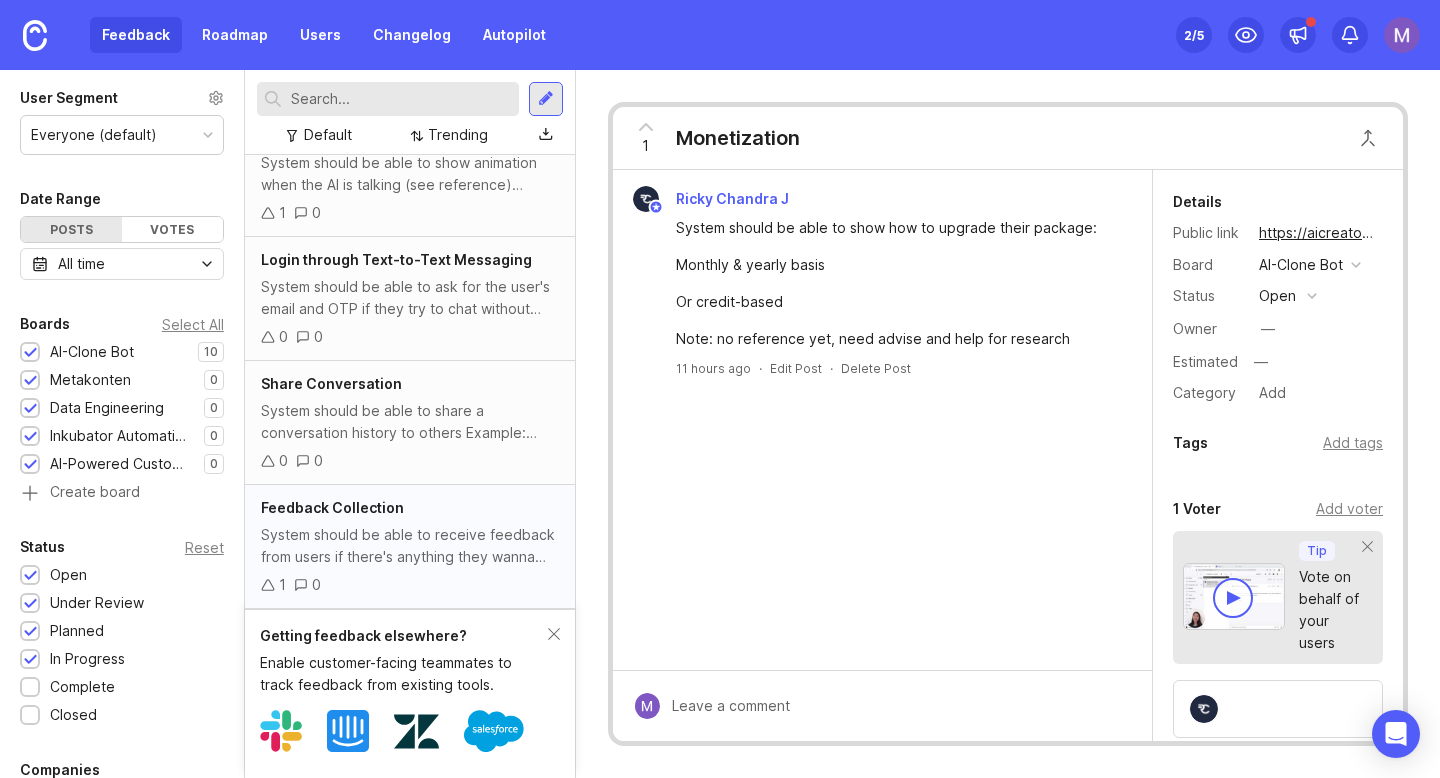 click on "System should be able to receive feedback from users if there's anything they wanna share. Just make it simple, containing "Subject" and "Content"" at bounding box center [410, 546] 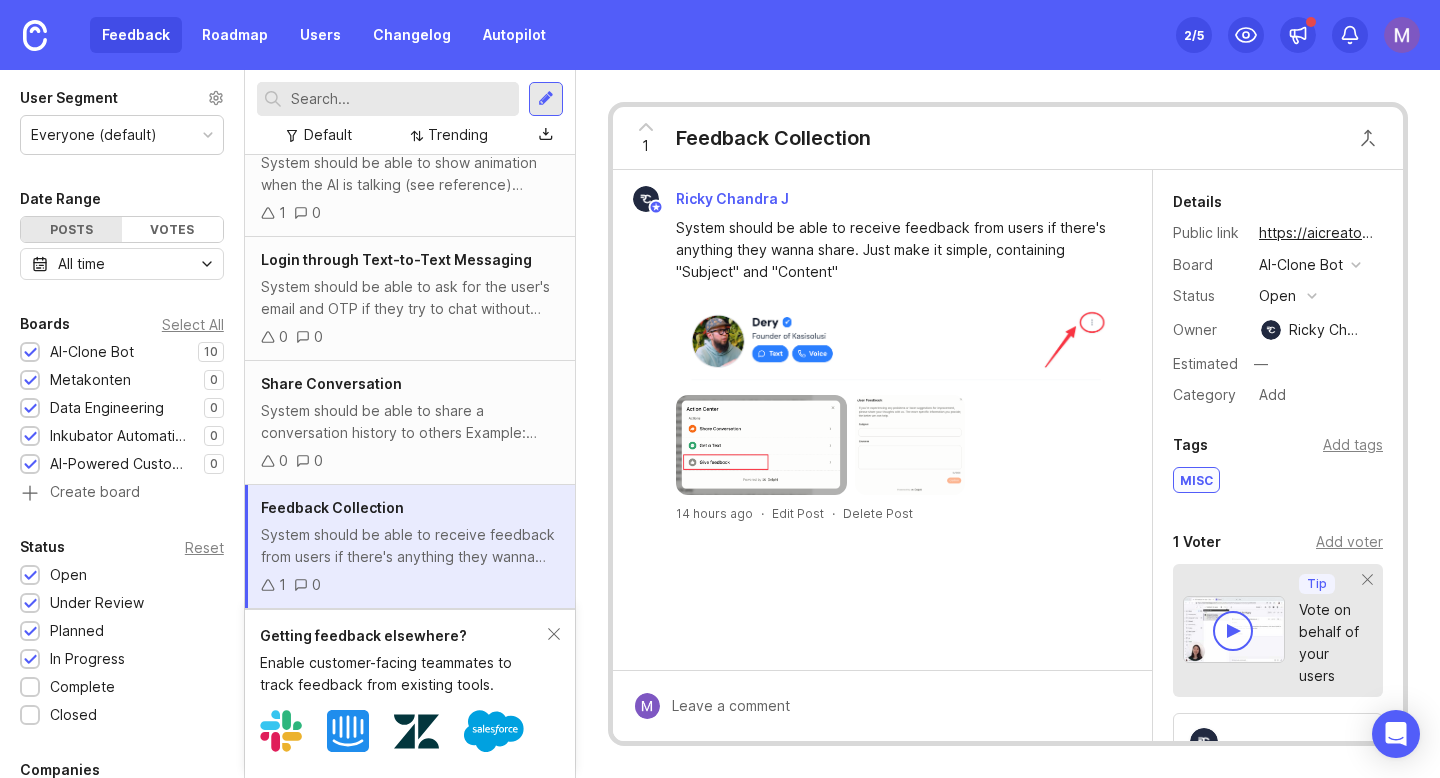 click at bounding box center (894, 341) 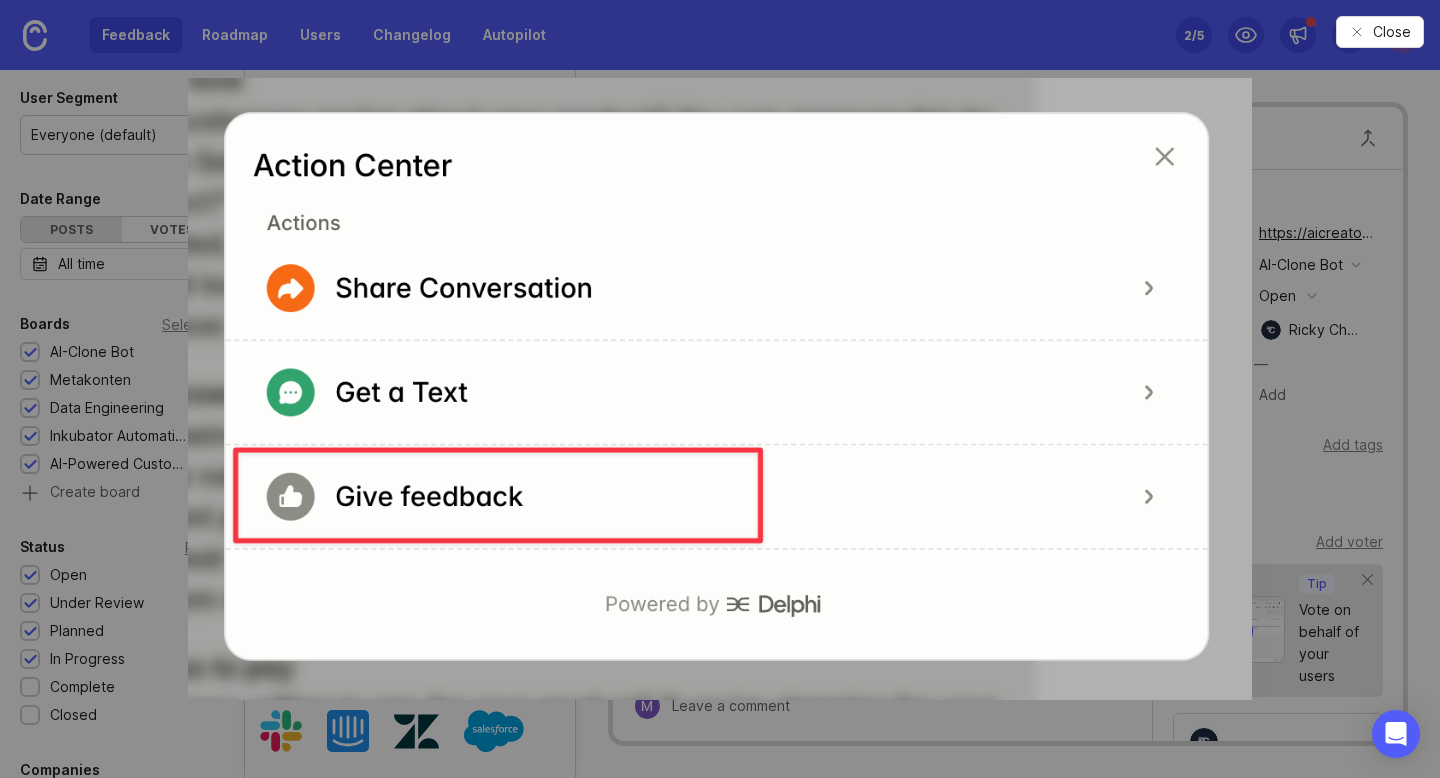 click at bounding box center (720, 389) 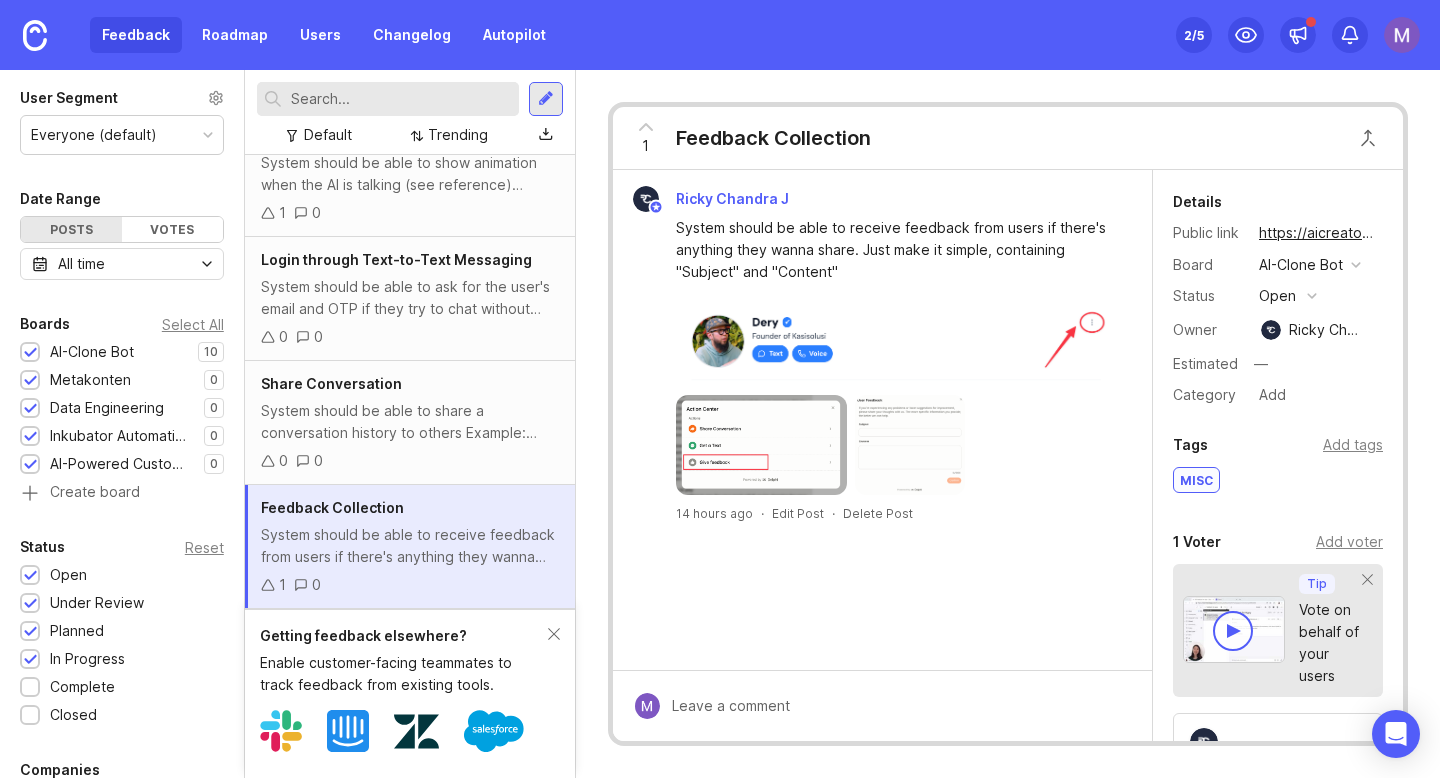 click at bounding box center (894, 341) 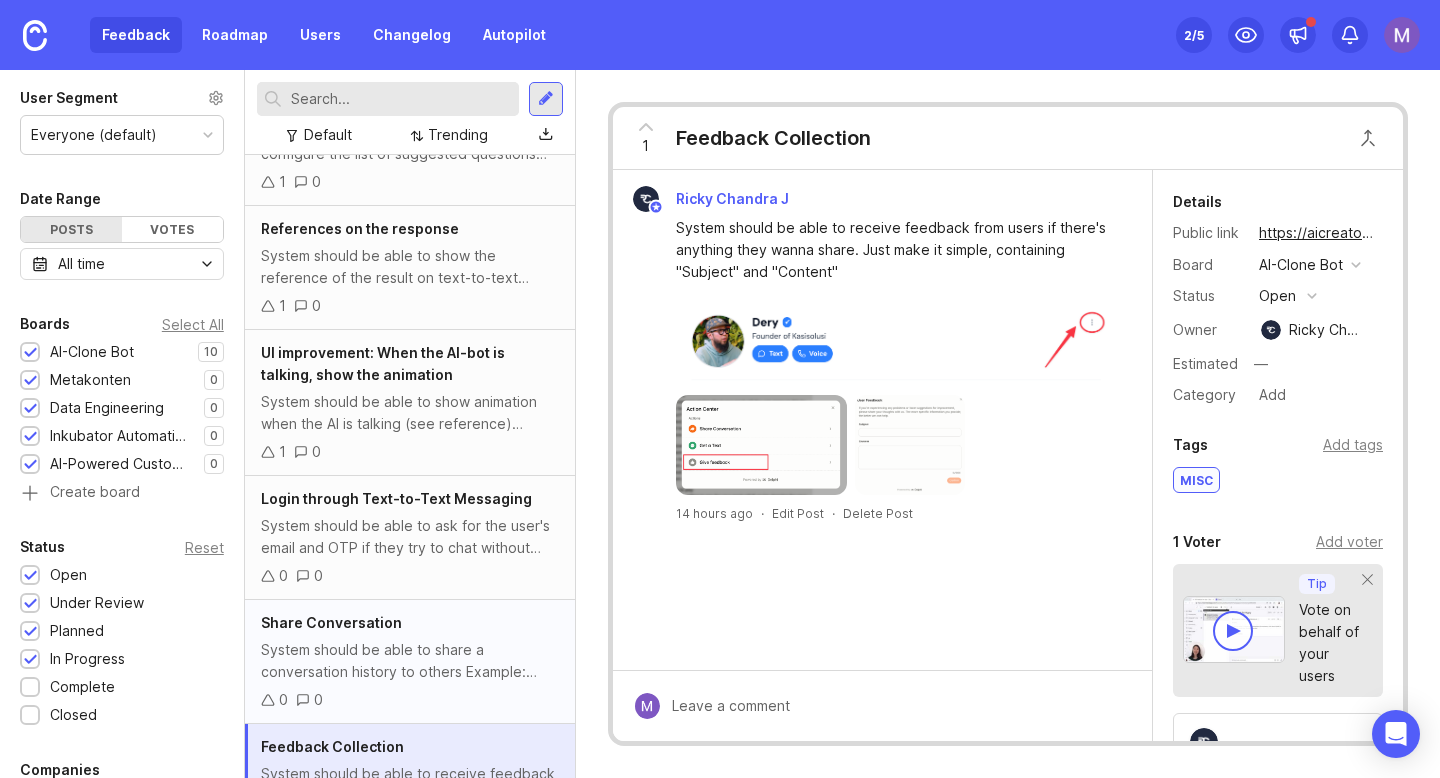 scroll, scrollTop: 568, scrollLeft: 0, axis: vertical 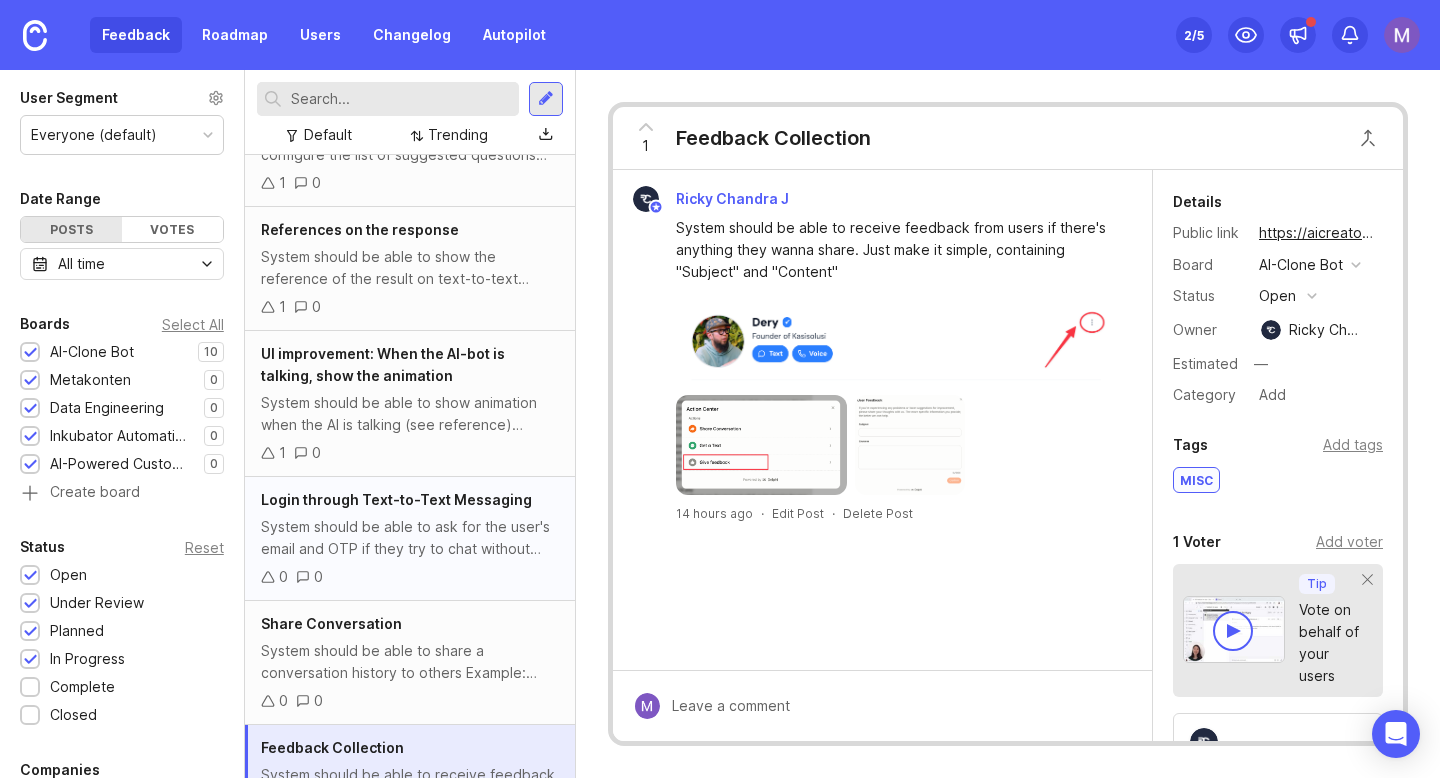 click on "System should be able to ask for the user's email and OTP if they try to chat without logged in credentials. P.S: These chats should not displayed on 'share conversation' feature (if implemented)" at bounding box center [410, 538] 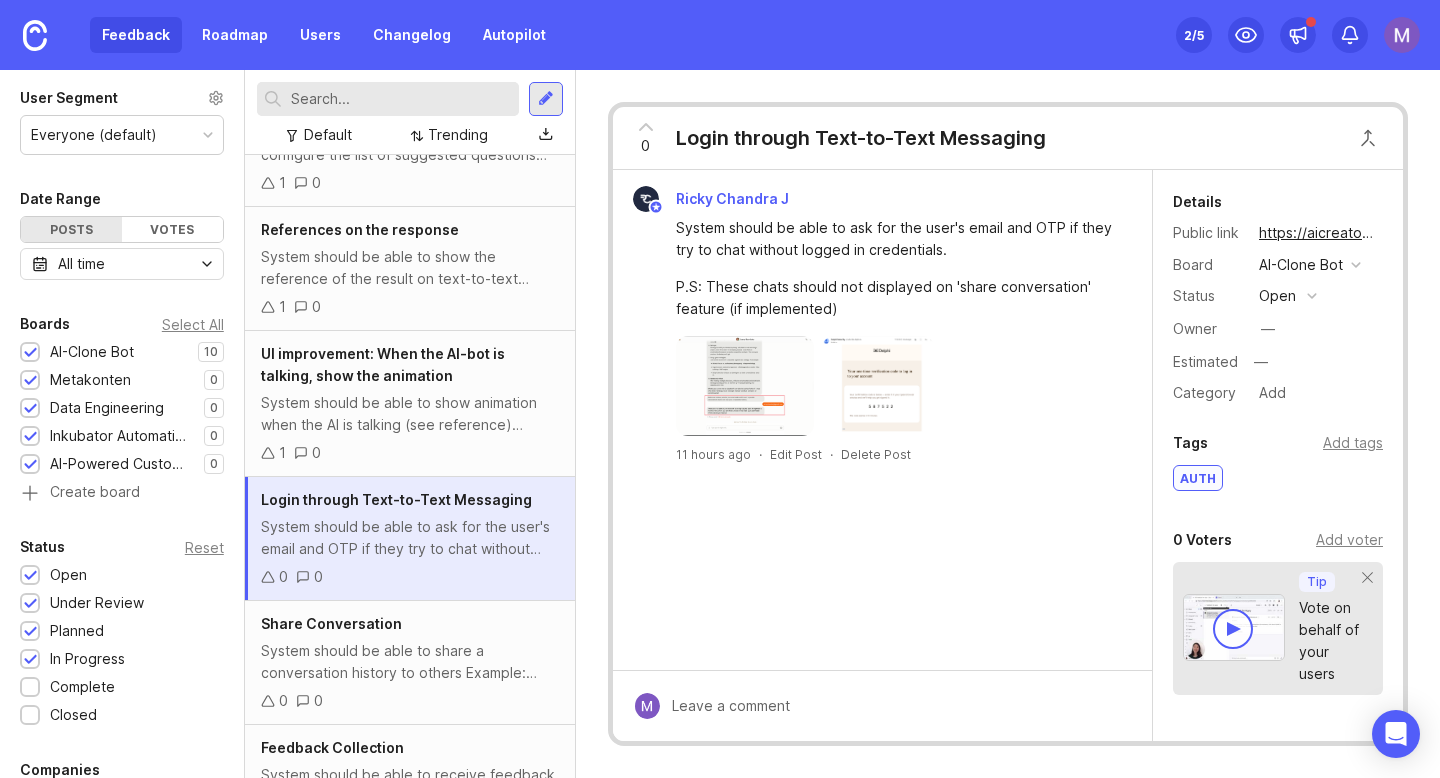 click at bounding box center (745, 386) 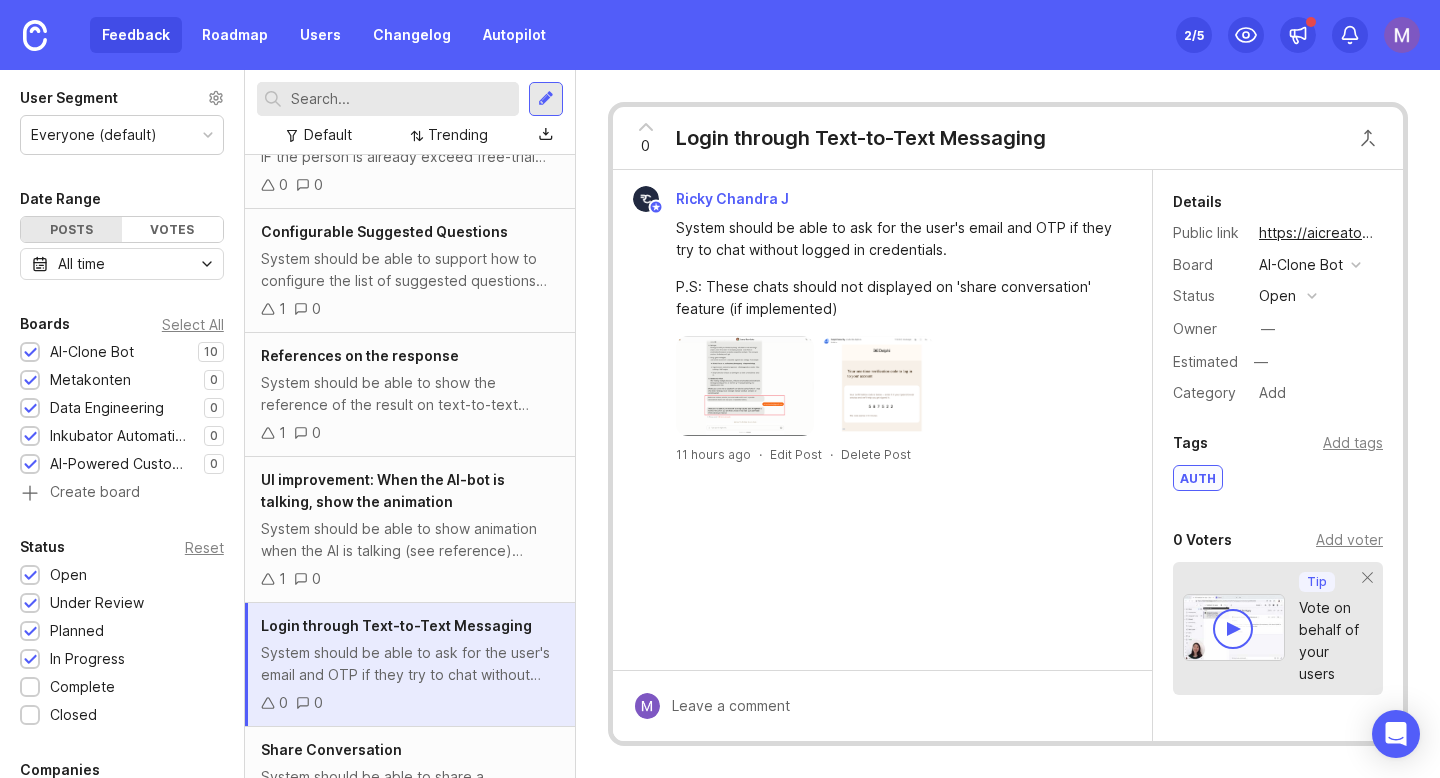 scroll, scrollTop: 407, scrollLeft: 0, axis: vertical 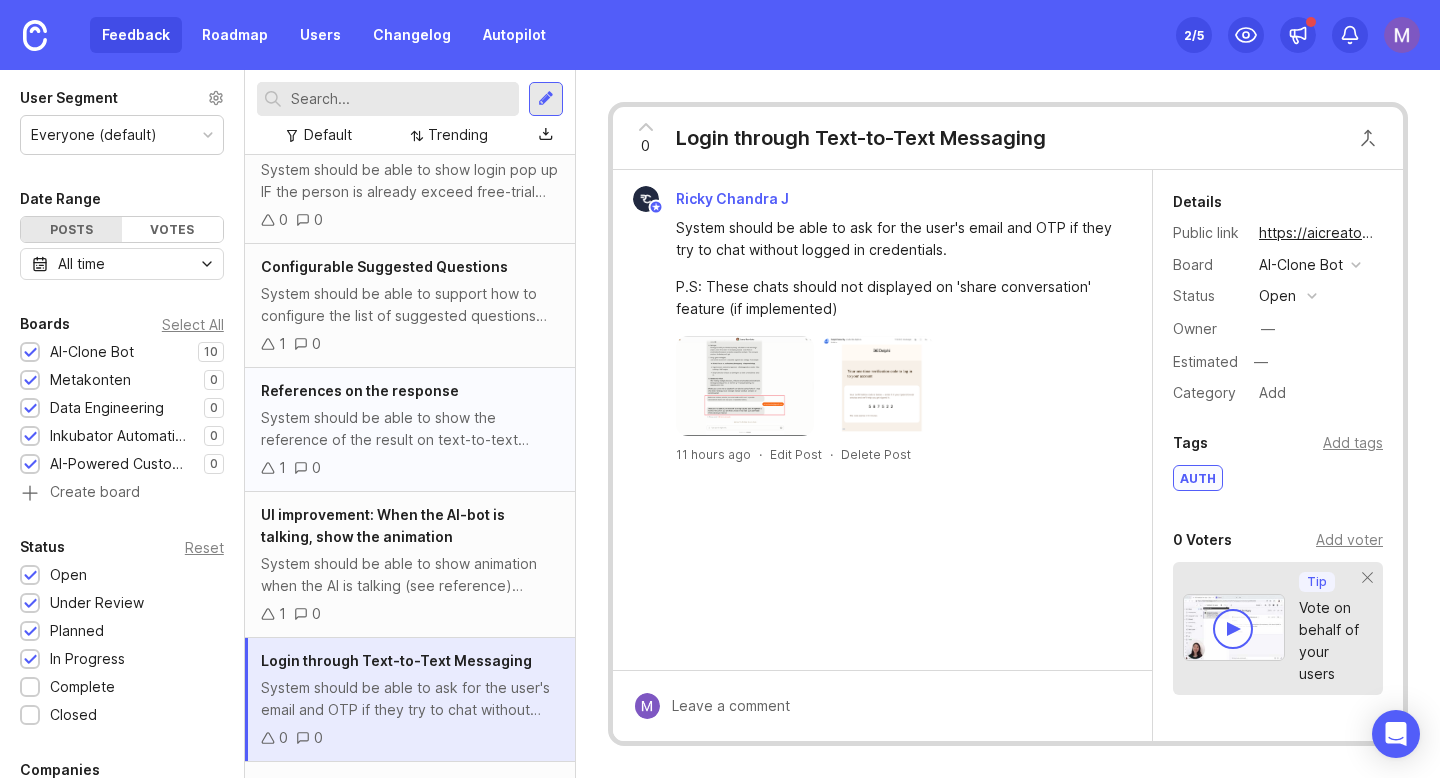 click on "System should be able to show the reference of the result on text-to-text based conversation. Reference: https://www.tella.tv/video/ais-video-genf" at bounding box center (410, 429) 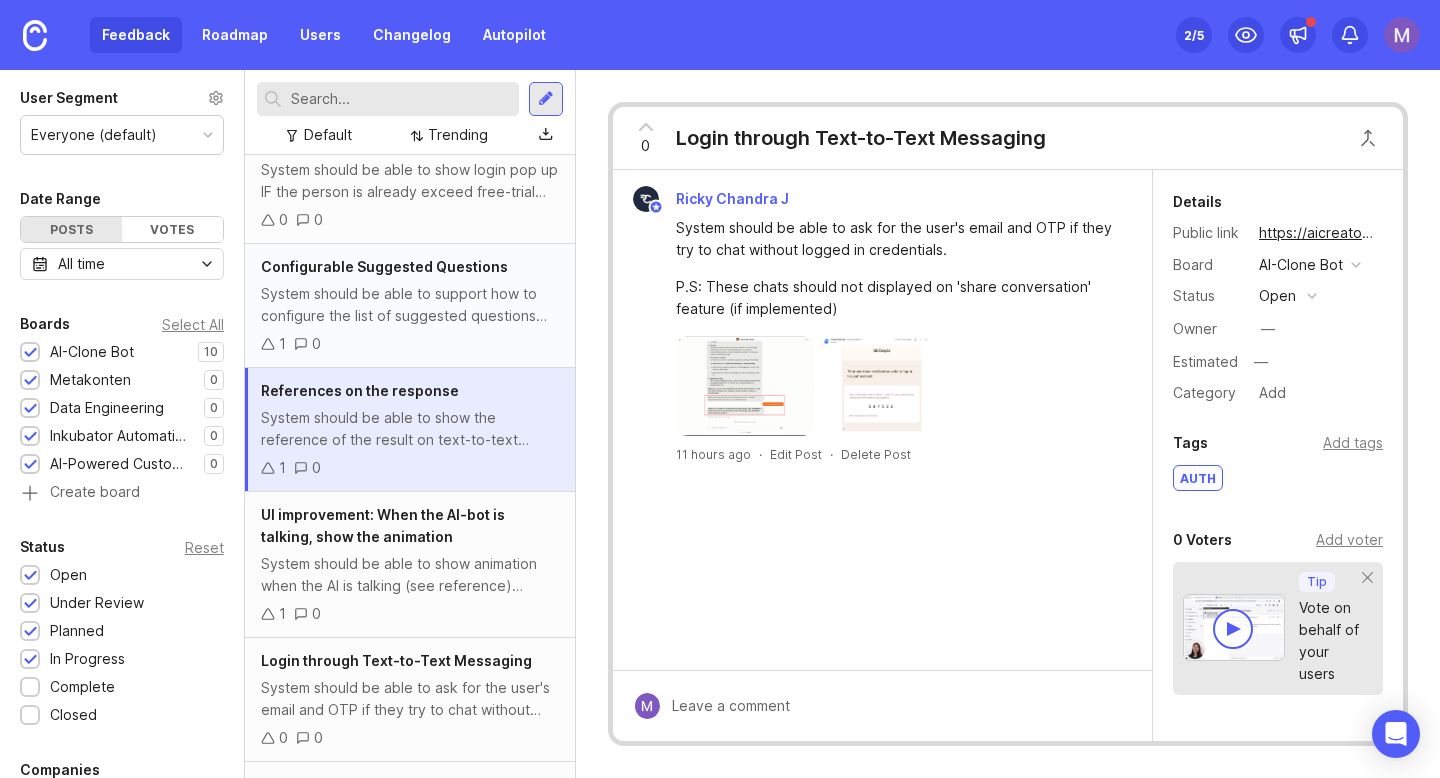 click on "System should be able to support how to configure the list of suggested questions based on top 5 trending topics (or put the default configurations if the trending topics are not up to 5 items yet)" at bounding box center [410, 305] 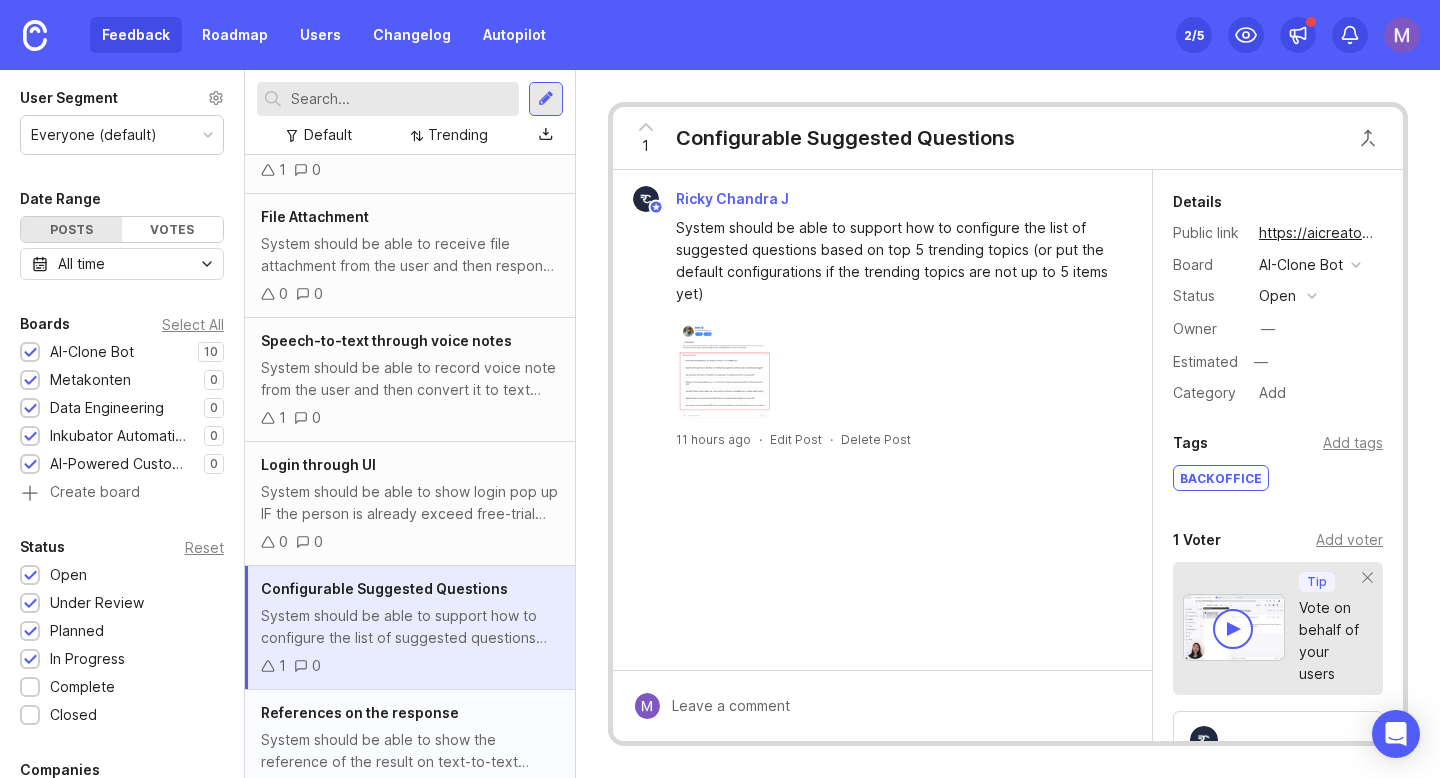 scroll, scrollTop: 0, scrollLeft: 0, axis: both 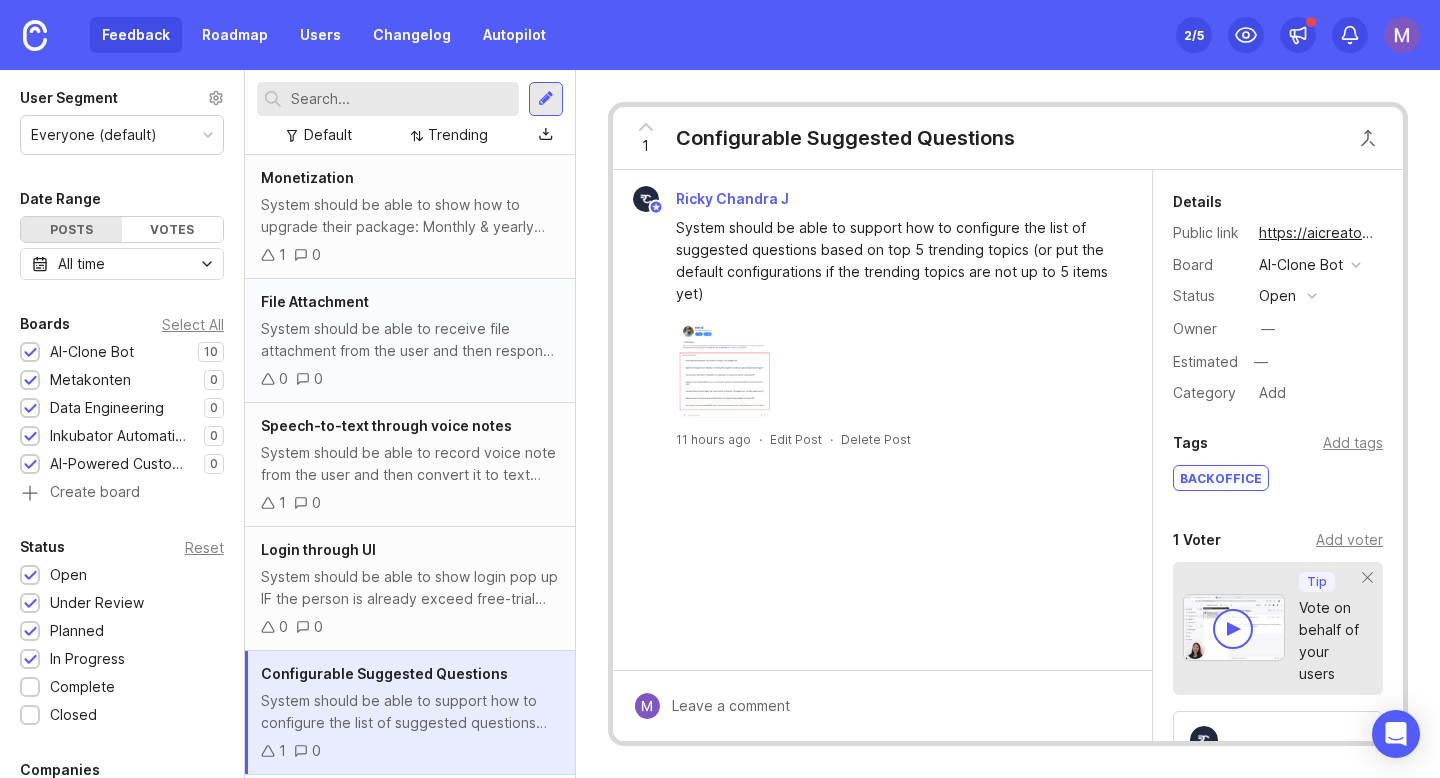 click on "System should be able to receive file attachment from the user and then response based on the file attached Reference: https://www.tella.tv/video/ais-video-57fr" at bounding box center [410, 340] 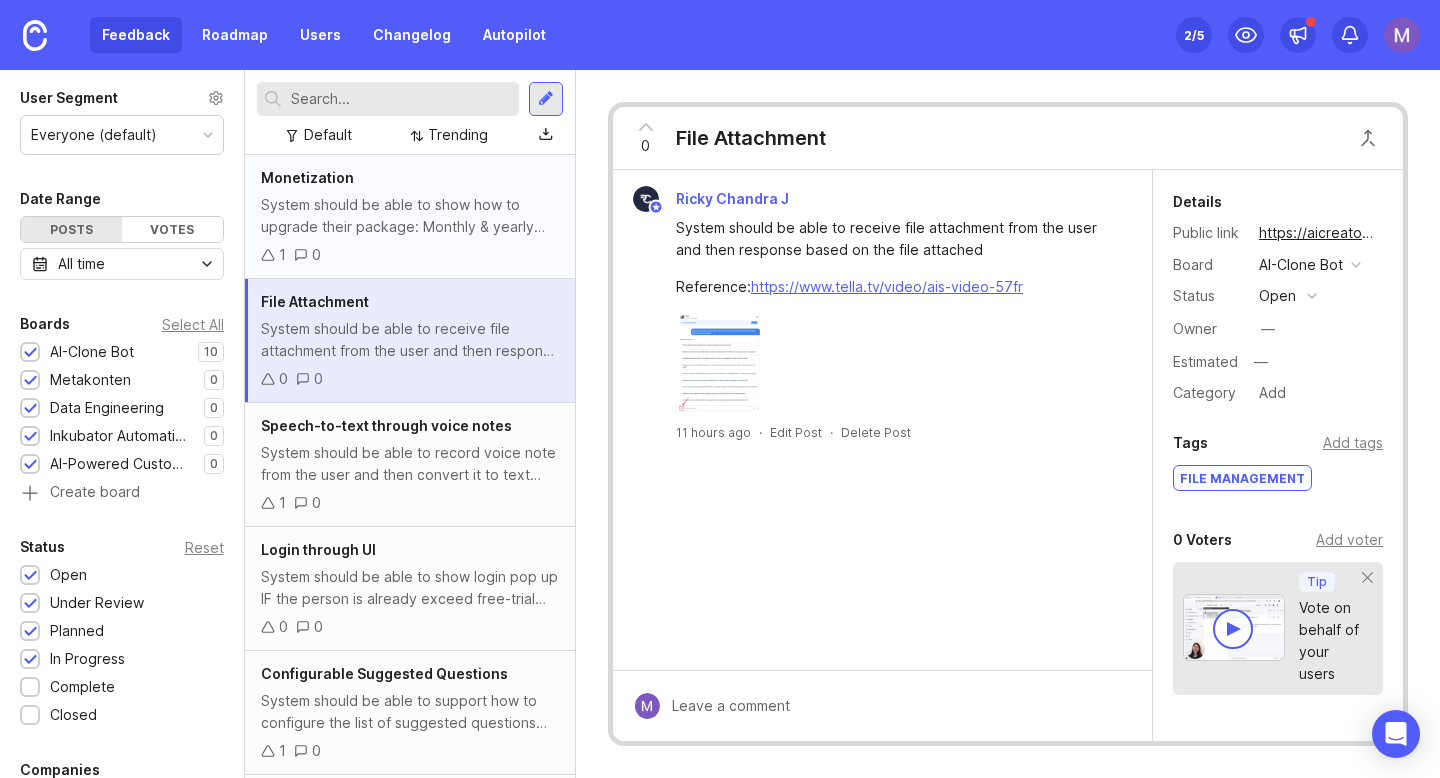 click on "1 0" at bounding box center (410, 255) 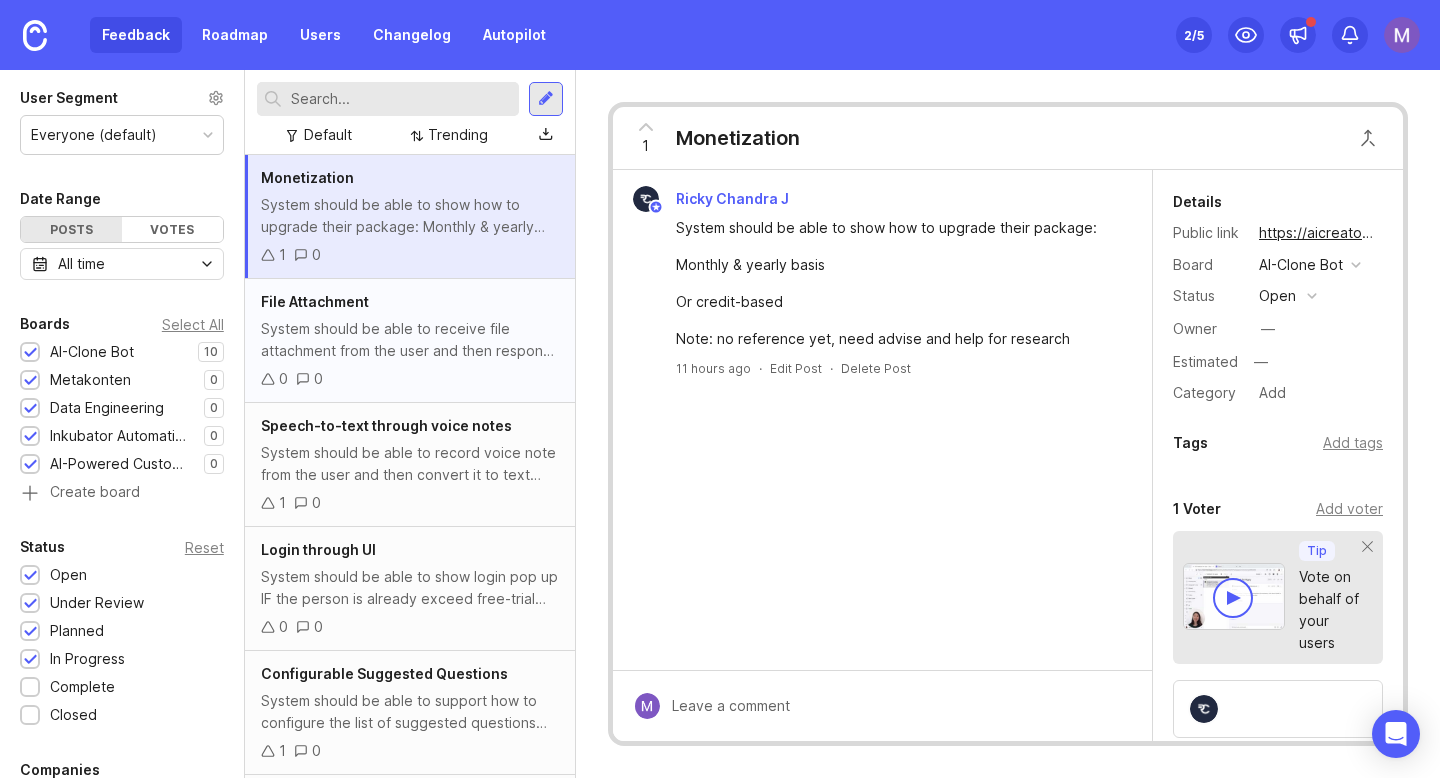 click on "File Attachment System should be able to receive file attachment from the user and then response based on the file attached Reference: https://www.tella.tv/video/ais-video-57fr 0 0" at bounding box center [410, 341] 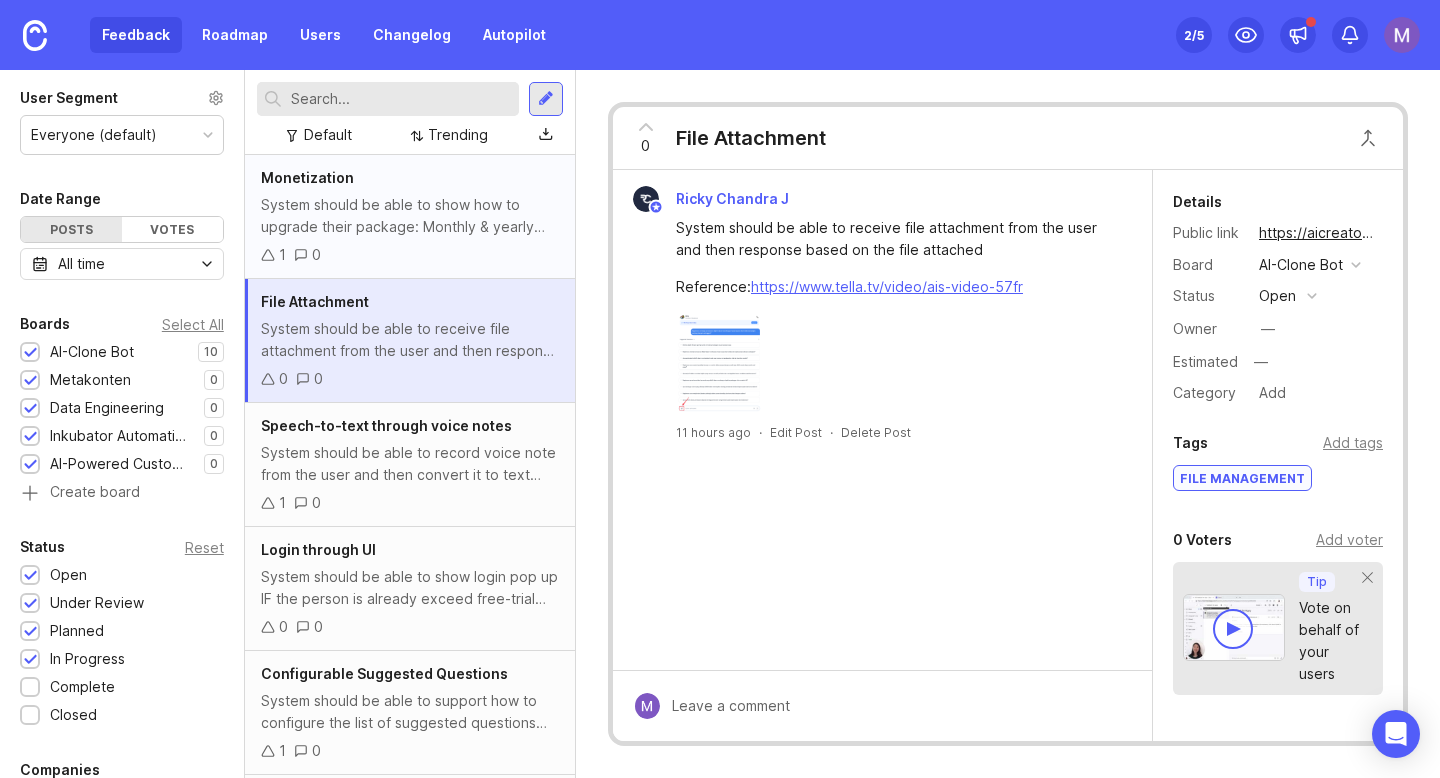 click on "1 0" at bounding box center (410, 255) 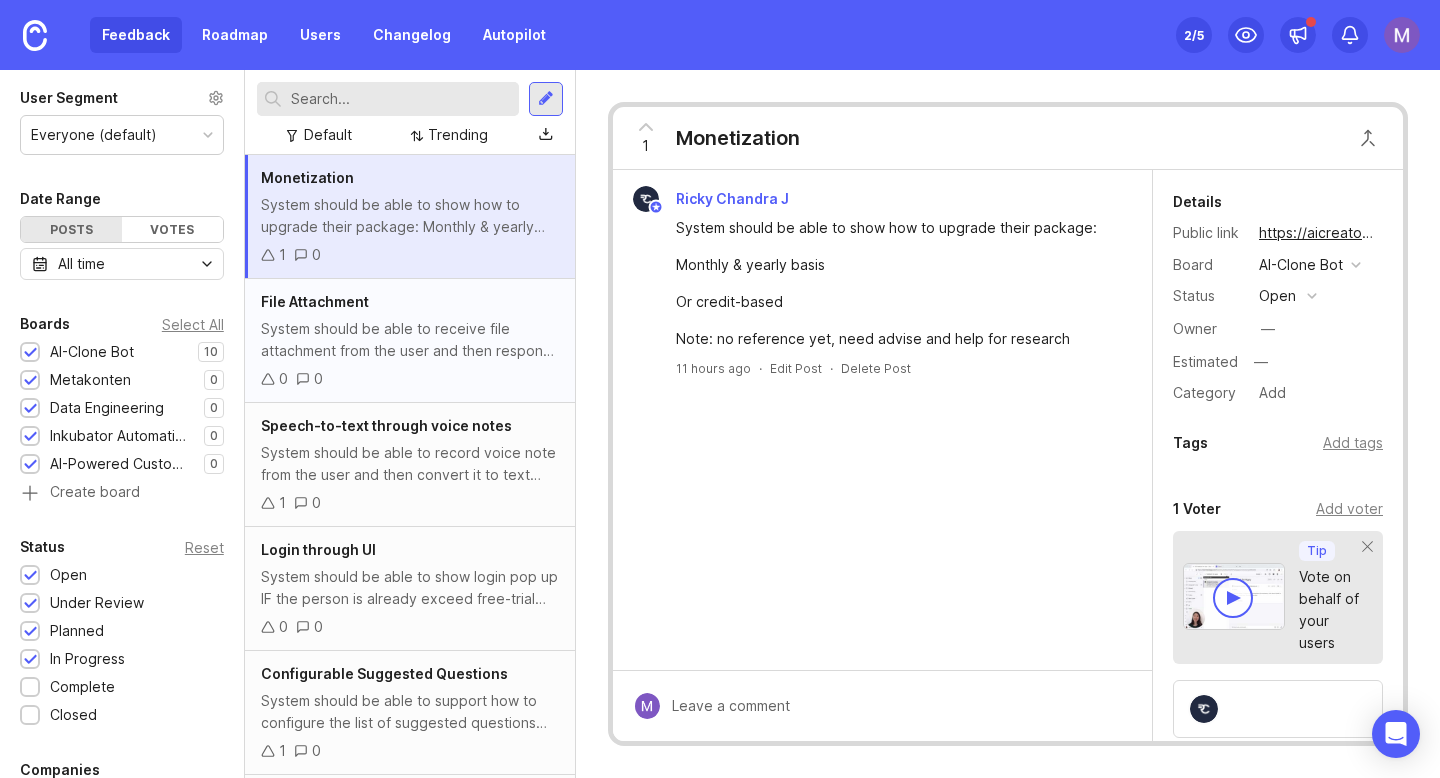 click on "System should be able to receive file attachment from the user and then response based on the file attached Reference: https://www.tella.tv/video/ais-video-57fr" at bounding box center (410, 340) 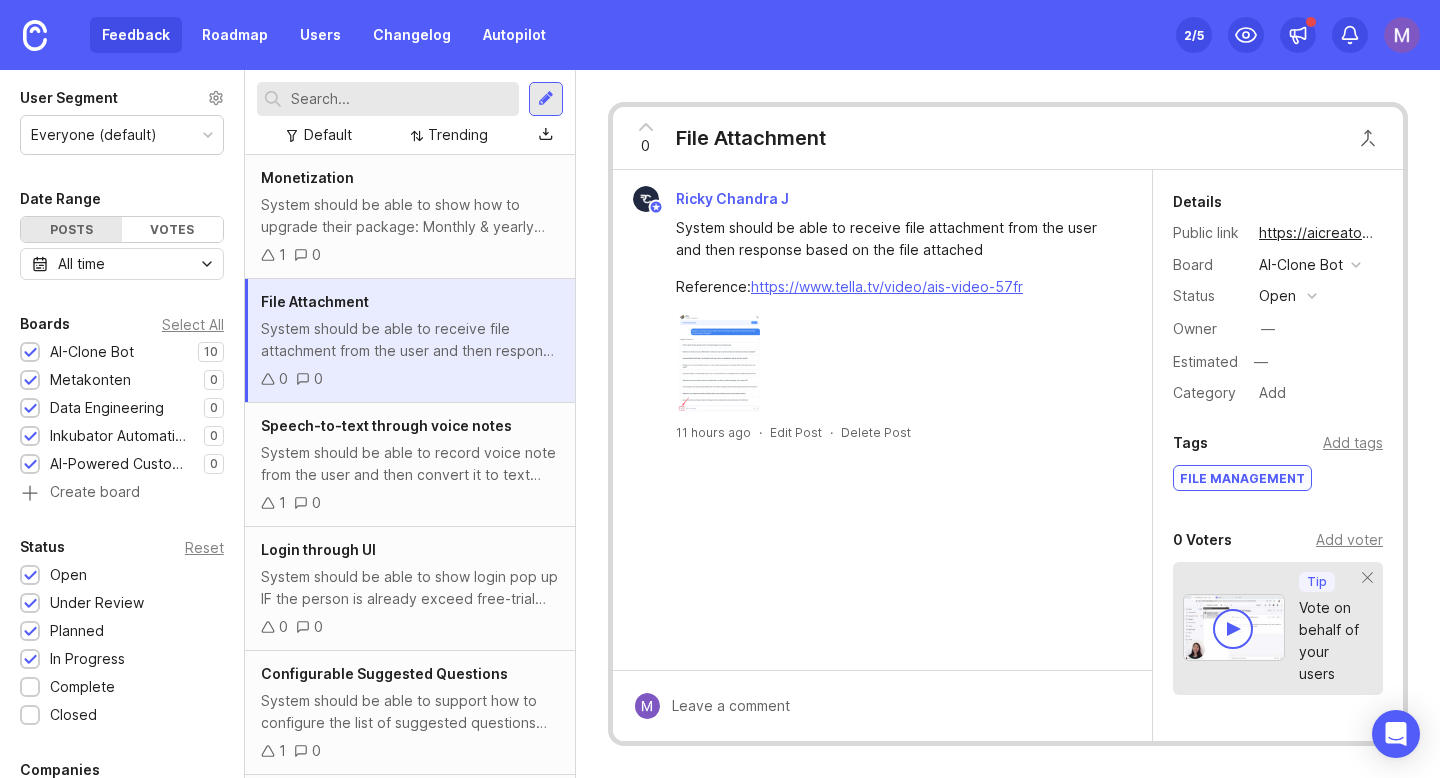 click at bounding box center (719, 364) 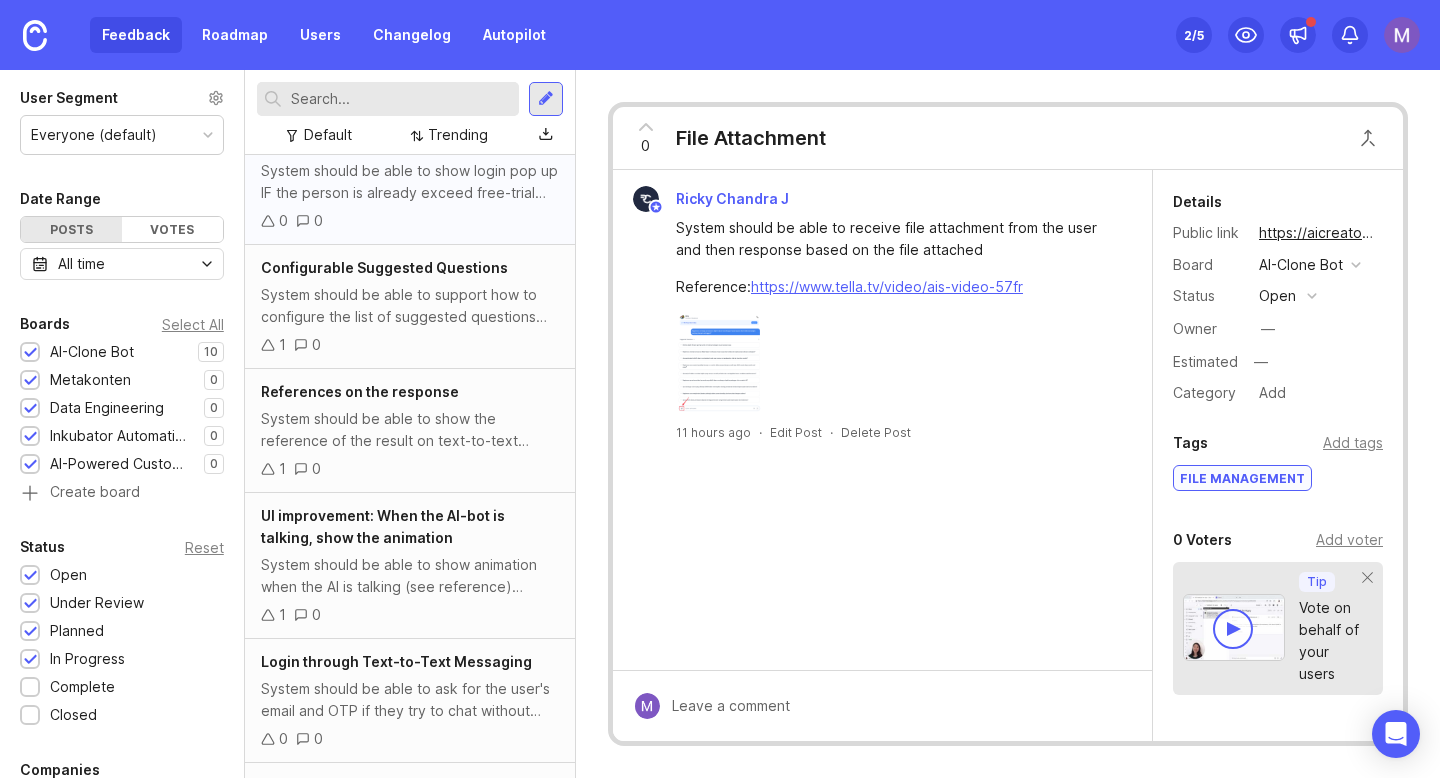 scroll, scrollTop: 428, scrollLeft: 0, axis: vertical 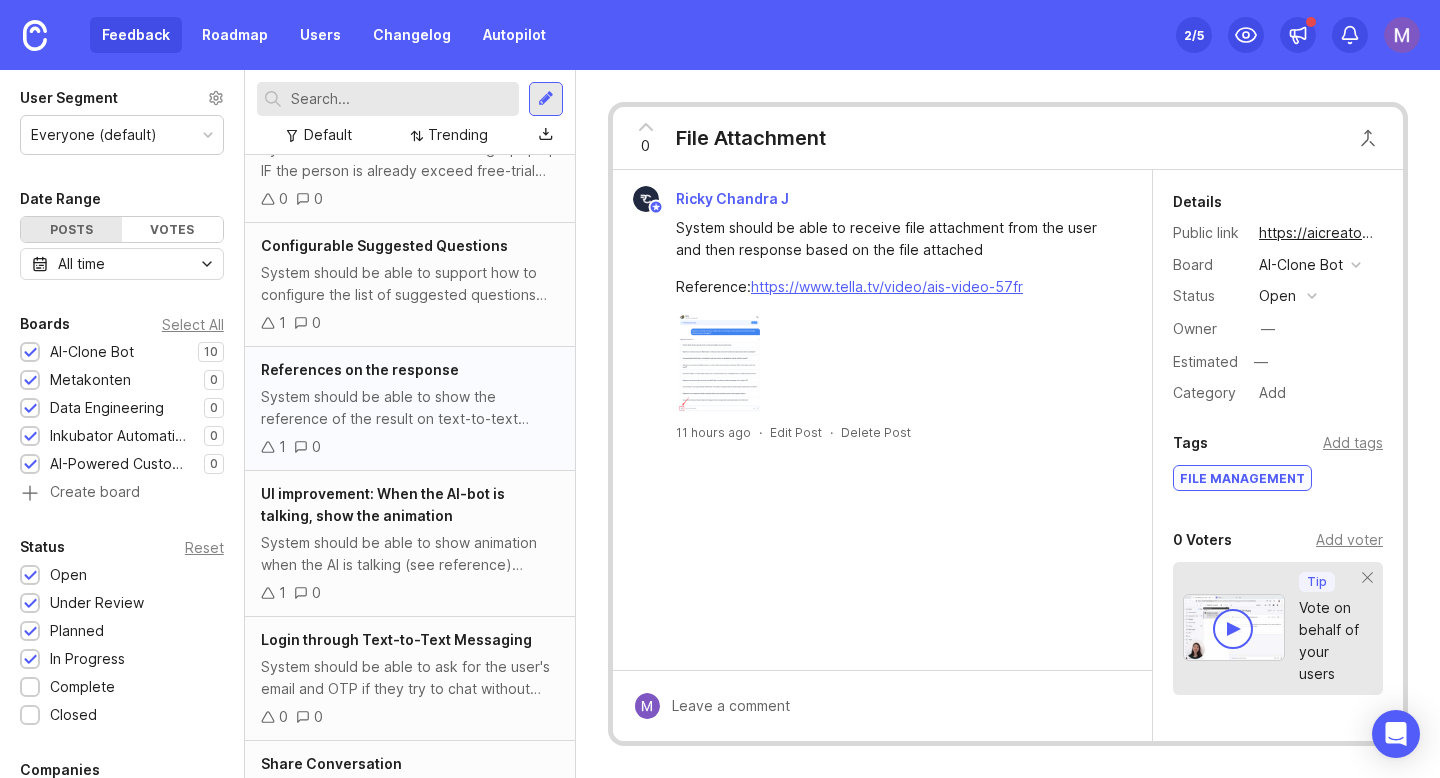click on "System should be able to show the reference of the result on text-to-text based conversation. Reference: https://www.tella.tv/video/ais-video-genf" at bounding box center [410, 408] 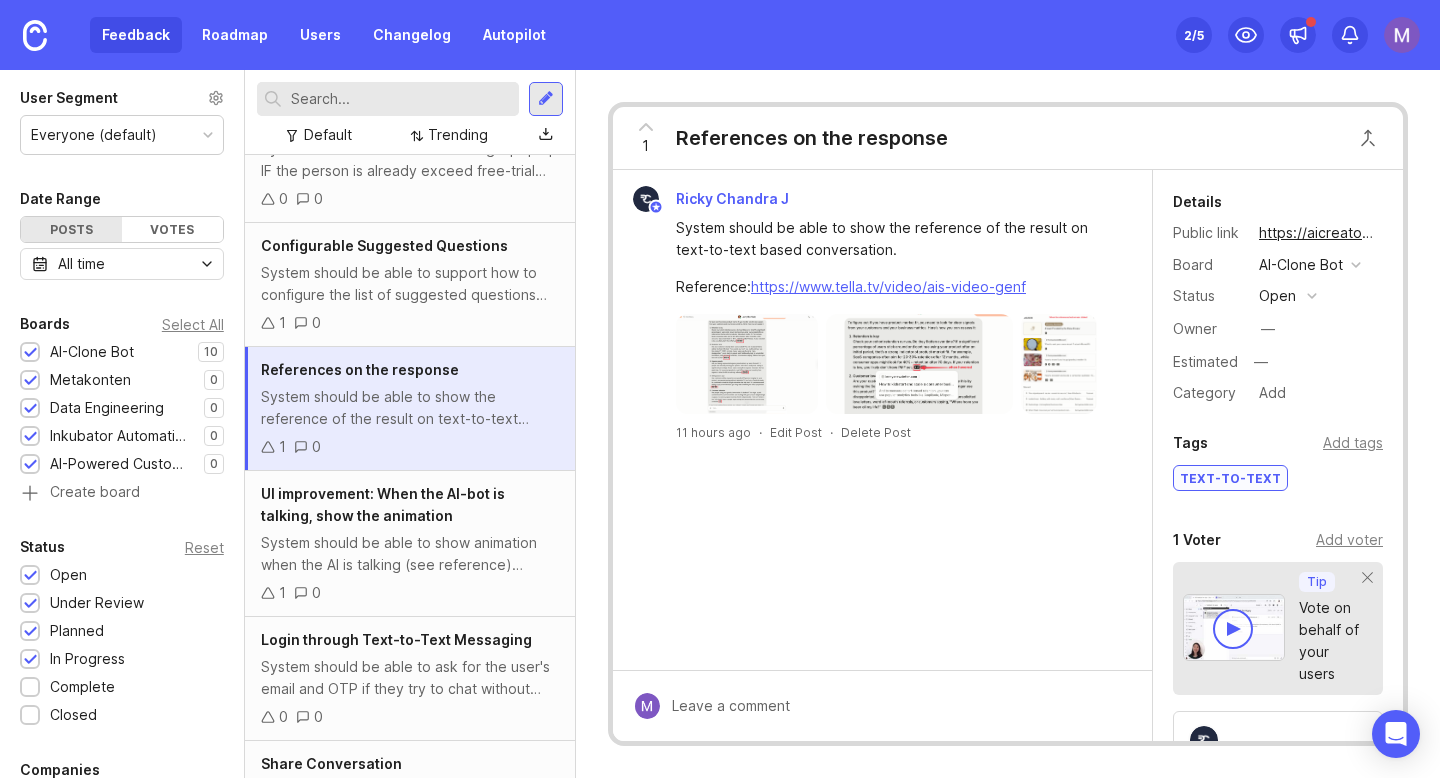 click at bounding box center (747, 364) 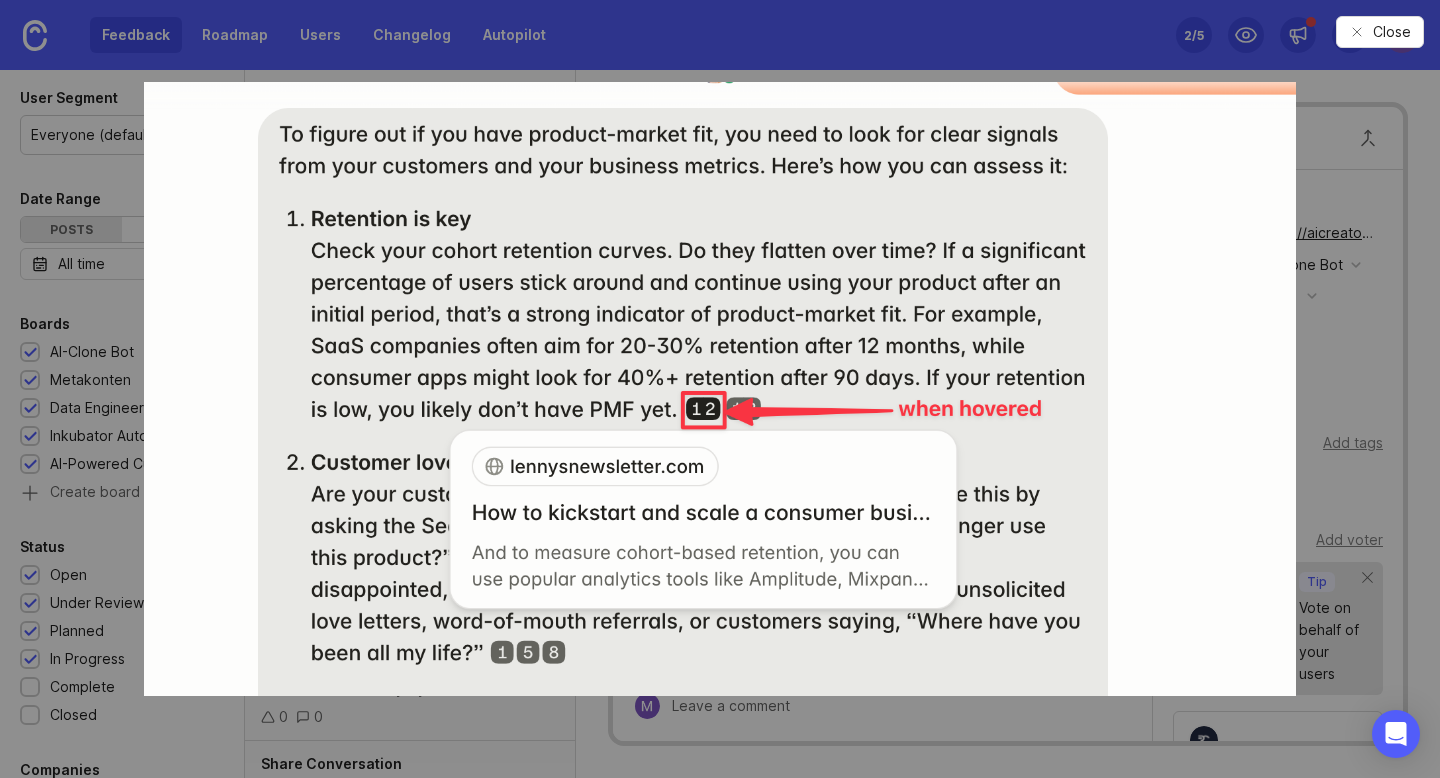 click at bounding box center (720, 389) 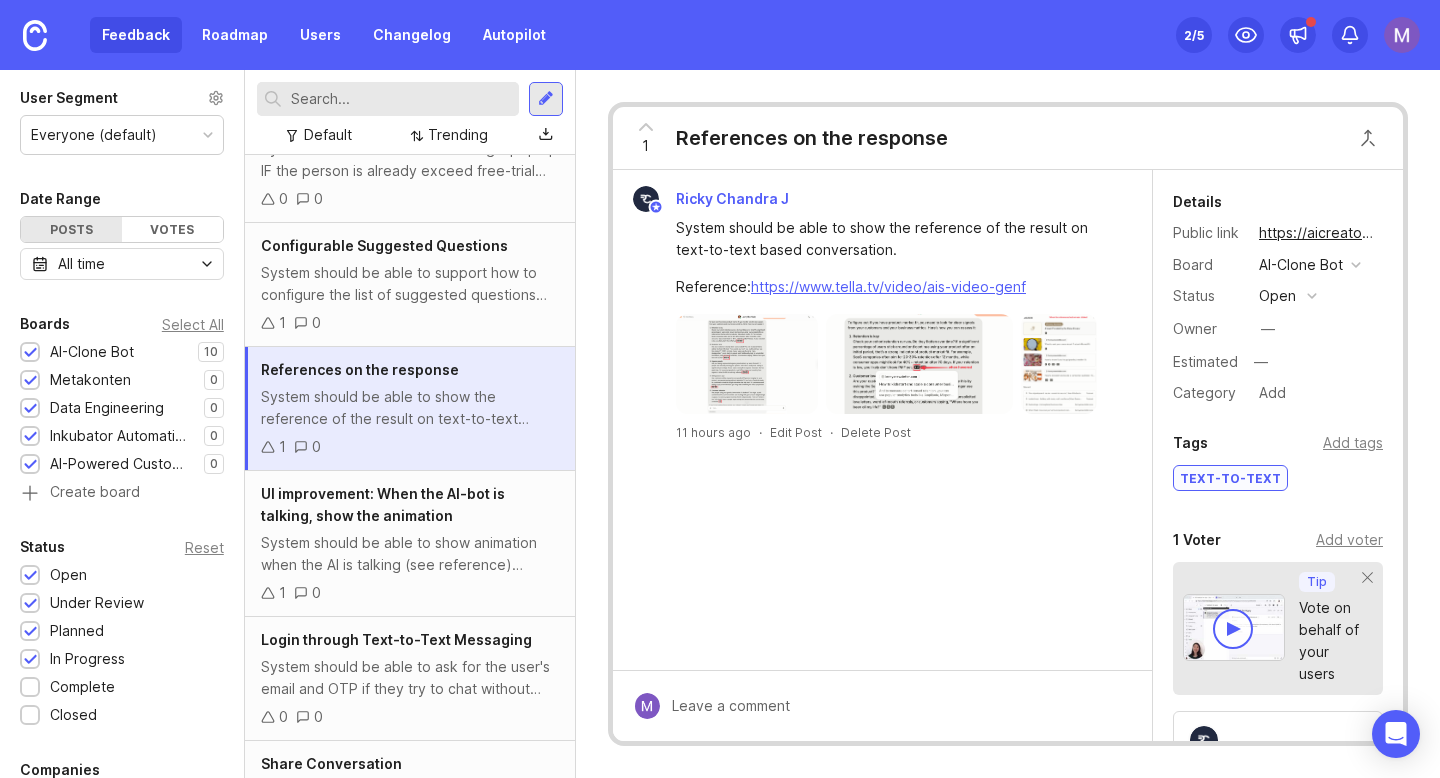 click at bounding box center (747, 364) 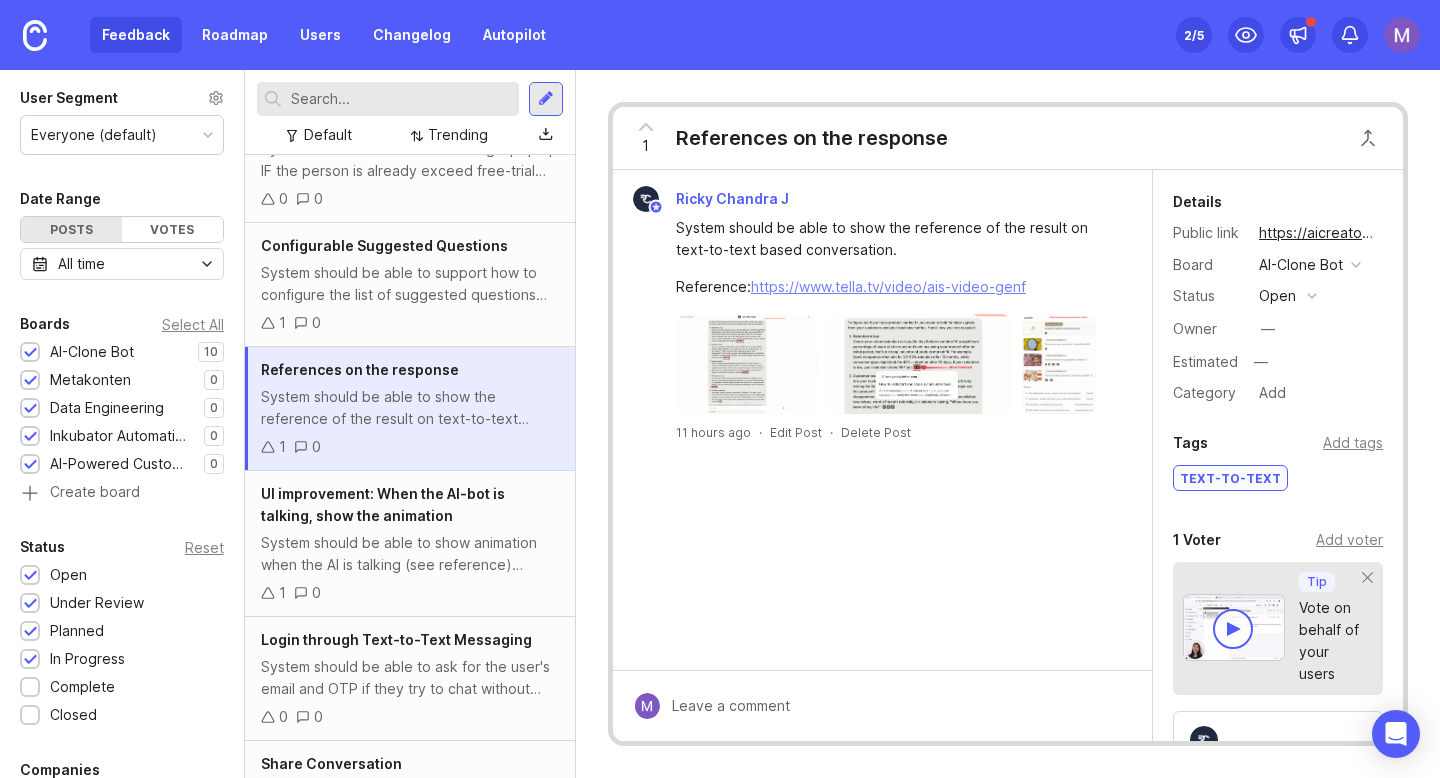 click on "https://www.tella.tv/video/ais-video-genf" at bounding box center [888, 286] 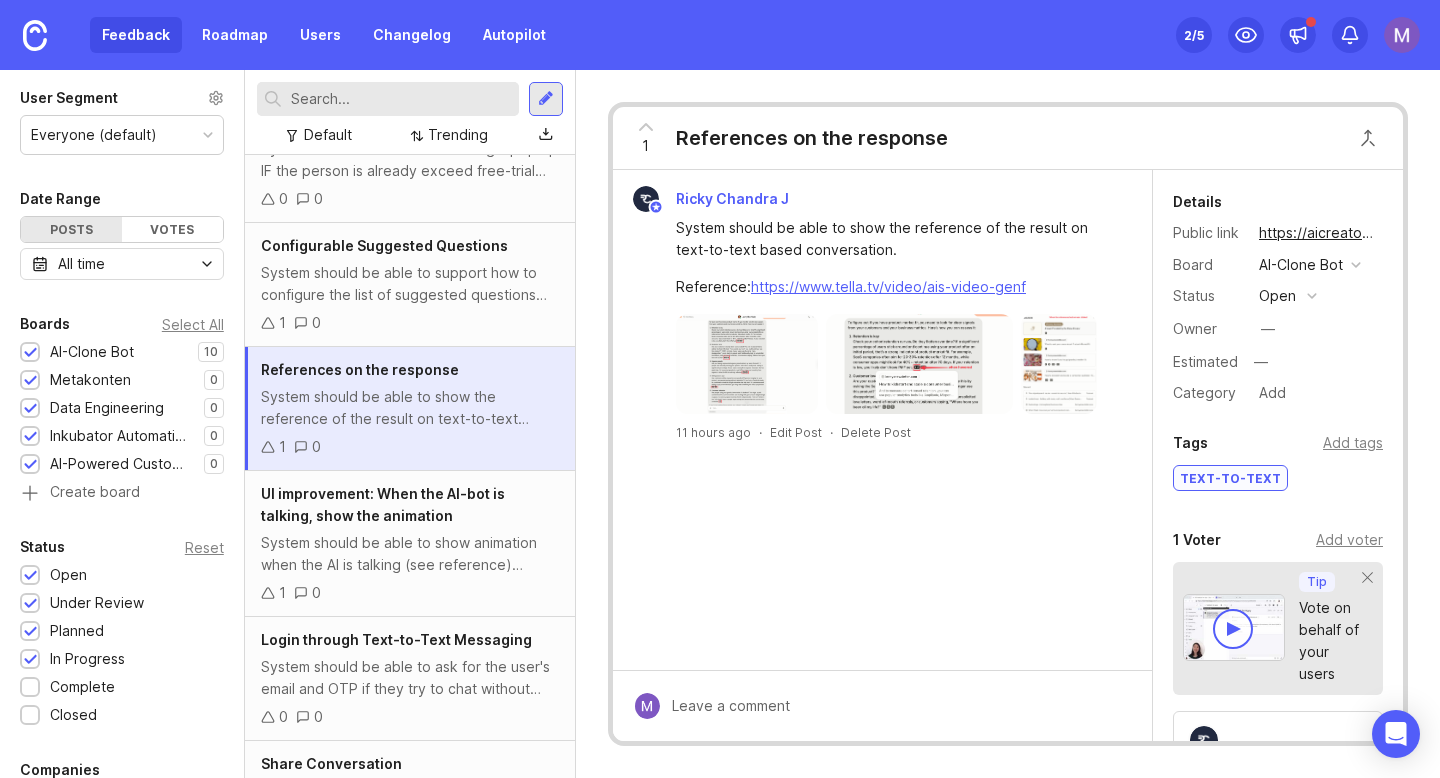 click at bounding box center (747, 364) 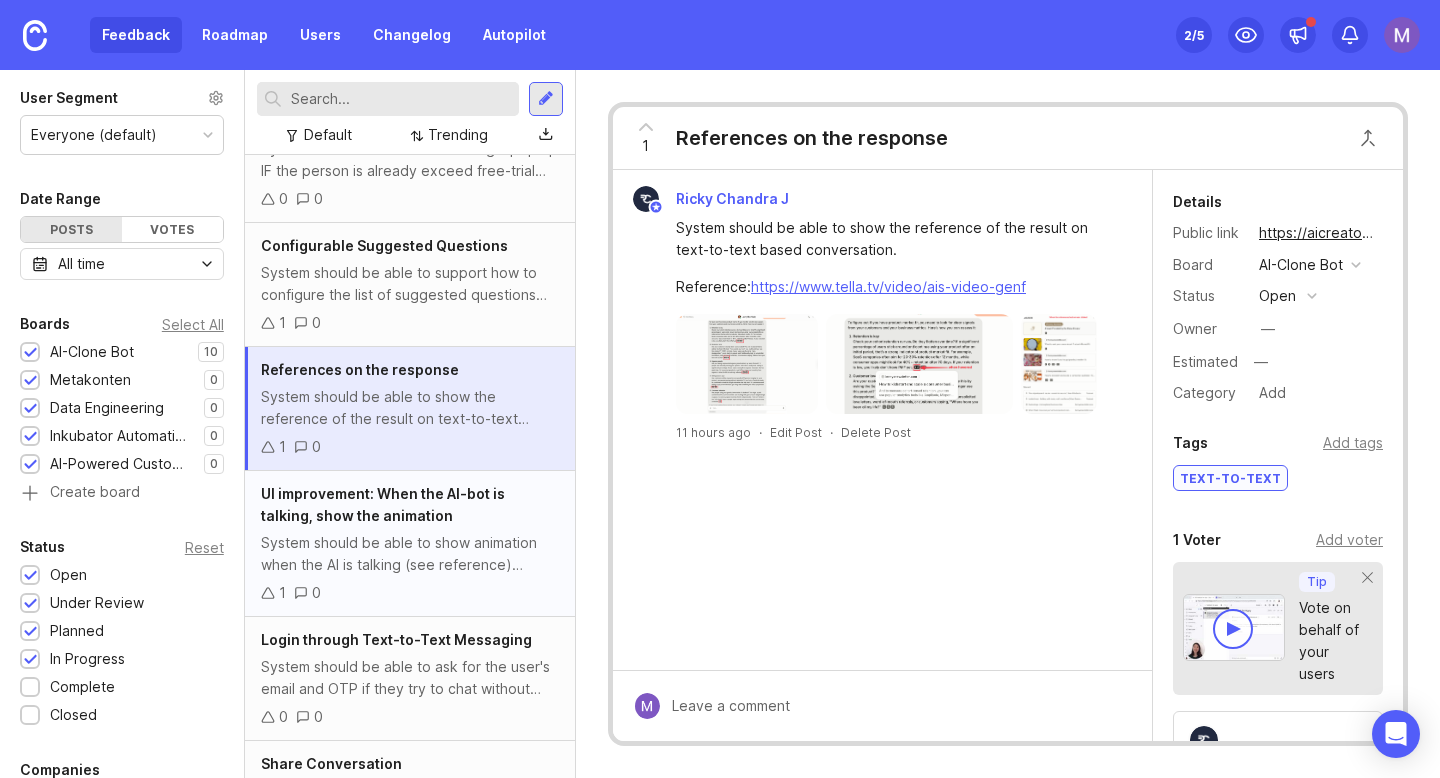 click on "UI improvement: When the AI-bot is talking, show the animation" at bounding box center [383, 504] 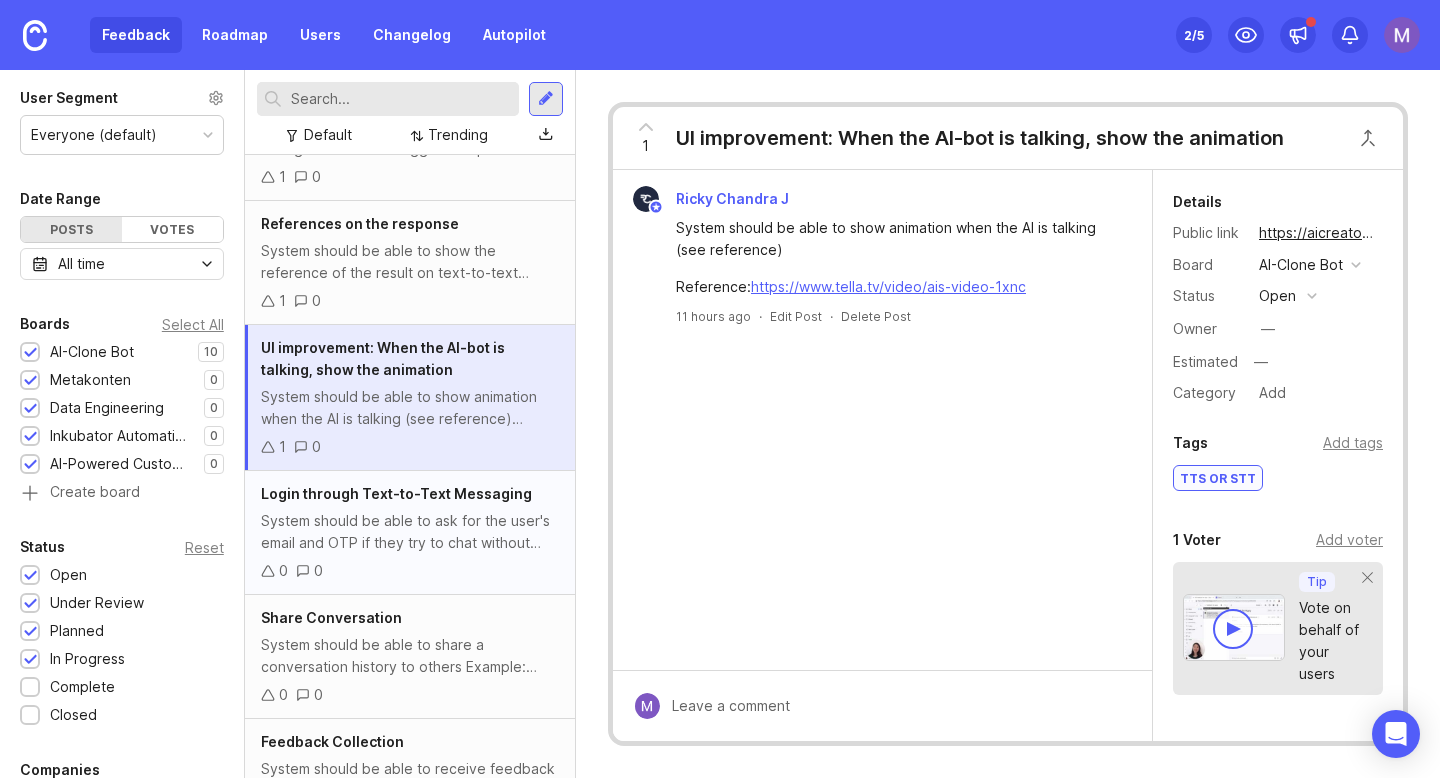 scroll, scrollTop: 614, scrollLeft: 0, axis: vertical 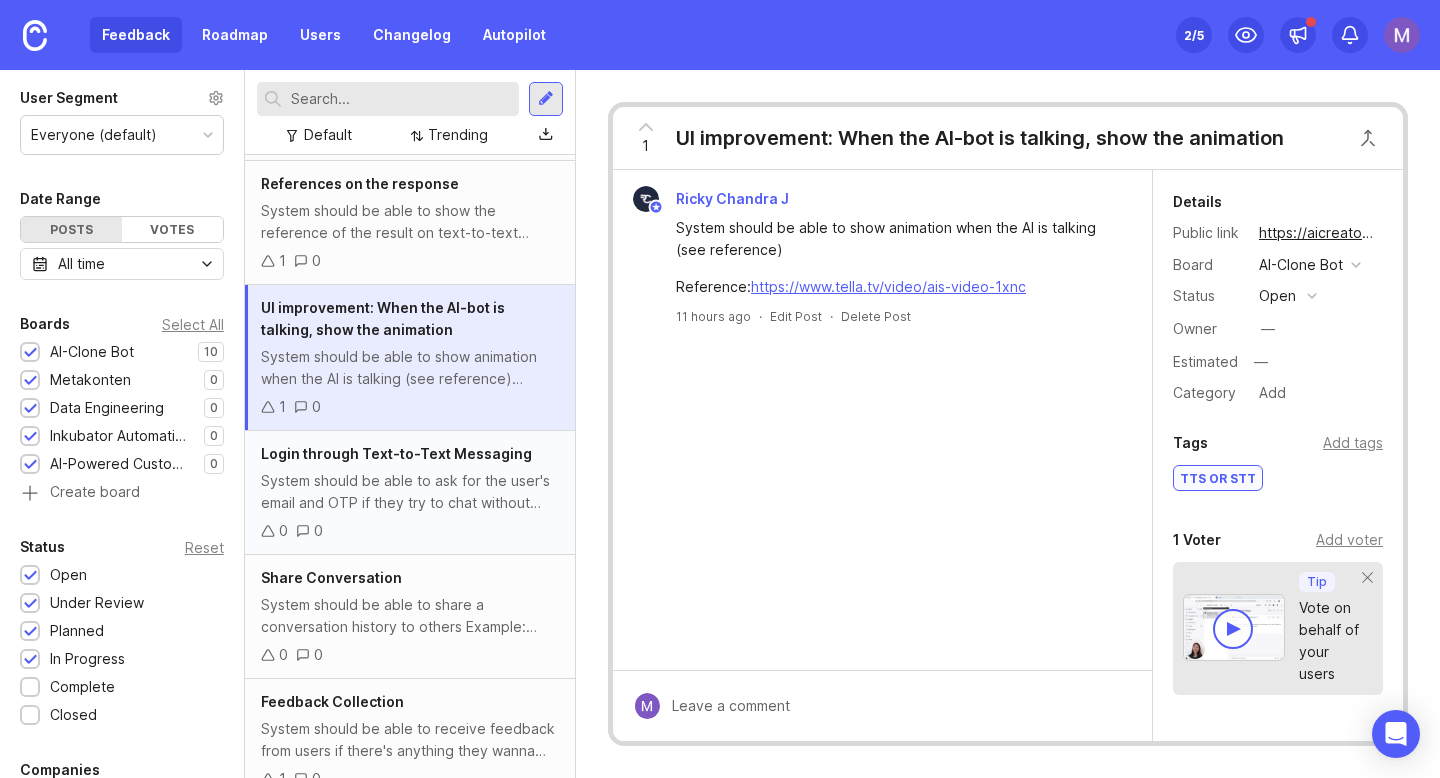 click on "0 0" at bounding box center (410, 531) 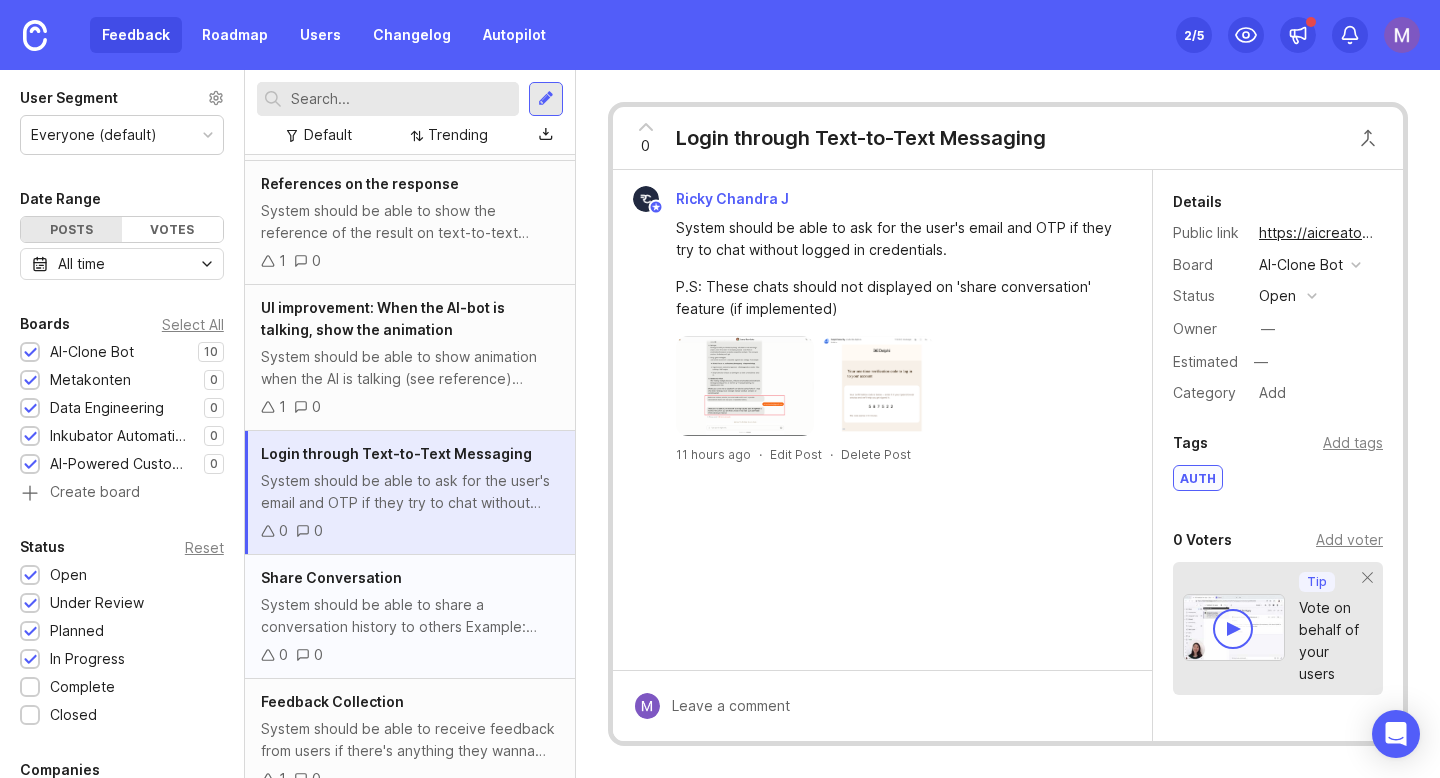 click on "System should be able to share a conversation history to others Example: https://www.delphi.ai/lenny/talk/conversation/shared/fd61a8a2-2d79-4120-9896-959f3f3971e5" at bounding box center [410, 616] 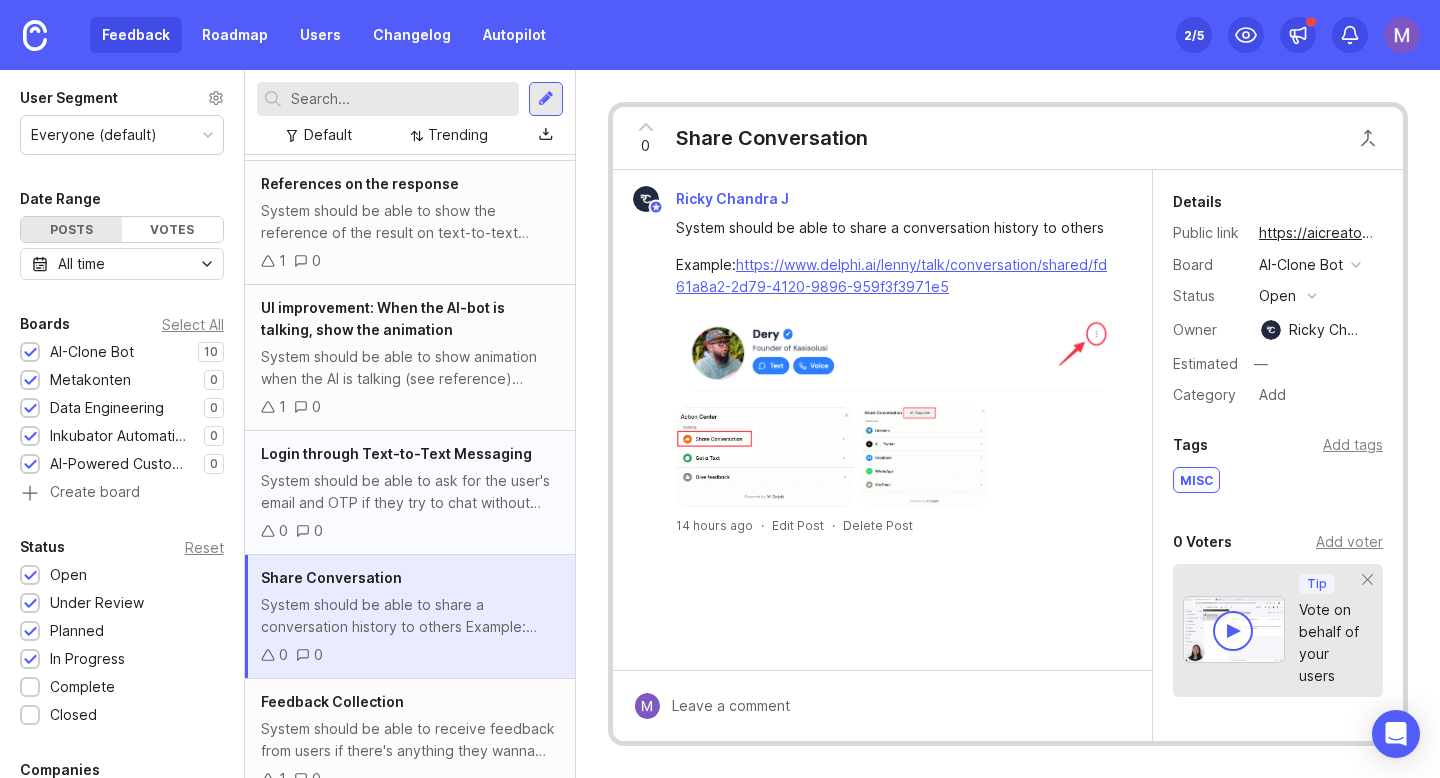 scroll, scrollTop: 639, scrollLeft: 0, axis: vertical 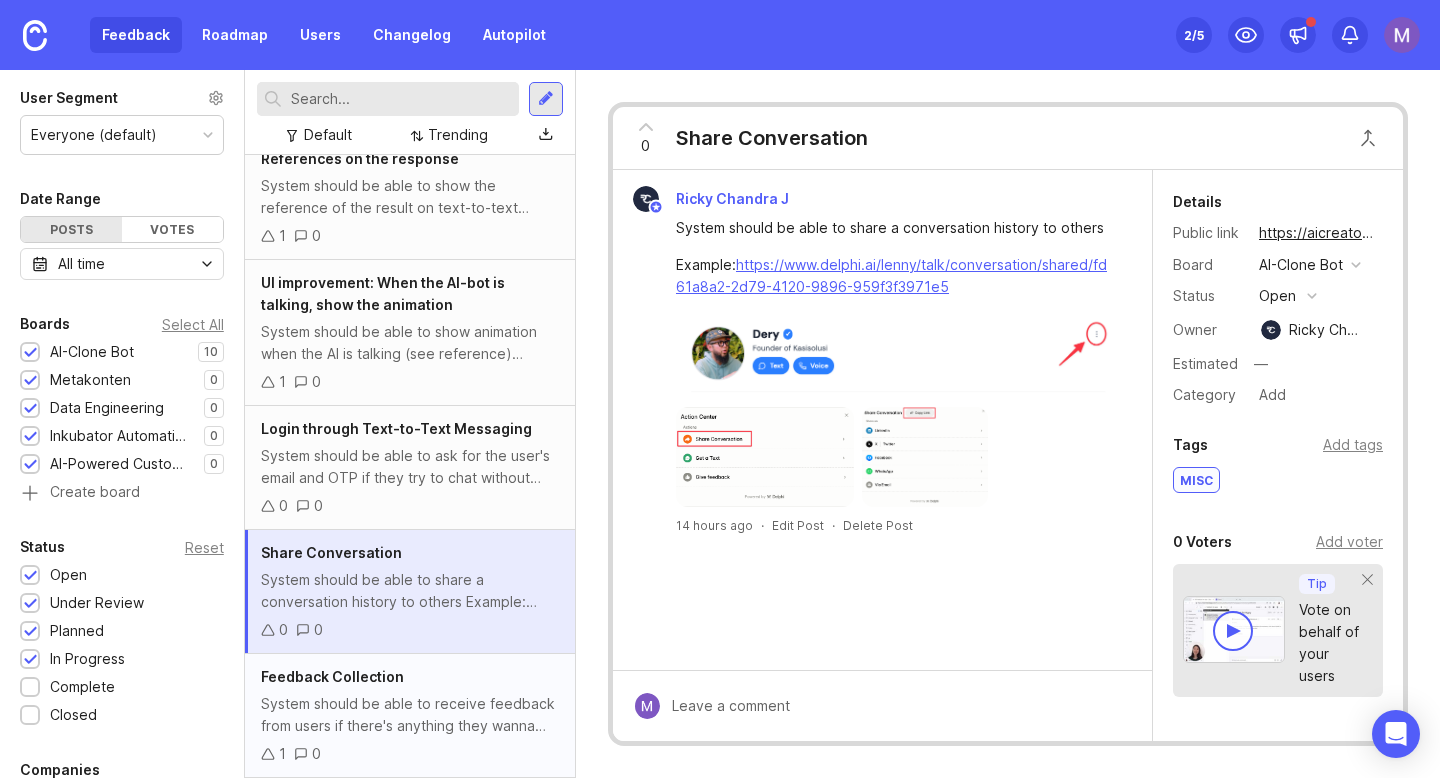 click on "System should be able to receive feedback from users if there's anything they wanna share. Just make it simple, containing "Subject" and "Content"" at bounding box center (410, 715) 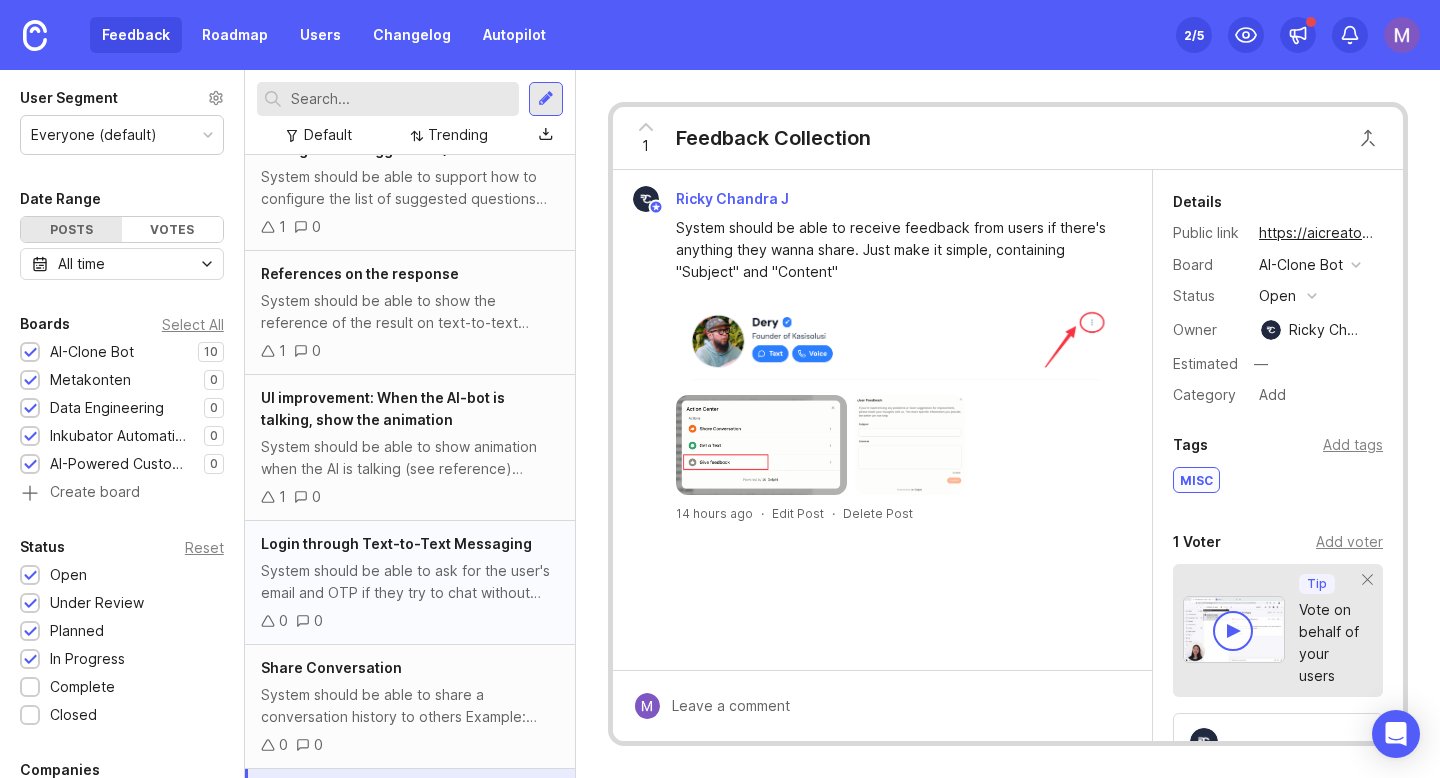 scroll, scrollTop: 639, scrollLeft: 0, axis: vertical 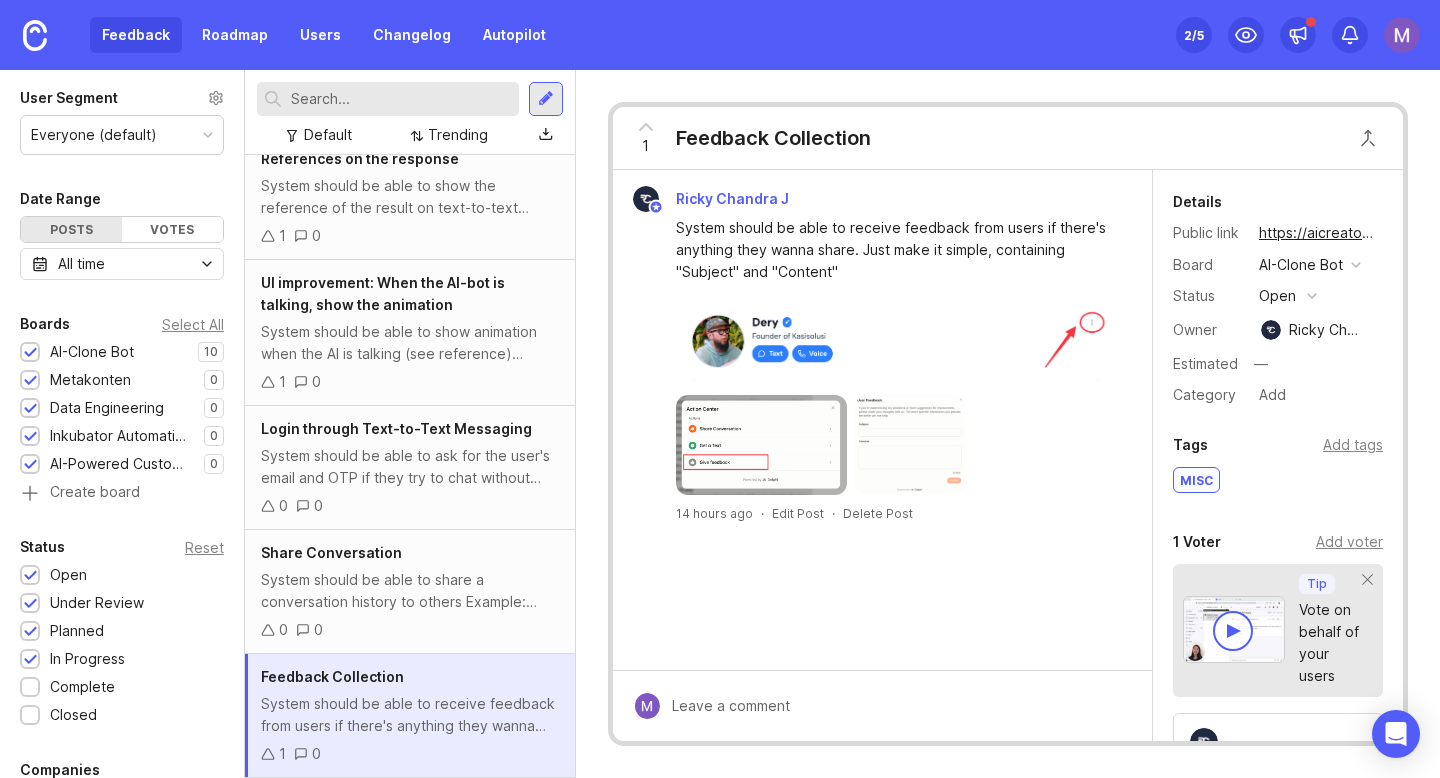 click at bounding box center [894, 341] 